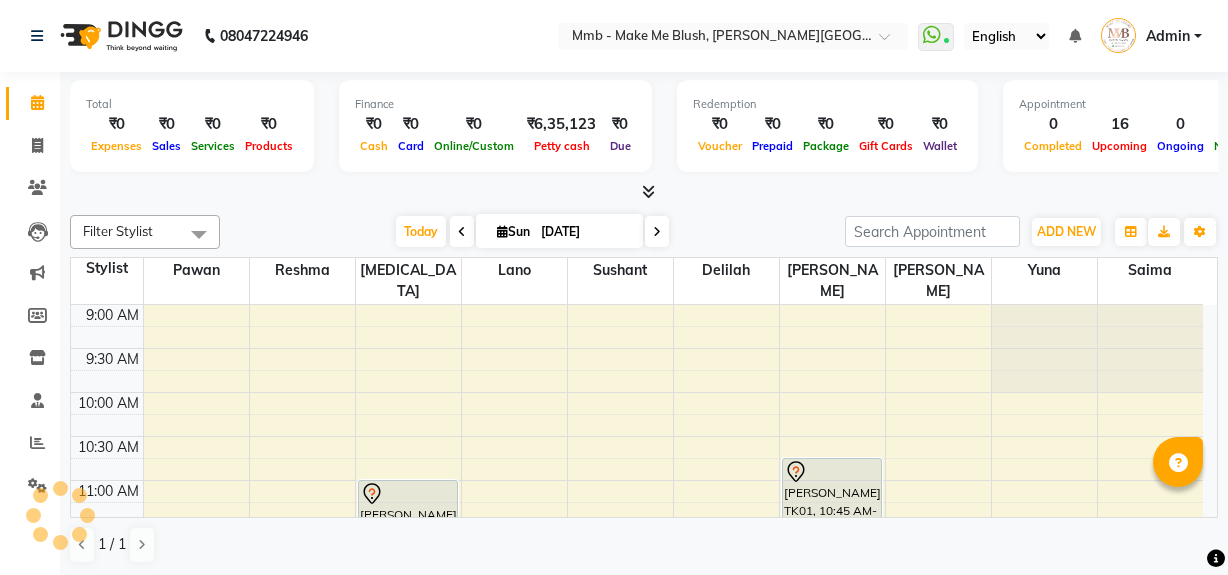 scroll, scrollTop: 0, scrollLeft: 0, axis: both 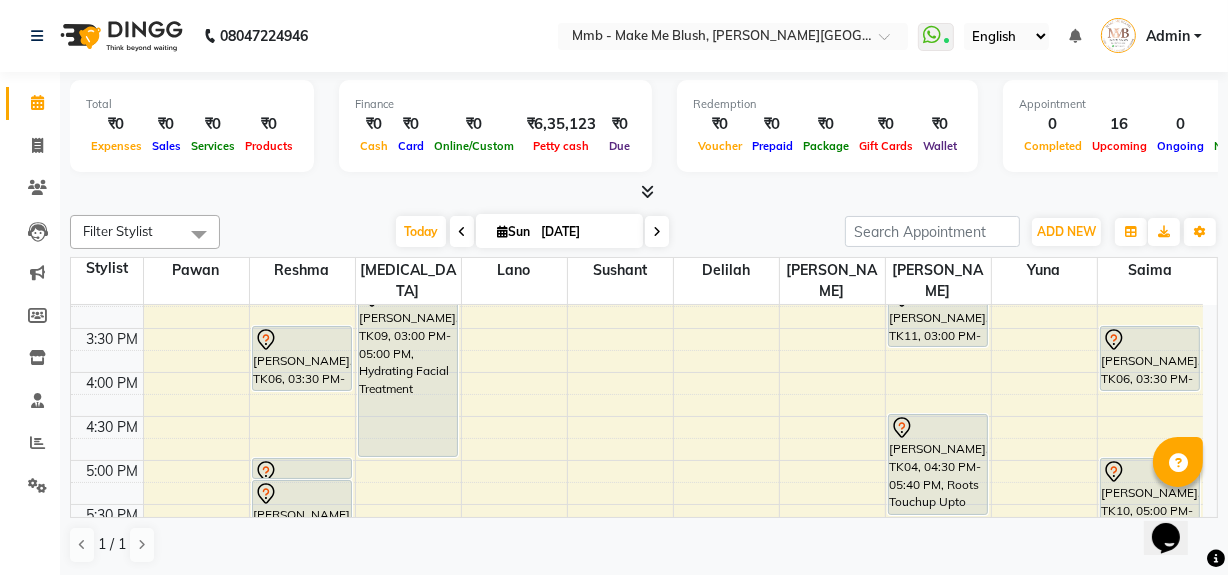 click on "Opens Chat This icon Opens the chat window." at bounding box center [1175, 502] 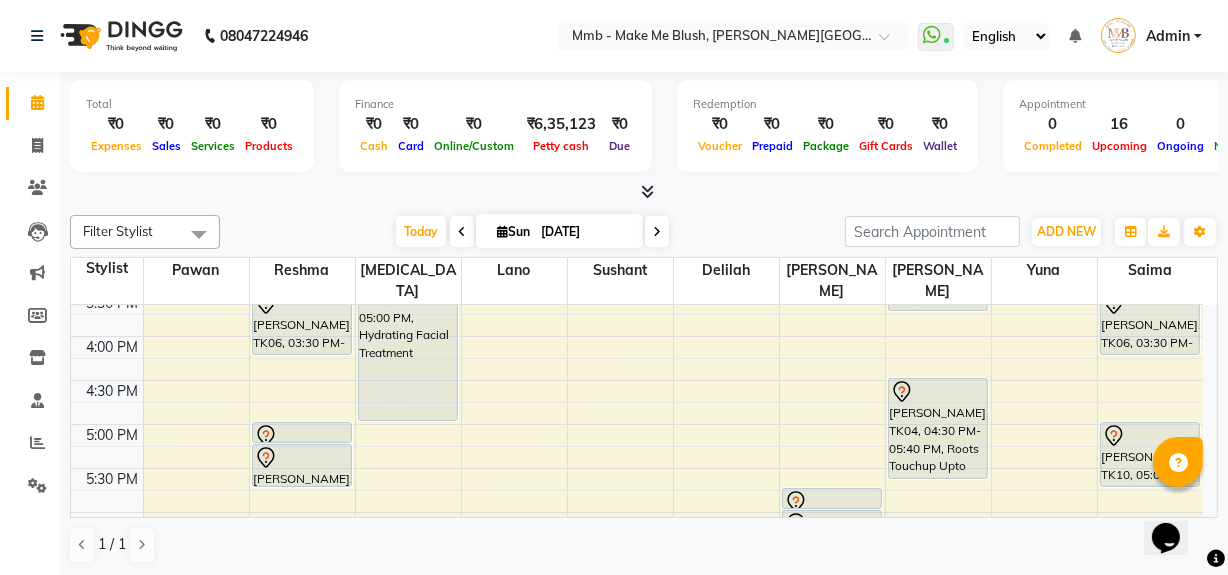 scroll, scrollTop: 620, scrollLeft: 0, axis: vertical 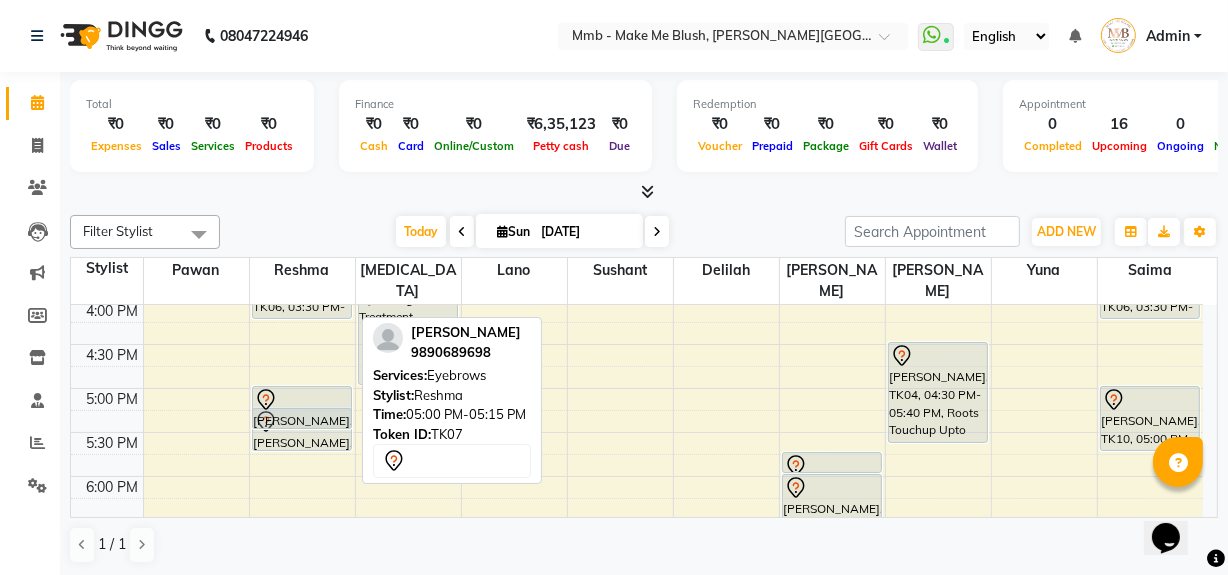 drag, startPoint x: 268, startPoint y: 399, endPoint x: 286, endPoint y: 427, distance: 33.286633 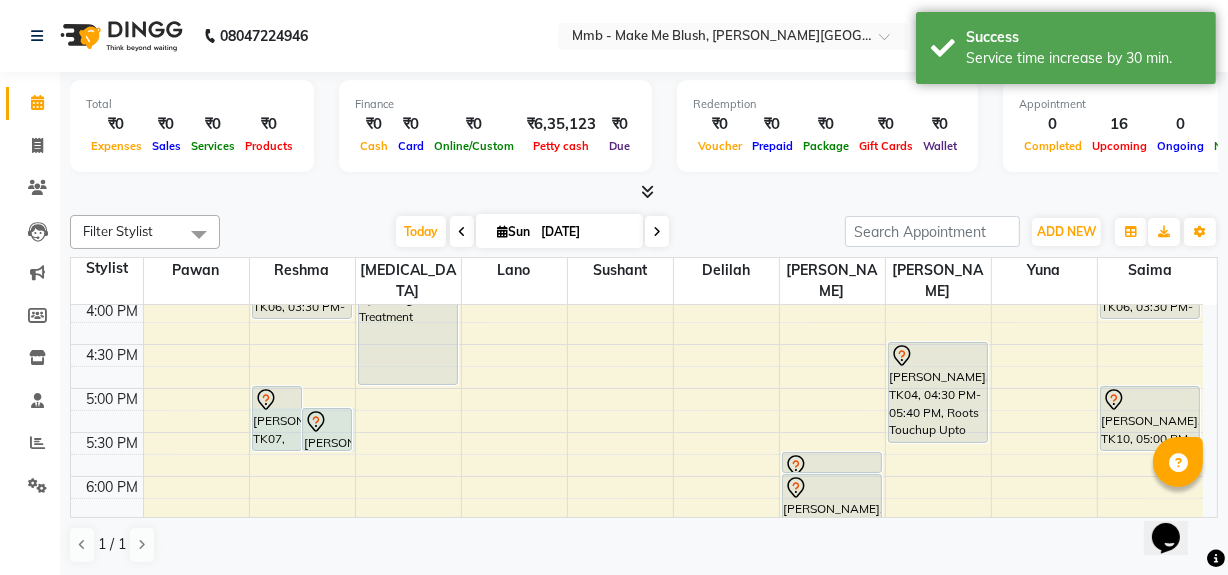 drag, startPoint x: 286, startPoint y: 427, endPoint x: 298, endPoint y: 420, distance: 13.892444 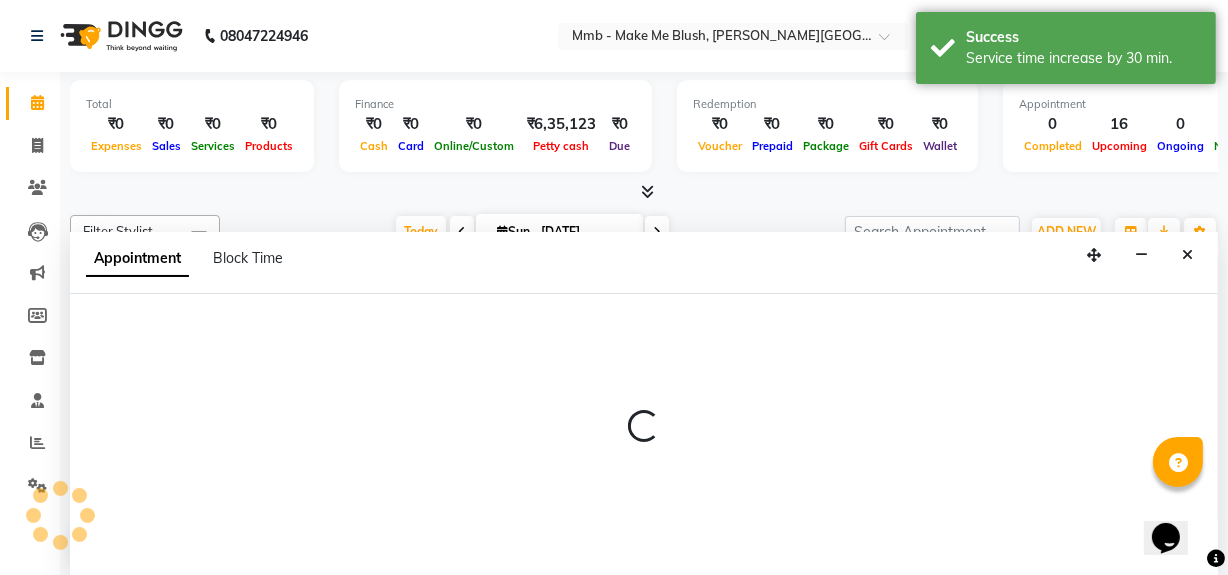 select on "18873" 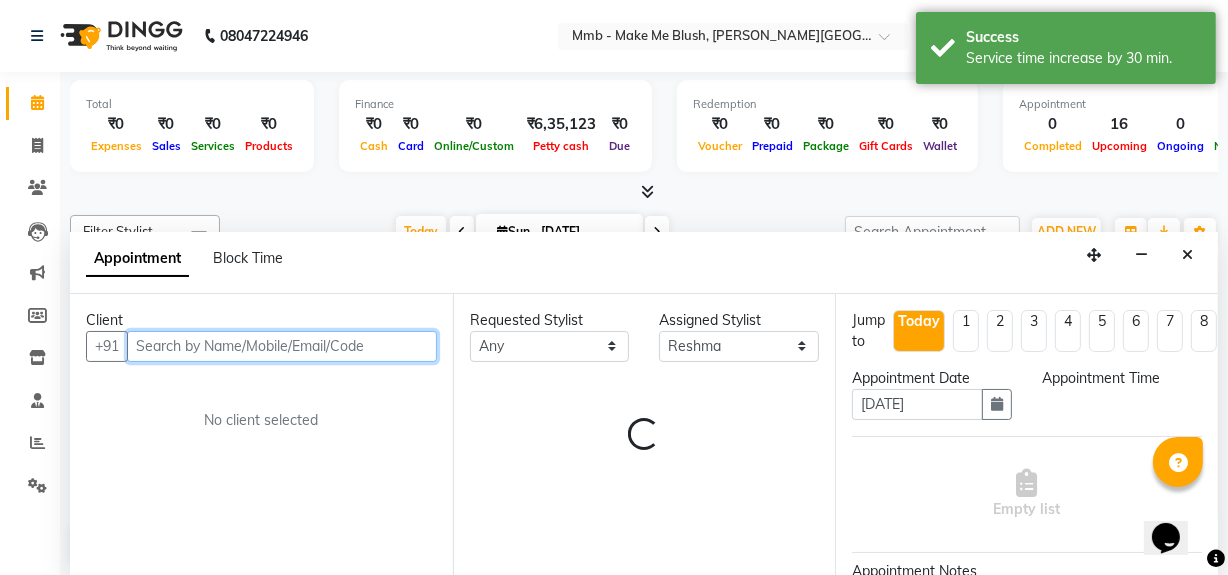 select on "1035" 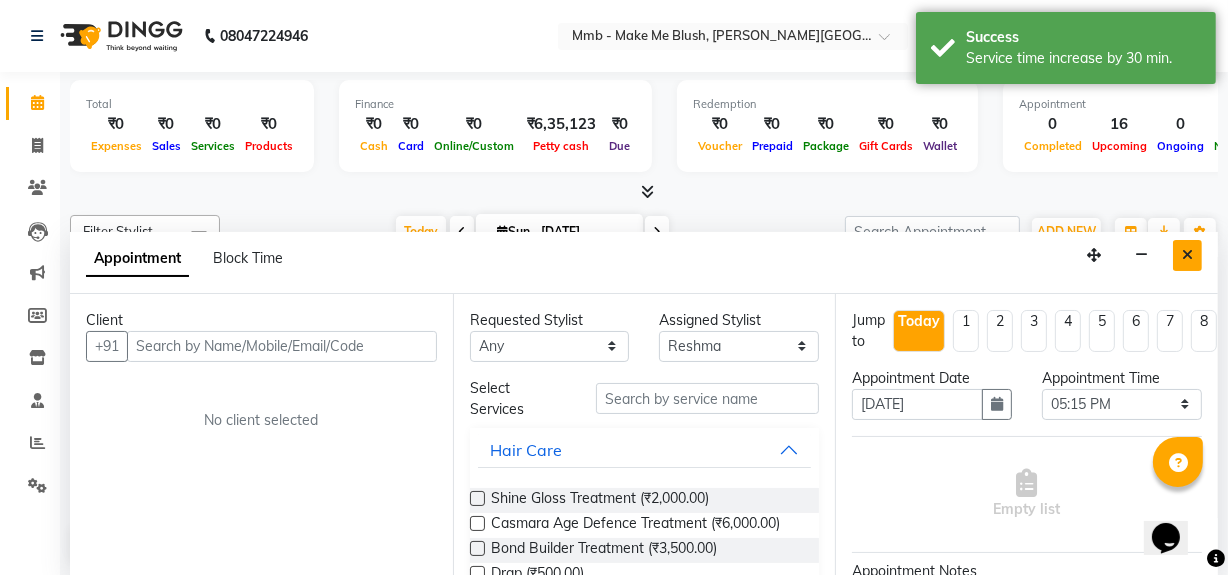 click at bounding box center (1187, 255) 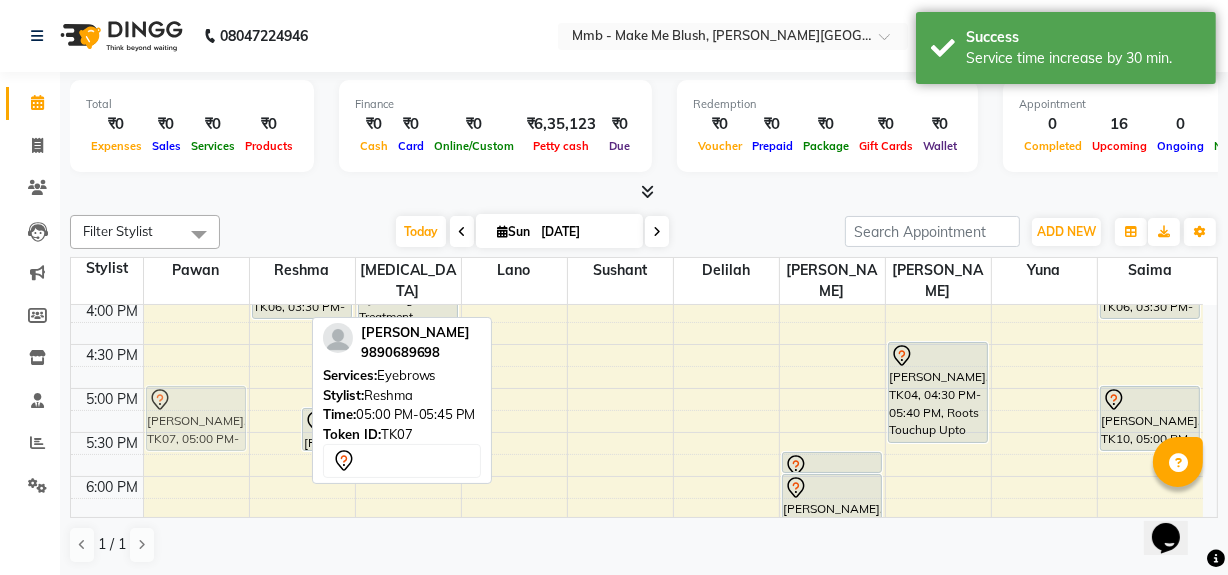 drag, startPoint x: 276, startPoint y: 420, endPoint x: 229, endPoint y: 421, distance: 47.010635 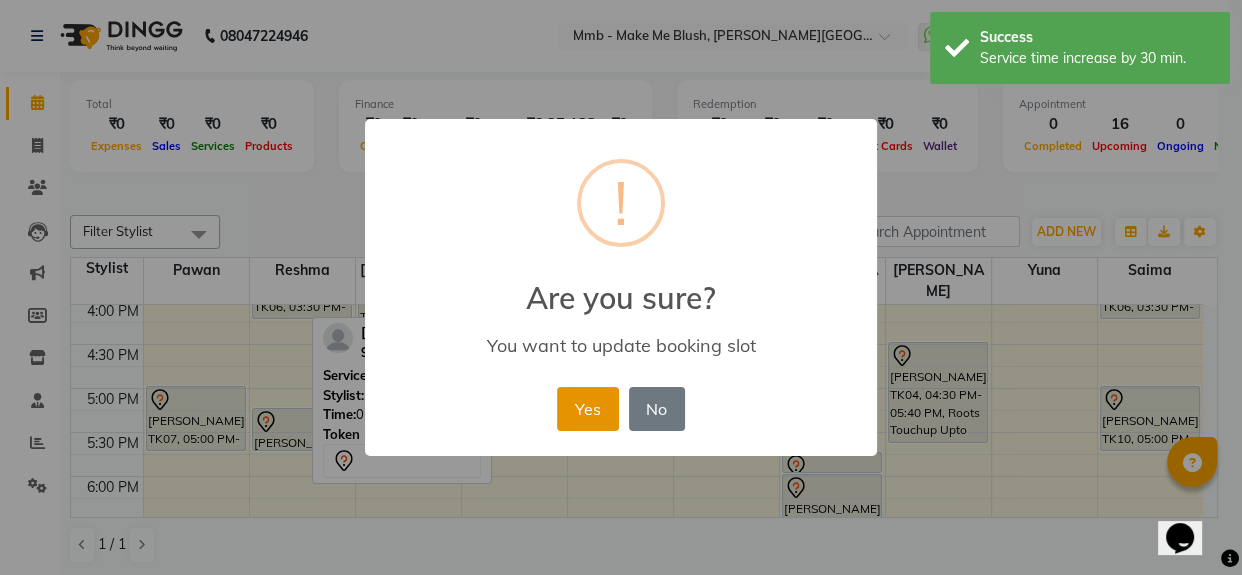 click on "Yes" at bounding box center [587, 409] 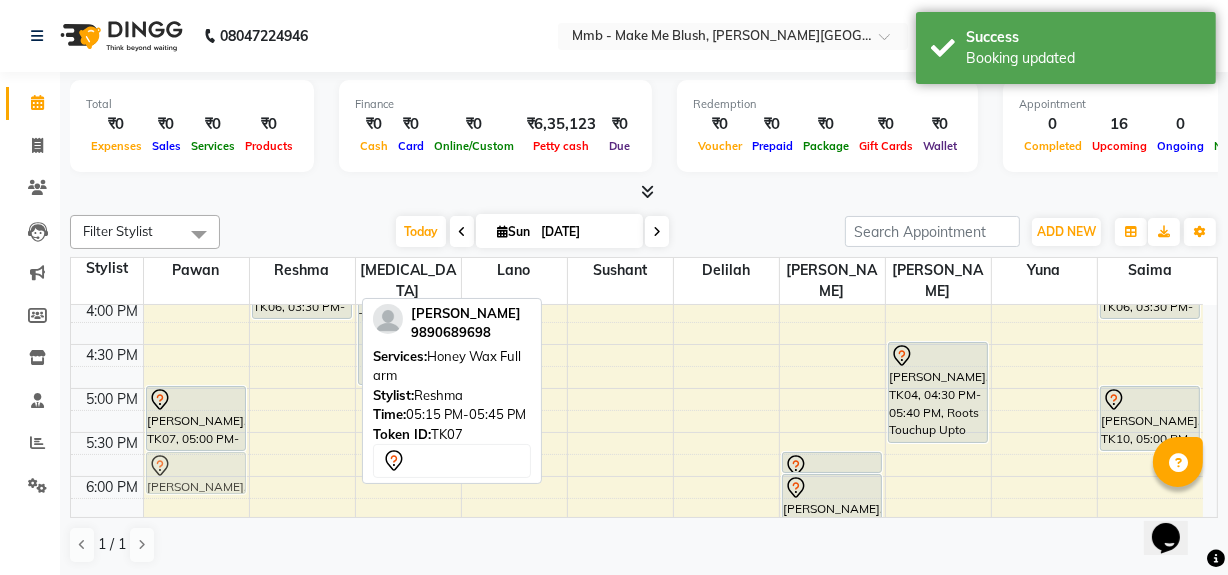 drag, startPoint x: 276, startPoint y: 428, endPoint x: 206, endPoint y: 466, distance: 79.64923 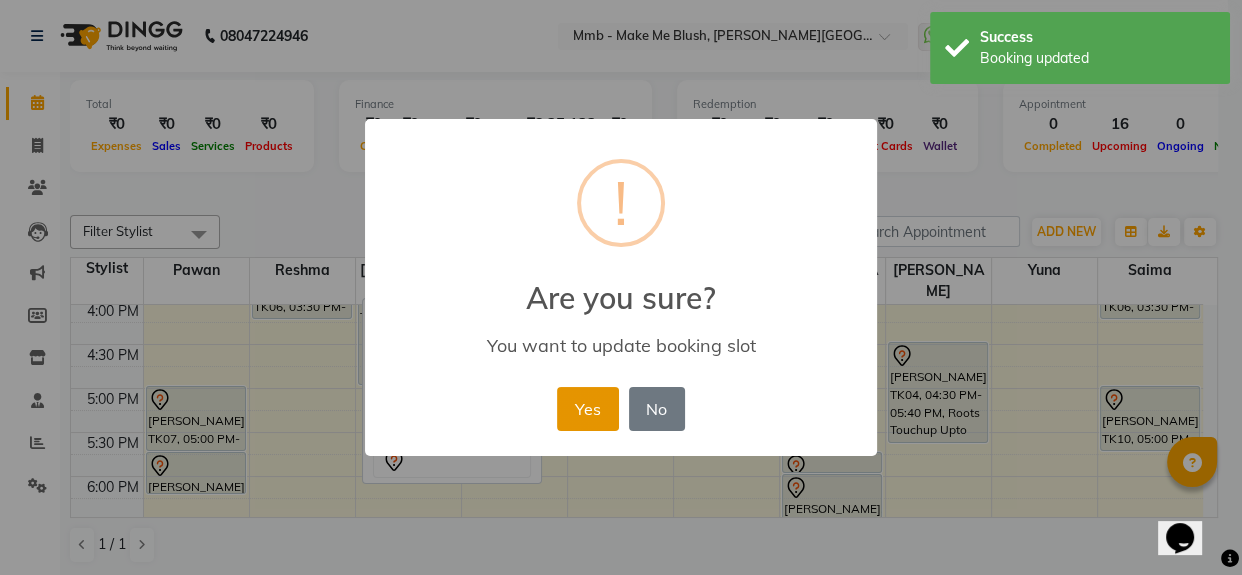 click on "Yes" at bounding box center [587, 409] 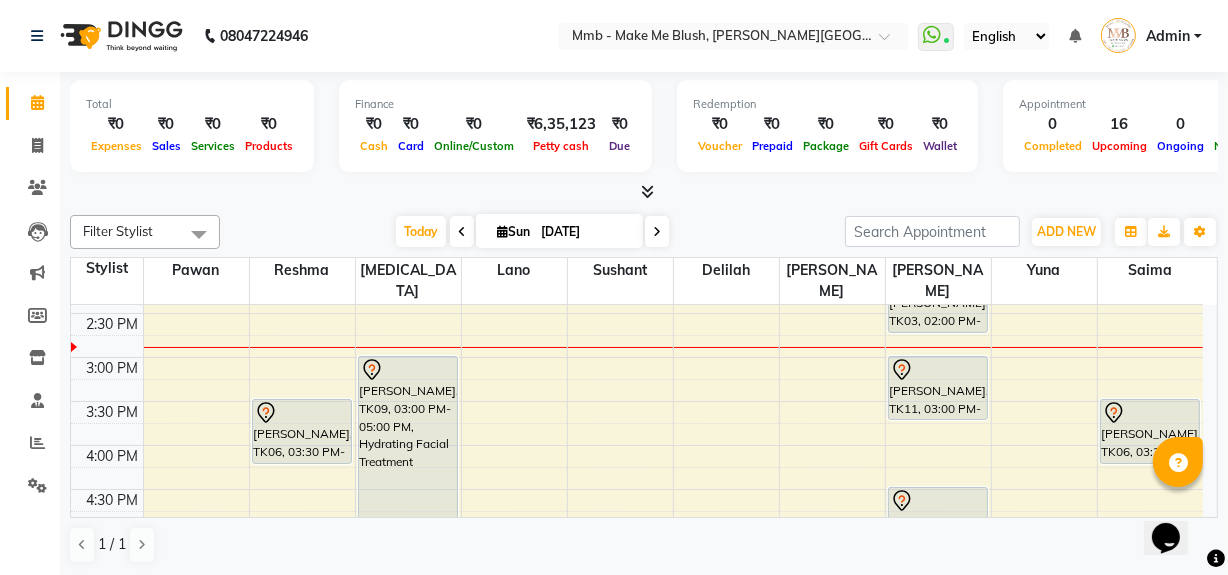scroll, scrollTop: 511, scrollLeft: 0, axis: vertical 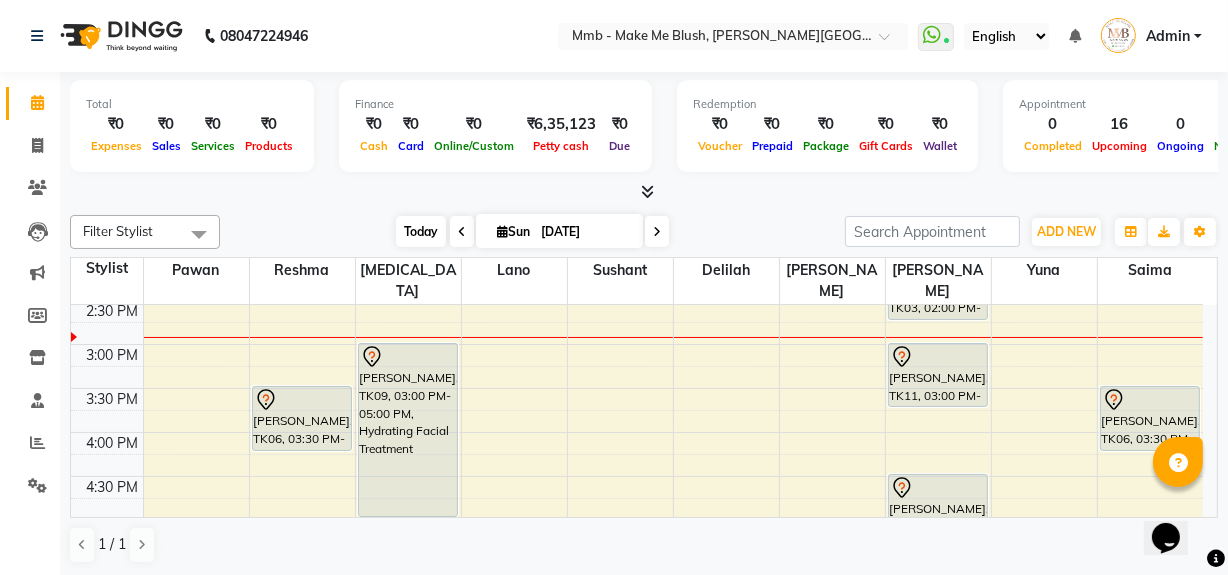 click on "Today" at bounding box center (421, 231) 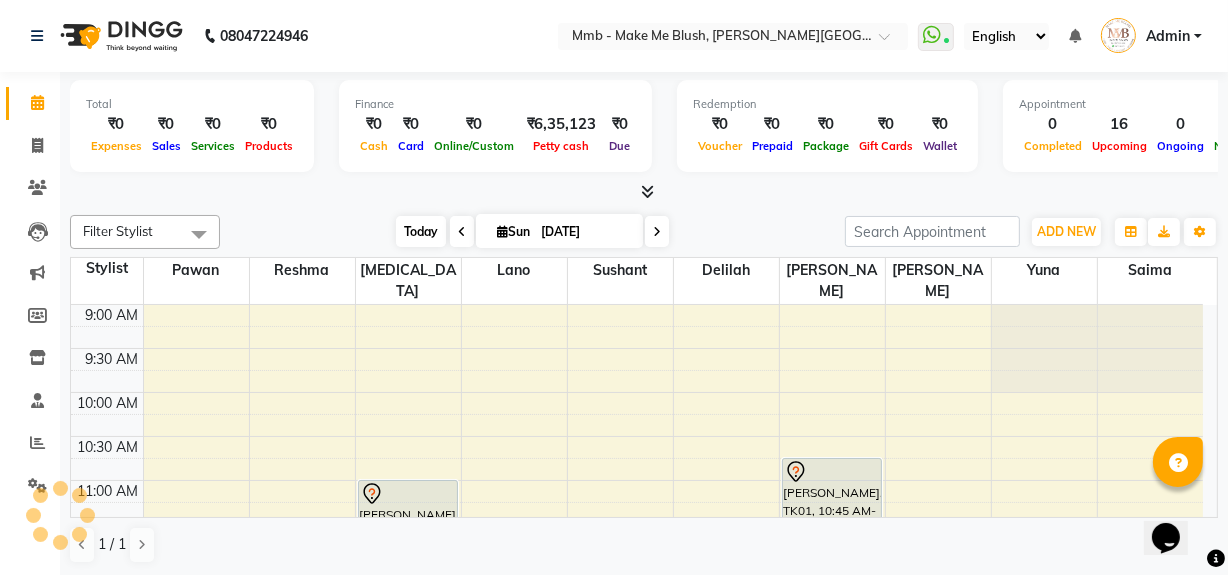 scroll, scrollTop: 439, scrollLeft: 0, axis: vertical 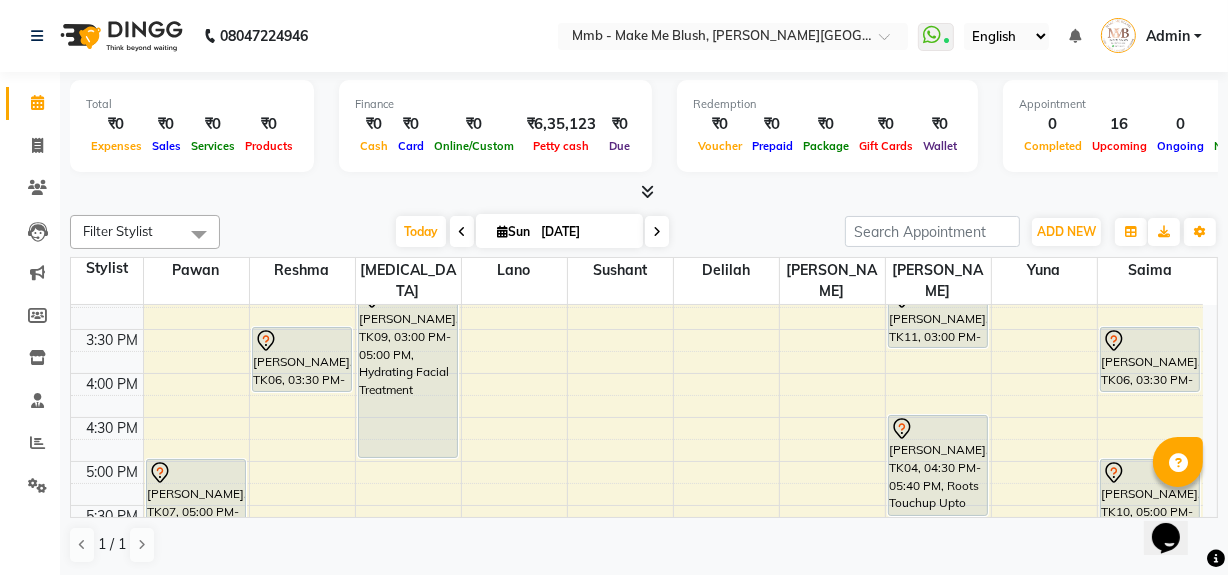 click on "9:00 AM 9:30 AM 10:00 AM 10:30 AM 11:00 AM 11:30 AM 12:00 PM 12:30 PM 1:00 PM 1:30 PM 2:00 PM 2:30 PM 3:00 PM 3:30 PM 4:00 PM 4:30 PM 5:00 PM 5:30 PM 6:00 PM 6:30 PM 7:00 PM 7:30 PM 8:00 PM 8:30 PM             [PERSON_NAME], TK07, 05:00 PM-05:45 PM, Eyebrows             [PERSON_NAME], TK07, 05:45 PM-06:15 PM, Honey Wax Full arm              [PERSON_NAME], TK06, 03:30 PM-04:15 PM, Regular Pedicure              [PERSON_NAME], TK02, 11:00 AM-12:10 PM, Roots Touchup Upto 1inch              [PERSON_NAME], TK09, 03:00 PM-05:00 PM, Hydrating Facial Treatment             [PERSON_NAME], TK01, 10:45 AM-11:45 AM, Opuntia Oil Hair spa             [PERSON_NAME], TK10, 05:45 PM-06:00 PM, Classic hair wash              [PERSON_NAME], TK08, 06:00 PM-07:10 PM, Roots Touchup Upto 1inch              [PERSON_NAME], TK03, 02:00 PM-02:45 PM, Hair Cut Without Wash             [PERSON_NAME], TK11, 03:00 PM-03:45 PM, Hair Cut Without Wash             [PERSON_NAME], TK04, 04:30 PM-05:40 PM, Roots Touchup Upto 1inch" at bounding box center (644, 411) 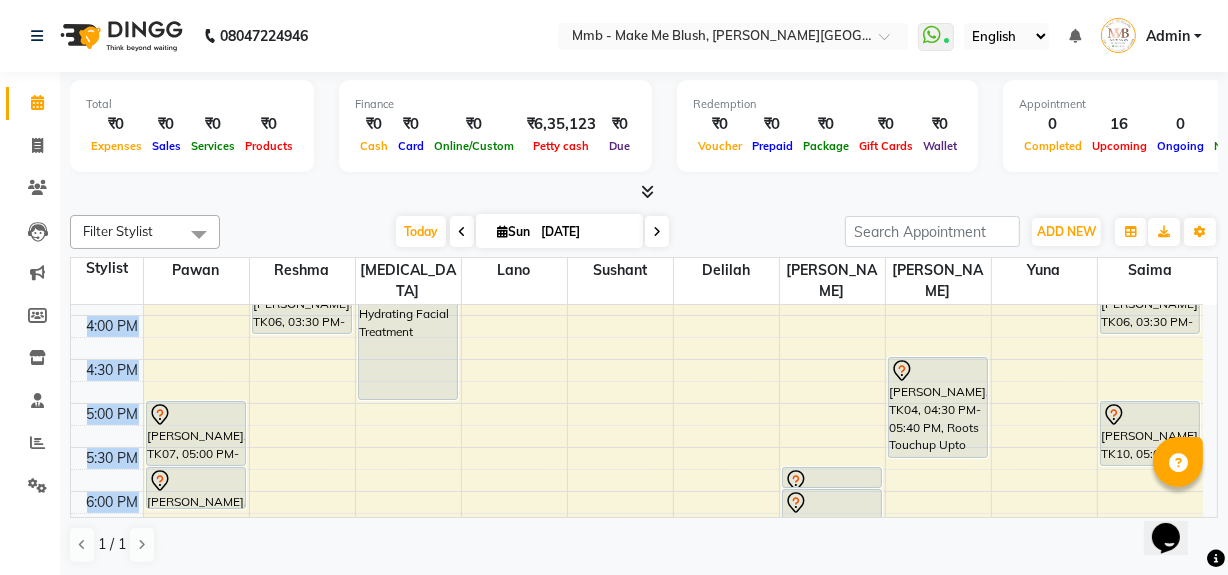 drag, startPoint x: 52, startPoint y: 2, endPoint x: 1211, endPoint y: 514, distance: 1267.0537 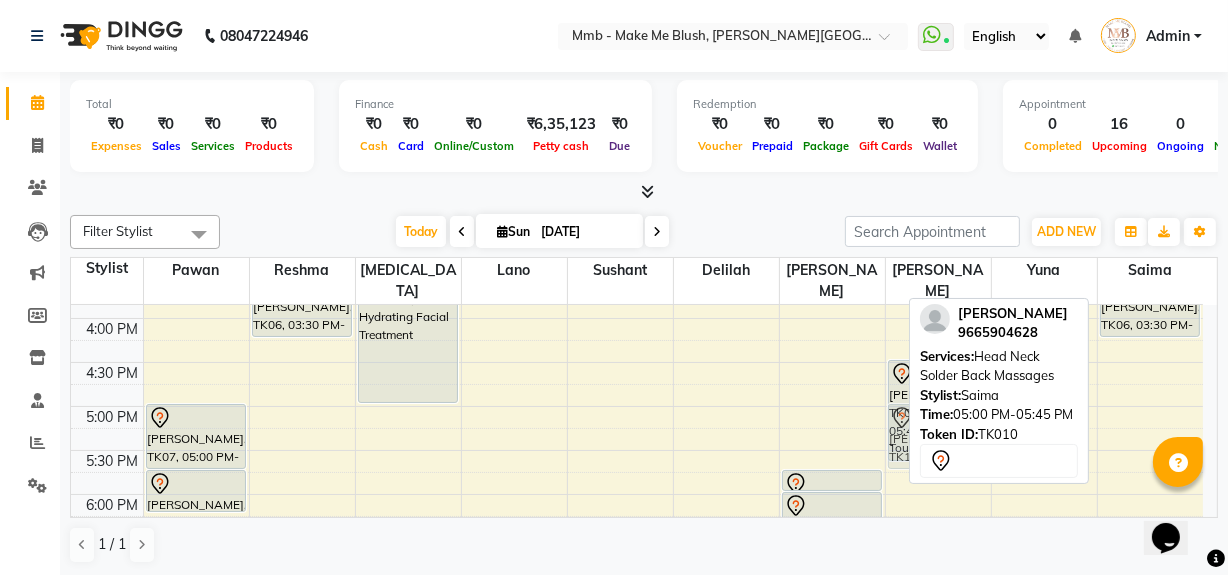click on "[PERSON_NAME], TK07, 05:00 PM-05:45 PM, Eyebrows             [PERSON_NAME], TK07, 05:45 PM-06:15 PM, Honey Wax Full arm              [PERSON_NAME], TK06, 03:30 PM-04:15 PM, Regular Pedicure              [PERSON_NAME], TK02, 11:00 AM-12:10 PM, Roots Touchup Upto 1inch              [PERSON_NAME], TK09, 03:00 PM-05:00 PM, Hydrating Facial Treatment             [PERSON_NAME], TK01, 10:45 AM-11:45 AM, Opuntia Oil Hair spa             [PERSON_NAME], TK10, 05:45 PM-06:00 PM, Classic hair wash              [PERSON_NAME], TK08, 06:00 PM-07:10 PM, Roots Touchup Upto 1inch              [PERSON_NAME], TK03, 02:00 PM-02:45 PM, Hair Cut Without Wash             [PERSON_NAME], TK11, 03:00 PM-03:45 PM, Hair Cut Without Wash             [PERSON_NAME], TK04, 04:30 PM-05:40 PM, Roots Touchup Upto 1inch              [PERSON_NAME], TK10, 05:00 PM-05:45 PM, Head Neck Solder Back Massages              [PERSON_NAME], TK03, 12:45 PM-01:15 PM, Head Massages" at bounding box center (637, 230) 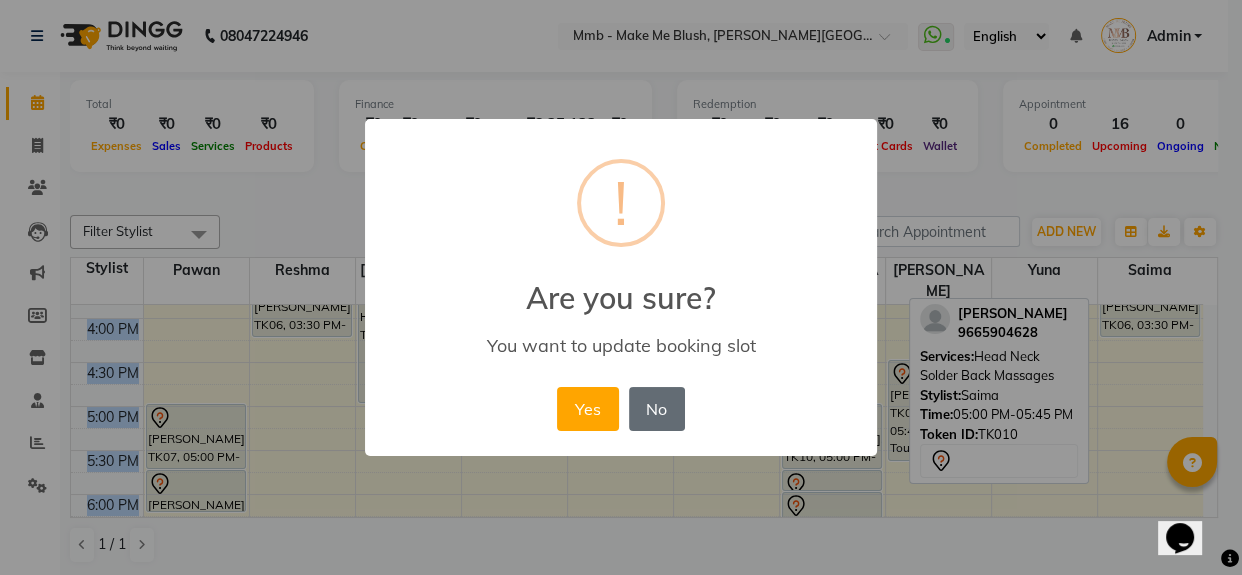 click on "No" at bounding box center (657, 409) 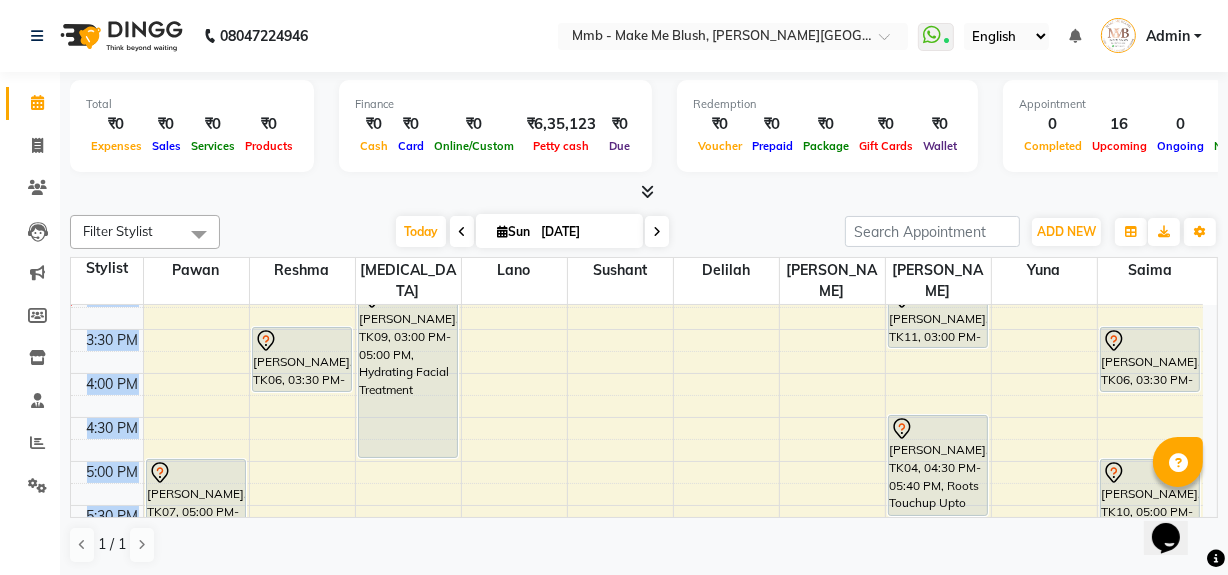 scroll, scrollTop: 530, scrollLeft: 0, axis: vertical 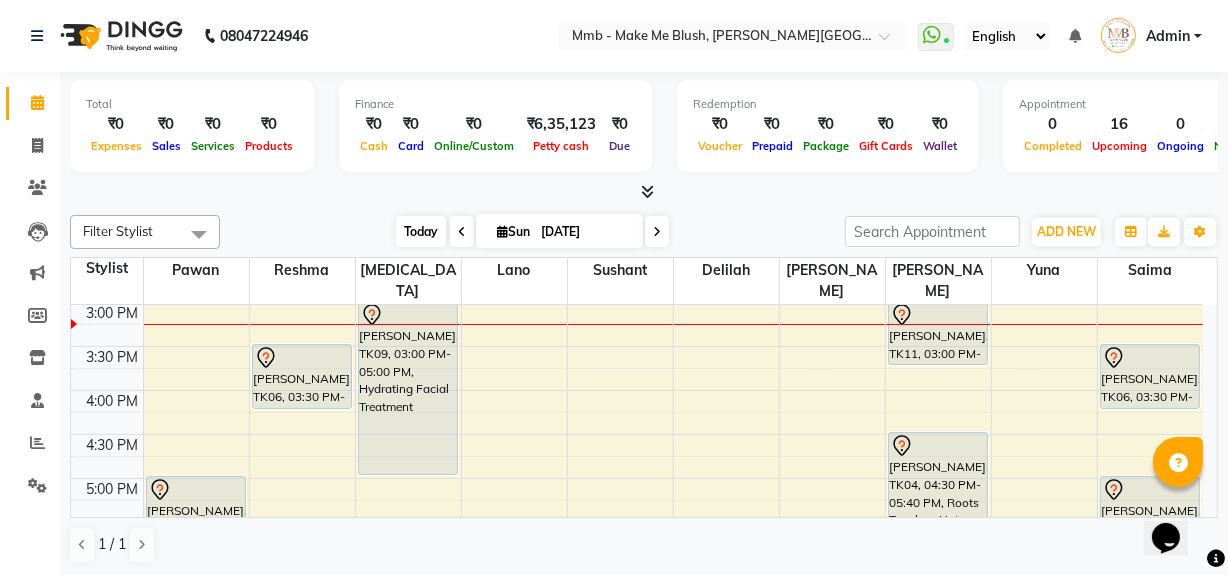 click on "Today" at bounding box center [421, 231] 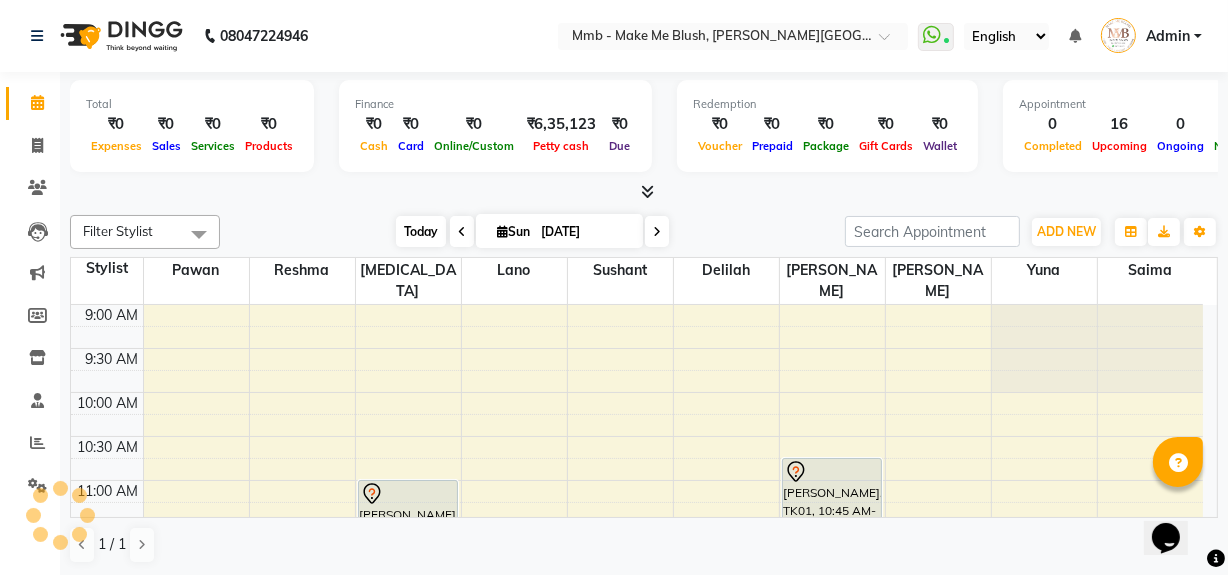 scroll, scrollTop: 527, scrollLeft: 0, axis: vertical 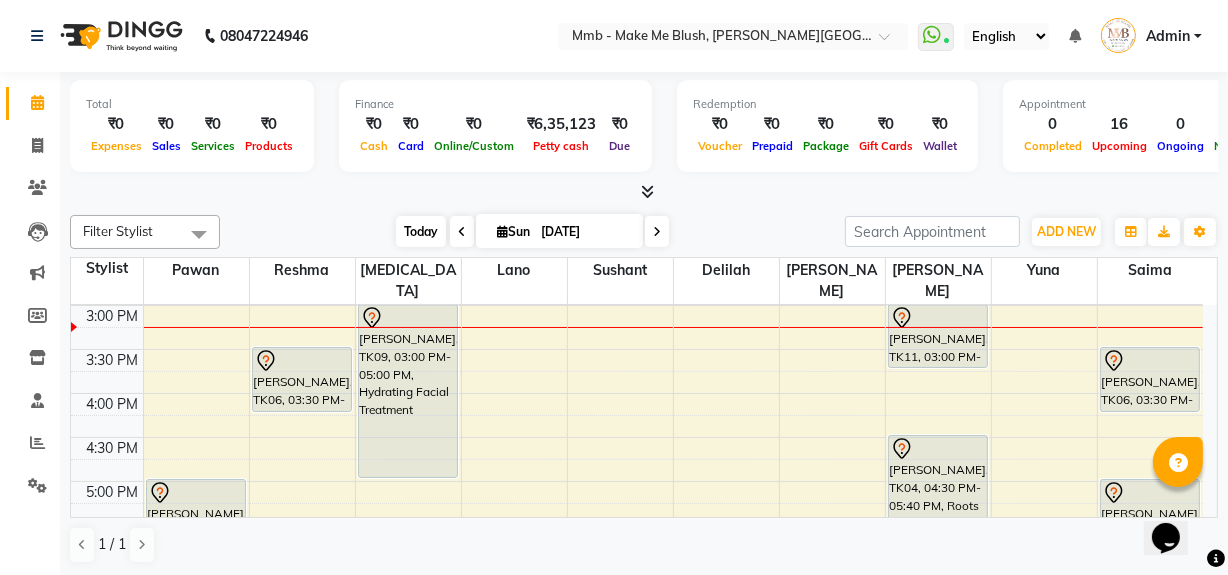 click on "Today" at bounding box center (421, 231) 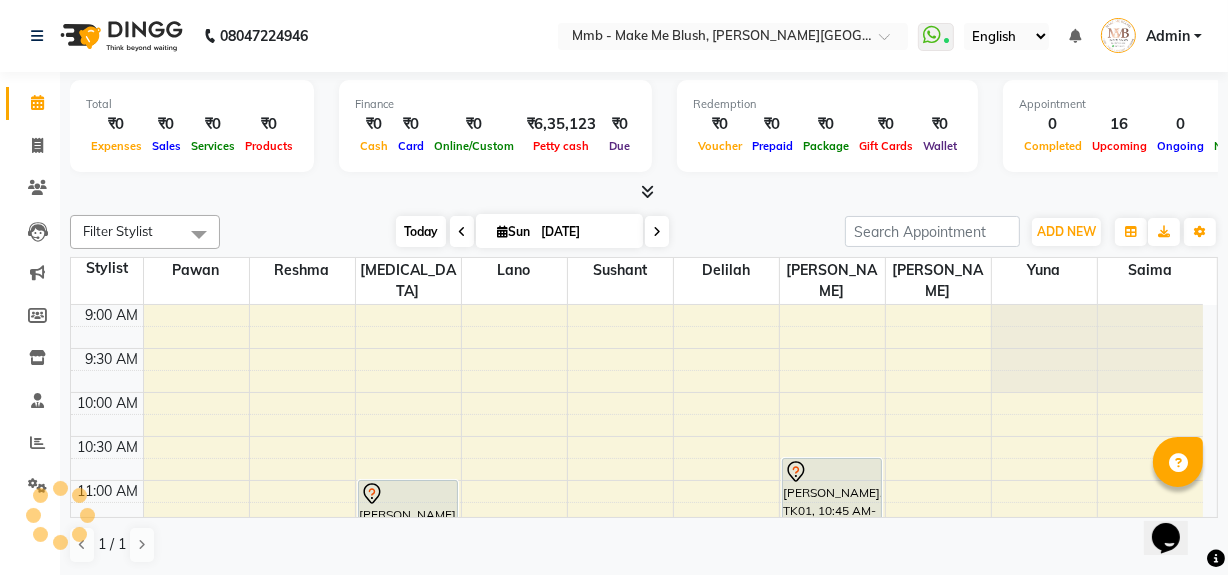 scroll, scrollTop: 527, scrollLeft: 0, axis: vertical 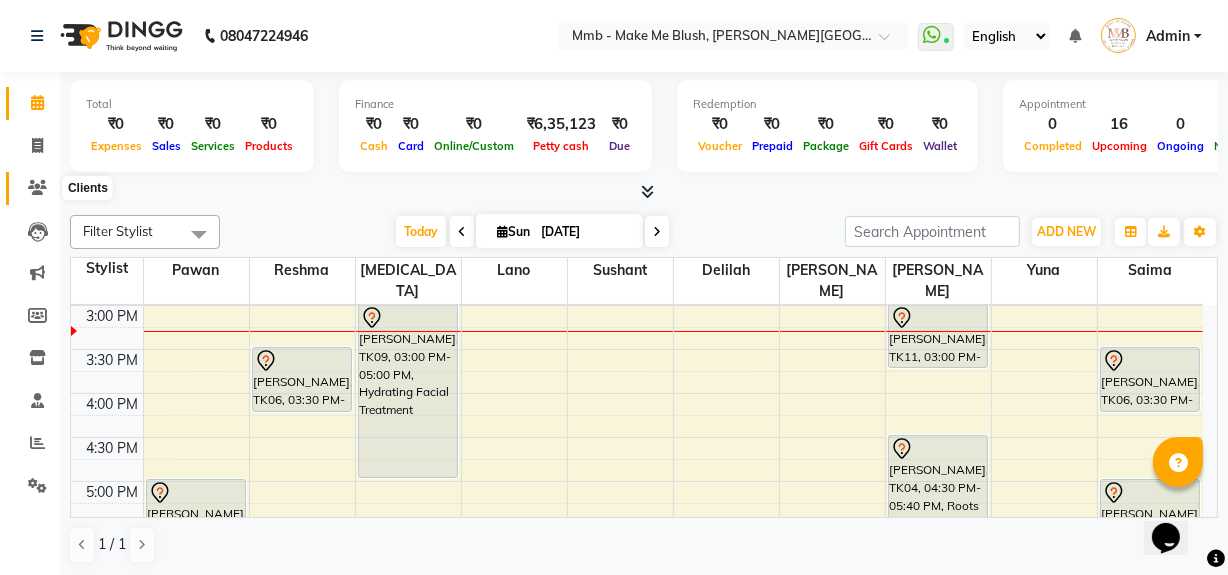 click 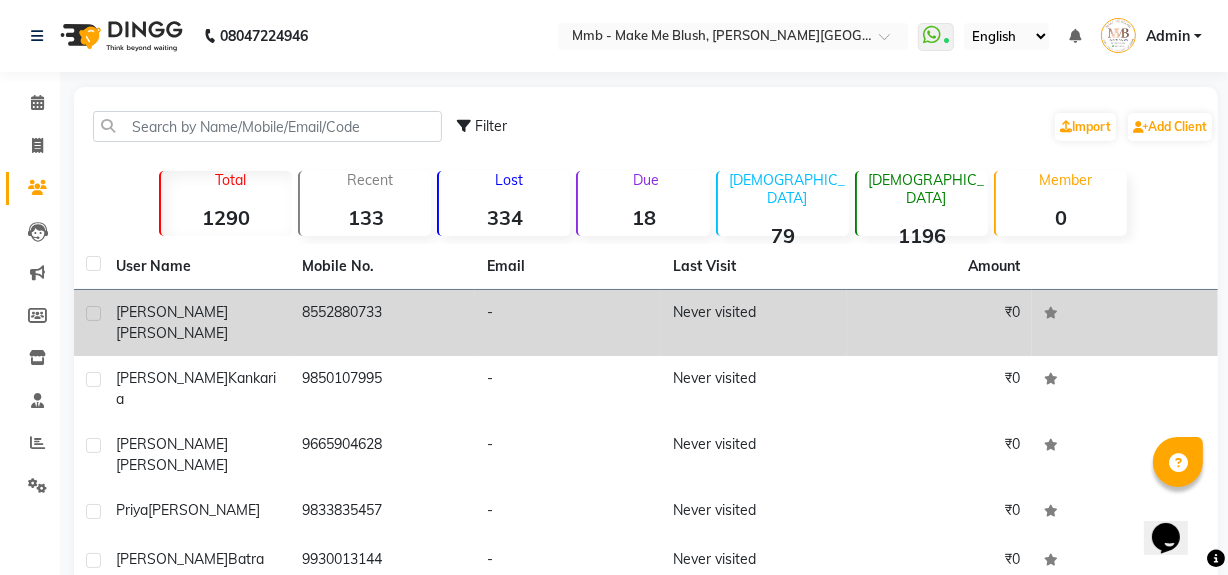 click on "[PERSON_NAME]" 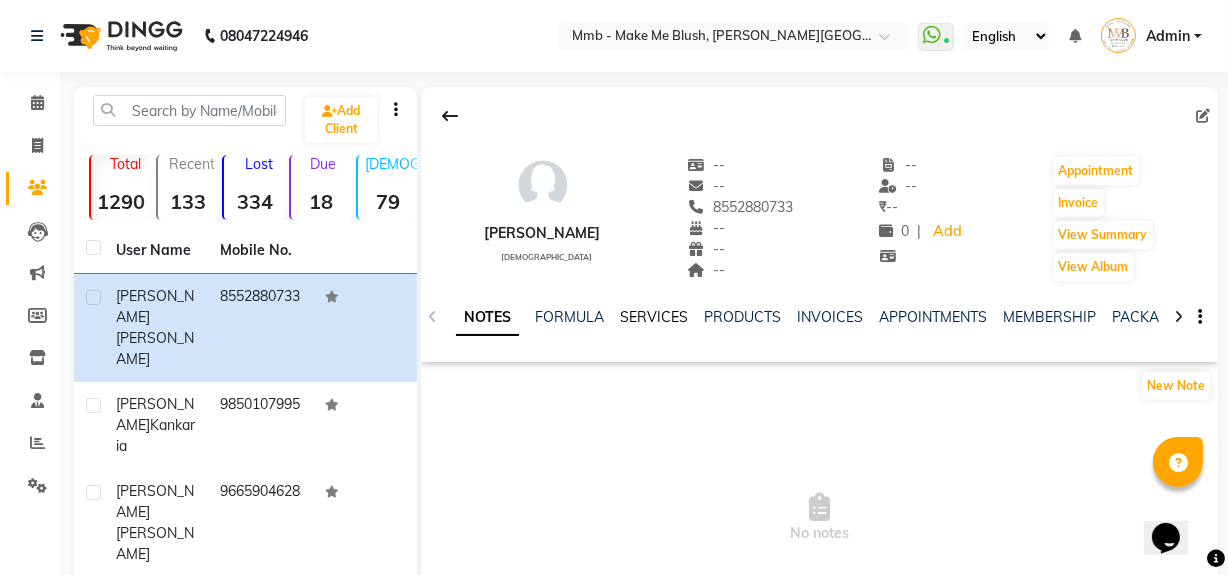 click on "SERVICES" 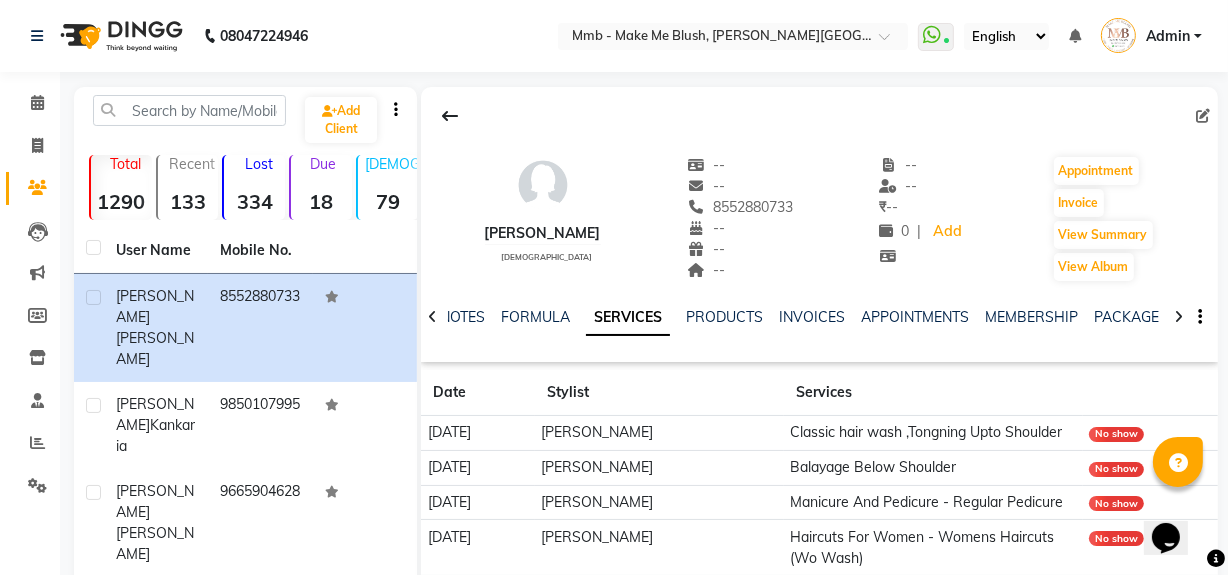 scroll, scrollTop: 360, scrollLeft: 0, axis: vertical 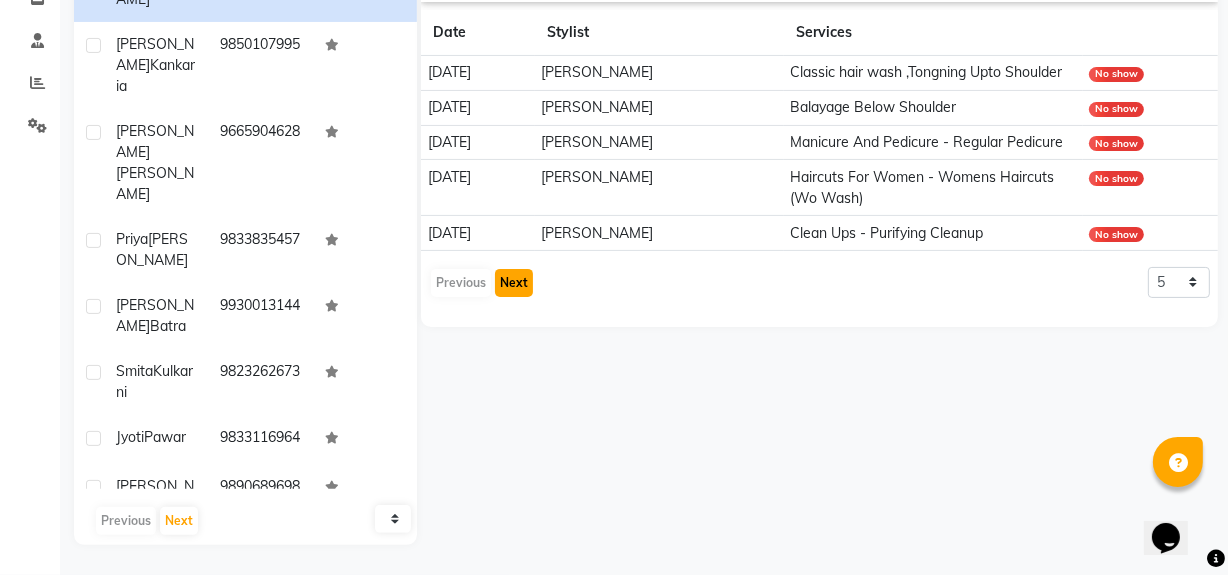 click on "Next" 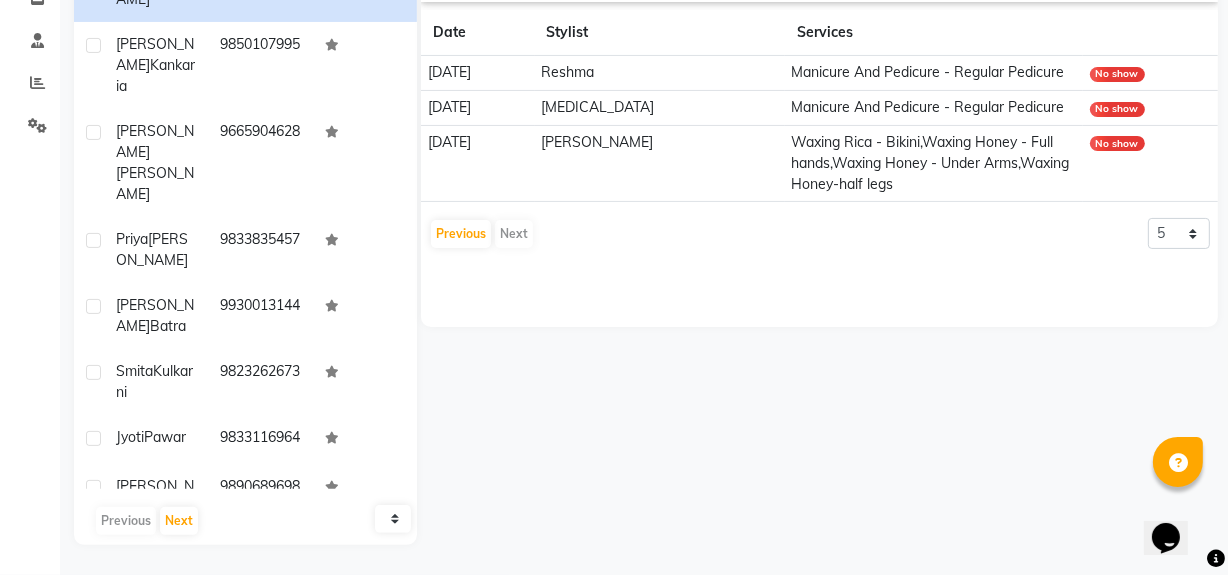 scroll, scrollTop: 0, scrollLeft: 0, axis: both 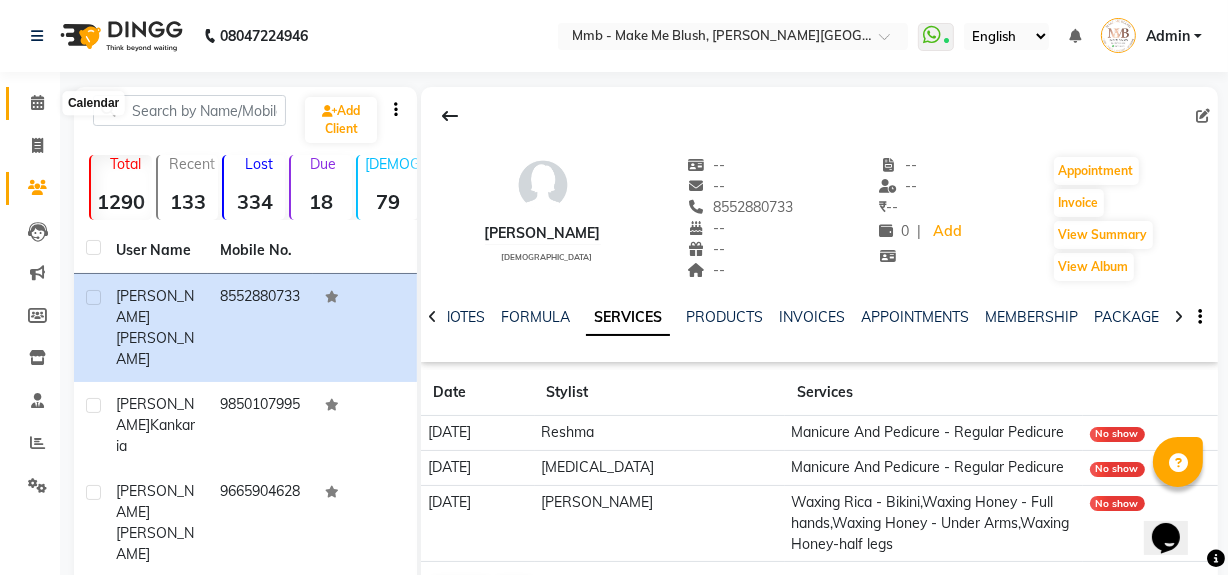 click 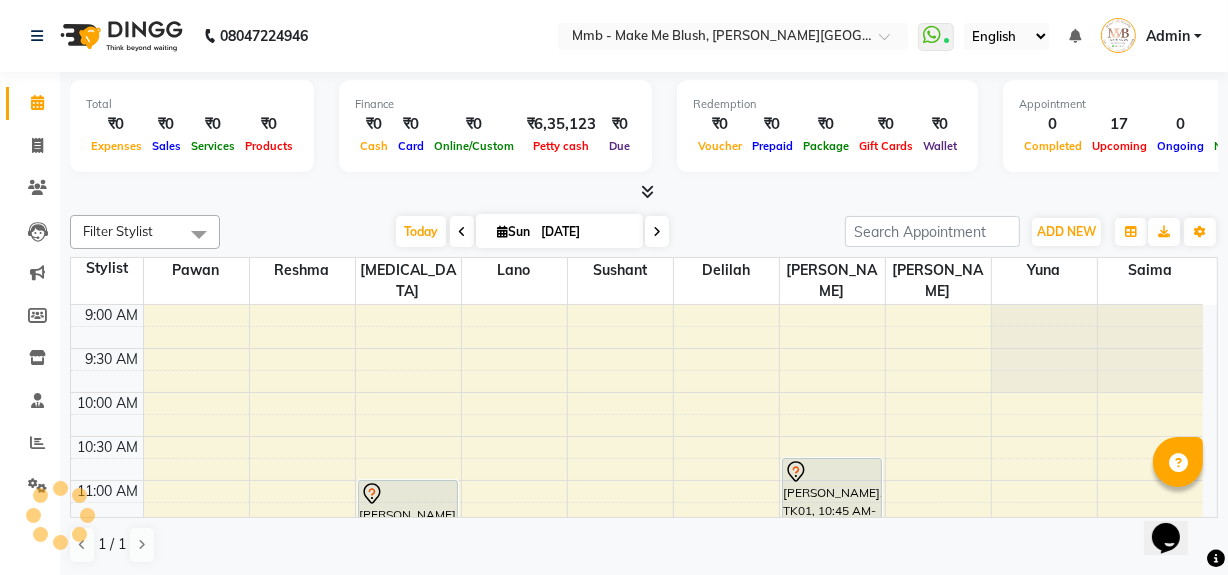 scroll, scrollTop: 0, scrollLeft: 0, axis: both 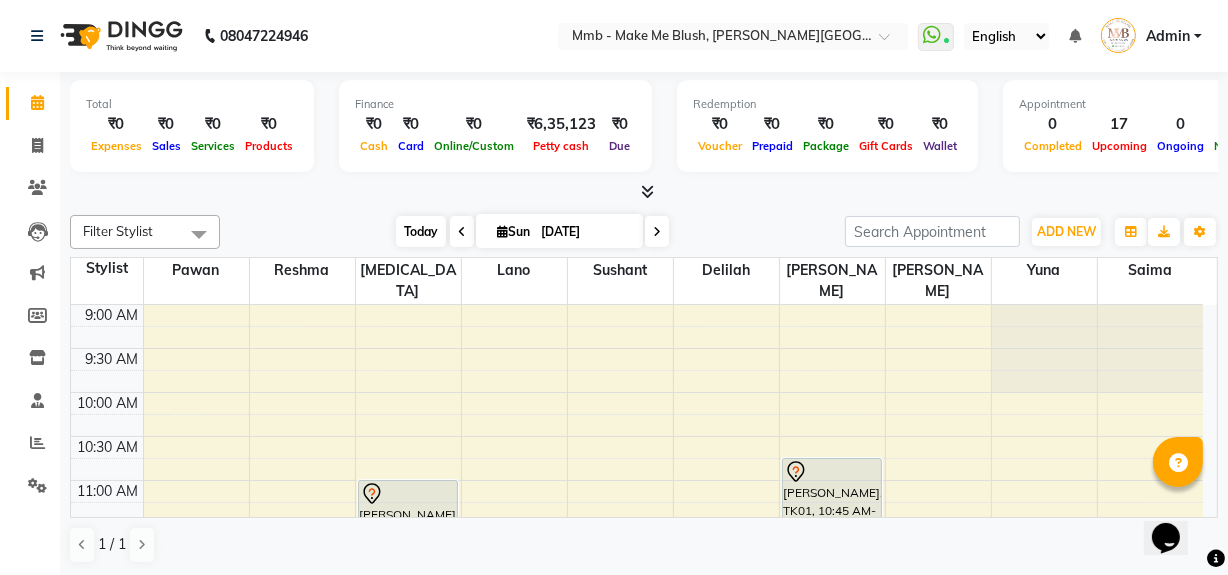 click on "Today" at bounding box center [421, 231] 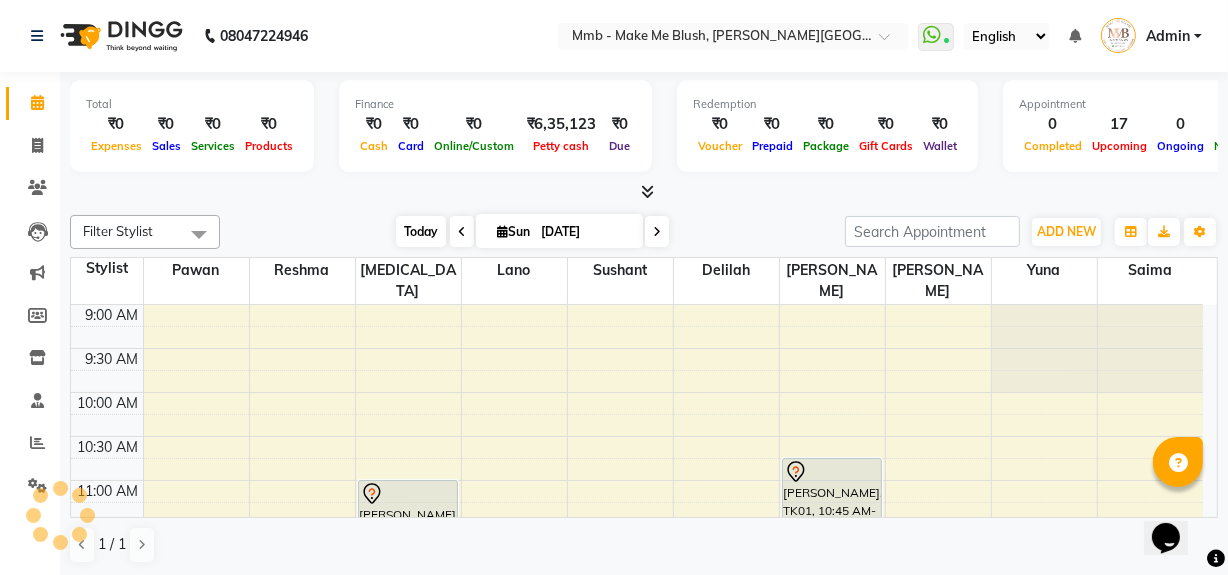 scroll, scrollTop: 527, scrollLeft: 0, axis: vertical 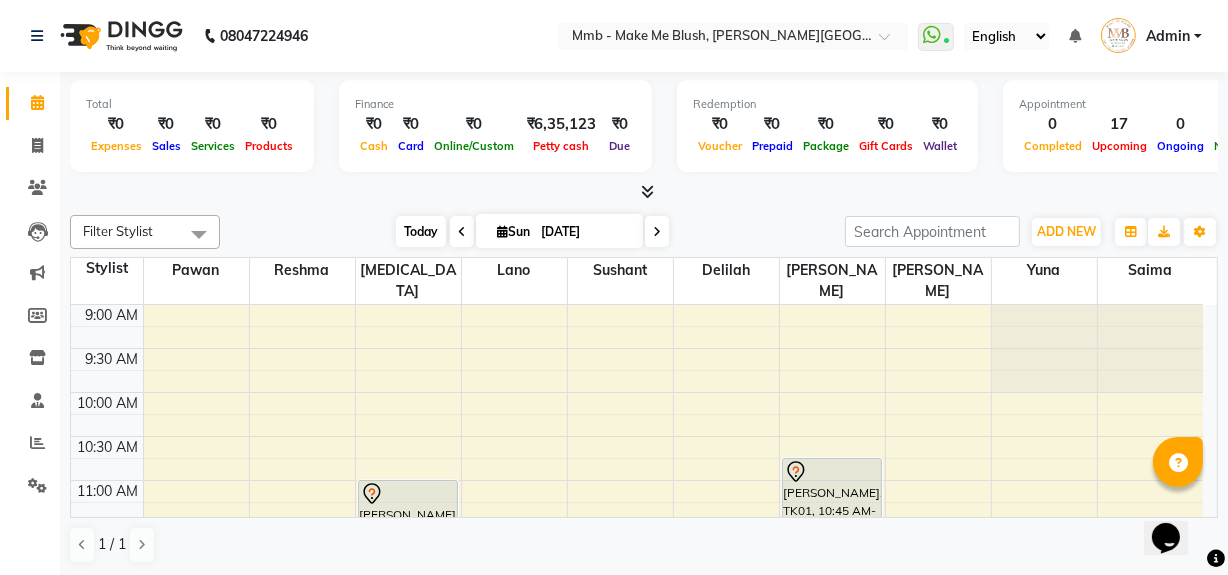 click on "Today" at bounding box center [421, 231] 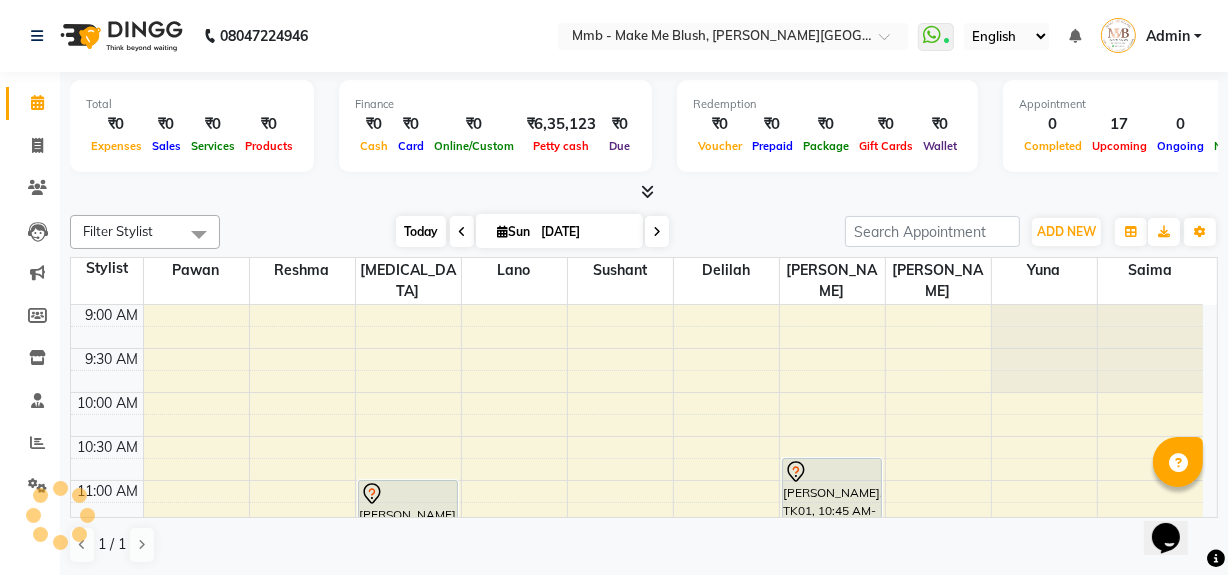 scroll, scrollTop: 527, scrollLeft: 0, axis: vertical 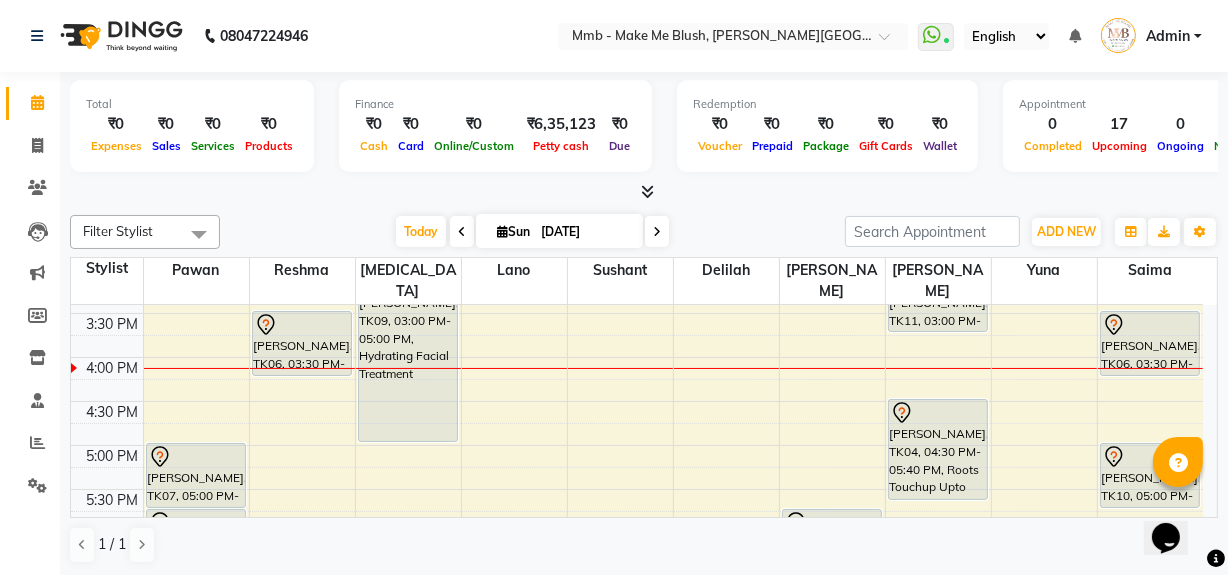 click on "Opens Chat This icon Opens the chat window." at bounding box center (1175, 502) 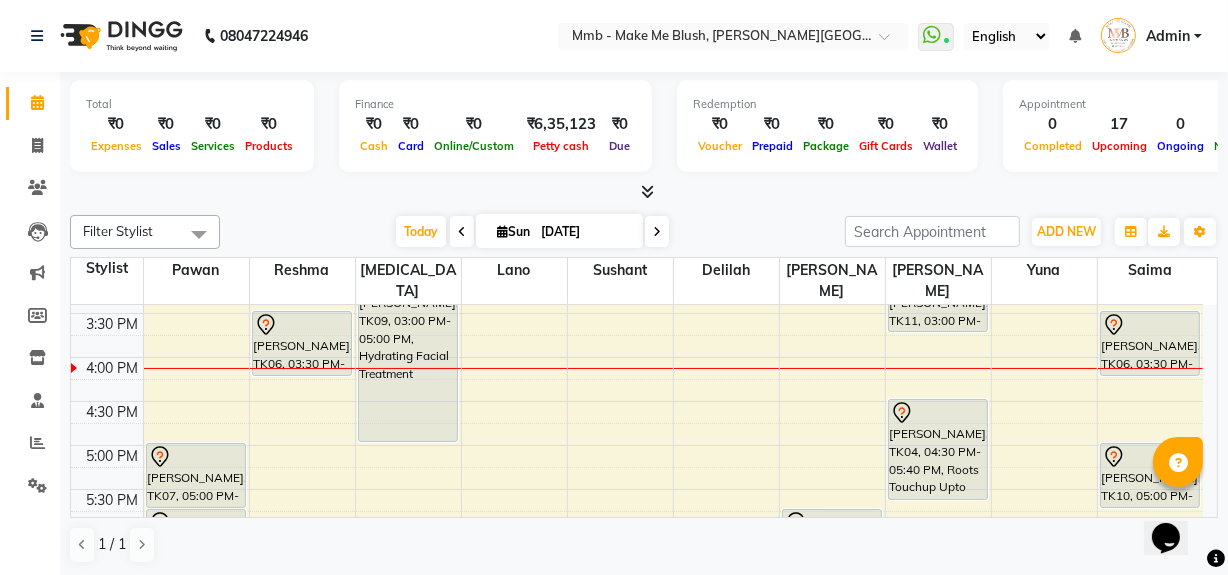 click on "Opens Chat This icon Opens the chat window." 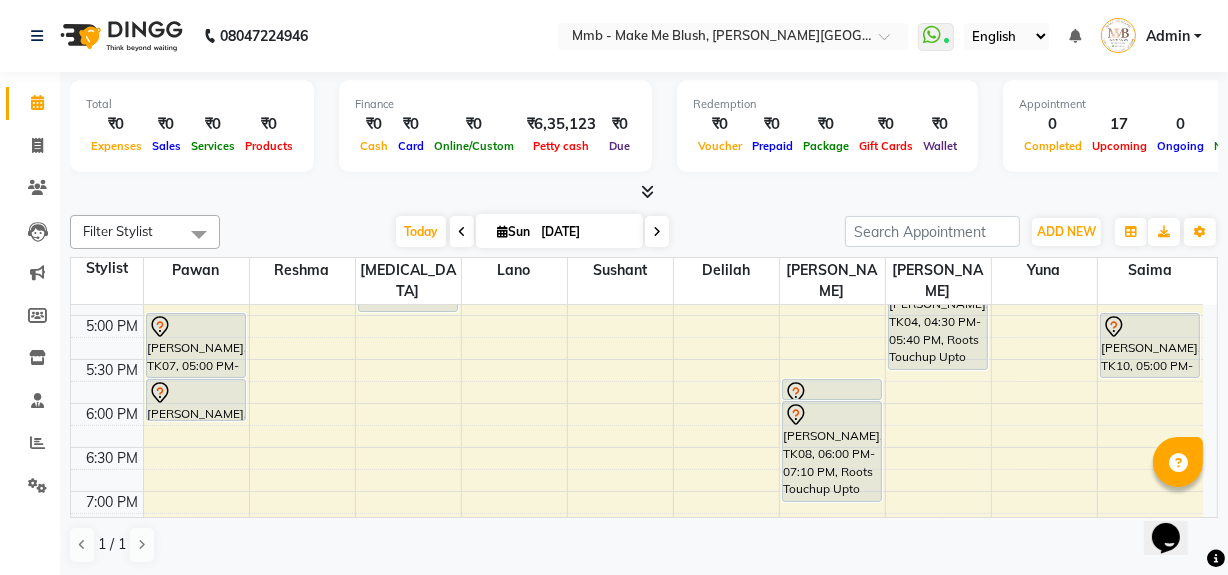 scroll, scrollTop: 709, scrollLeft: 0, axis: vertical 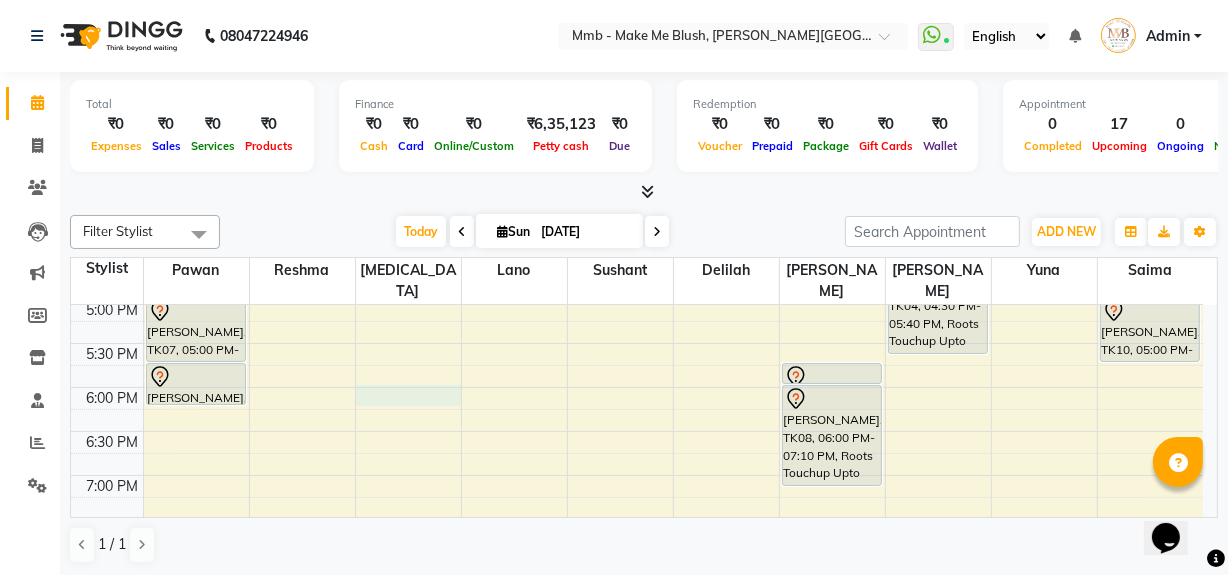 click on "9:00 AM 9:30 AM 10:00 AM 10:30 AM 11:00 AM 11:30 AM 12:00 PM 12:30 PM 1:00 PM 1:30 PM 2:00 PM 2:30 PM 3:00 PM 3:30 PM 4:00 PM 4:30 PM 5:00 PM 5:30 PM 6:00 PM 6:30 PM 7:00 PM 7:30 PM 8:00 PM 8:30 PM             [PERSON_NAME], TK07, 05:00 PM-05:45 PM, Eyebrows             [PERSON_NAME], TK07, 05:45 PM-06:15 PM, Honey Wax Full arm              [PERSON_NAME], TK06, 03:30 PM-04:15 PM, Regular Pedicure              [PERSON_NAME], TK02, 11:00 AM-12:10 PM, Roots Touchup Upto 1inch              [PERSON_NAME], TK09, 03:00 PM-05:00 PM, Hydrating Facial Treatment             [PERSON_NAME], TK01, 10:45 AM-11:45 AM, Opuntia Oil Hair spa             [PERSON_NAME], TK10, 05:45 PM-06:00 PM, Classic hair wash              [PERSON_NAME], TK08, 06:00 PM-07:10 PM, Roots Touchup Upto 1inch              [PERSON_NAME], TK03, 02:00 PM-02:45 PM, Hair Cut Without Wash             [PERSON_NAME], TK11, 03:00 PM-03:45 PM, Hair Cut Without Wash             [PERSON_NAME], TK04, 04:30 PM-05:40 PM, Roots Touchup Upto 1inch" at bounding box center (637, 123) 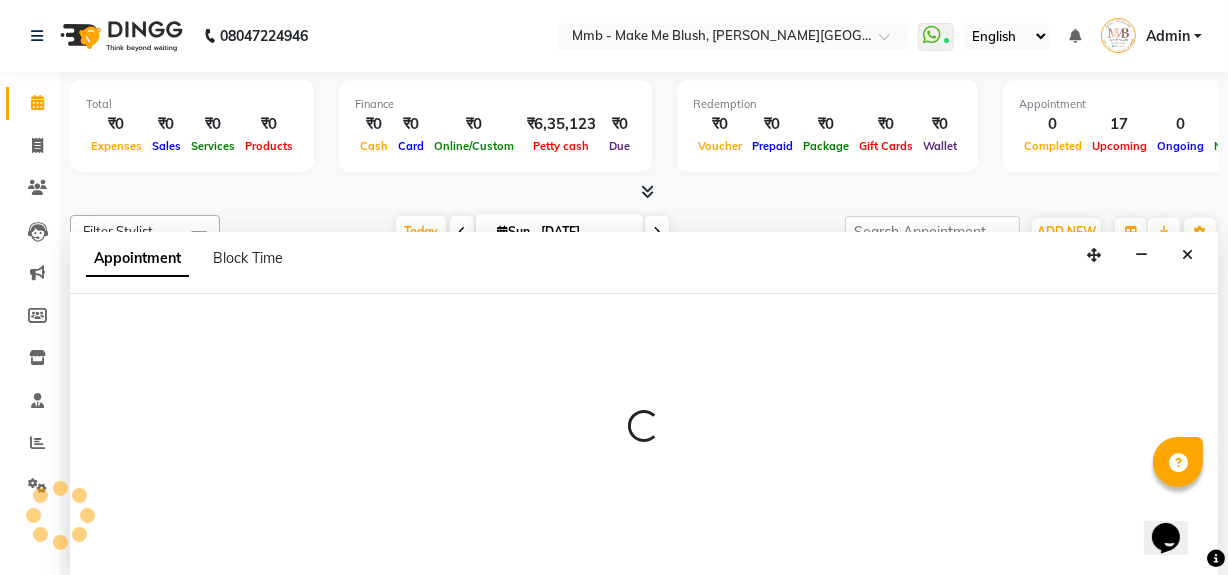 scroll, scrollTop: 0, scrollLeft: 0, axis: both 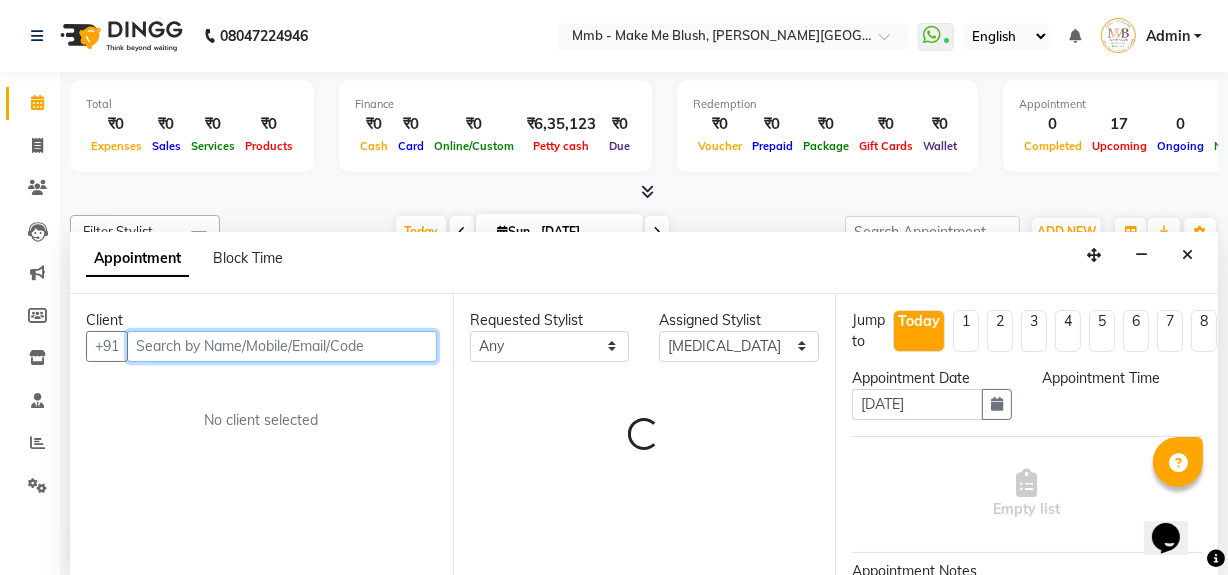 select on "1080" 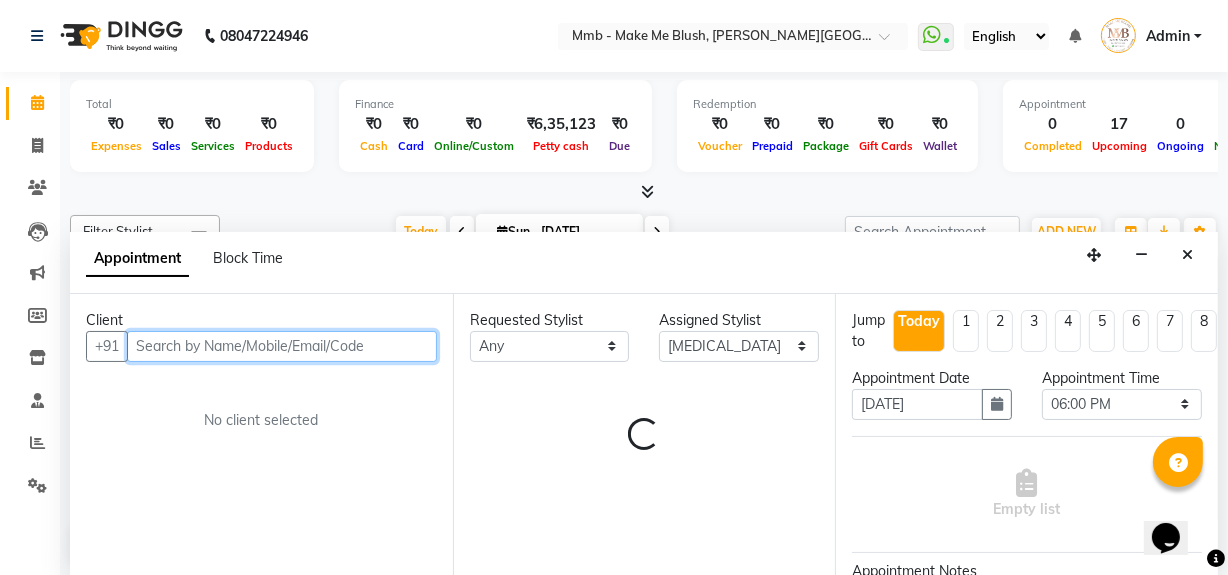 click at bounding box center (282, 346) 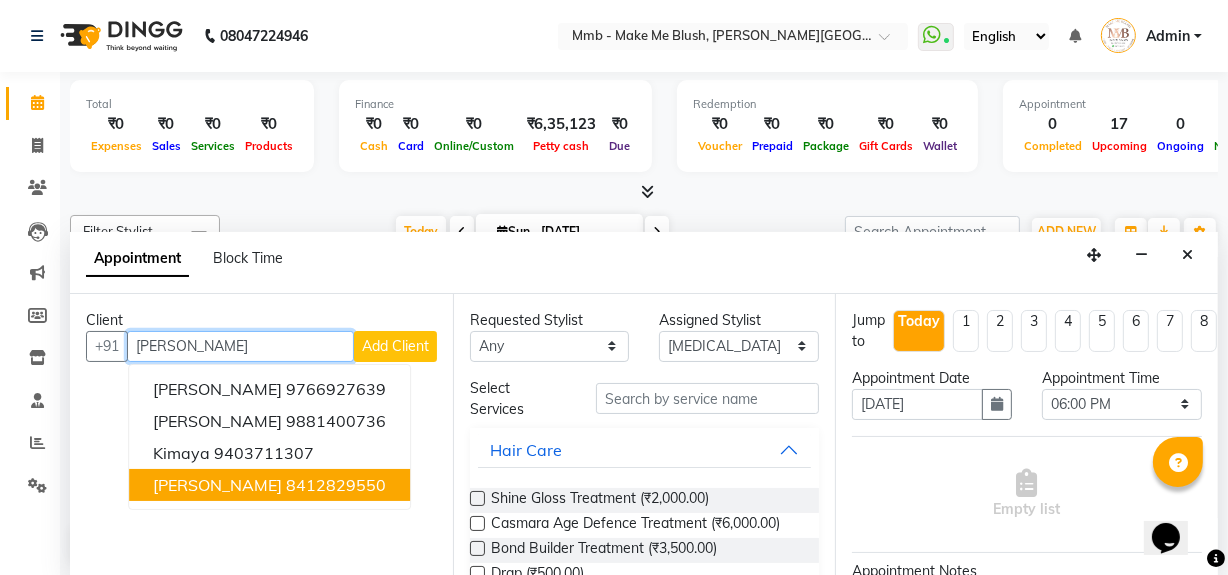 click on "Kimberly" at bounding box center [217, 485] 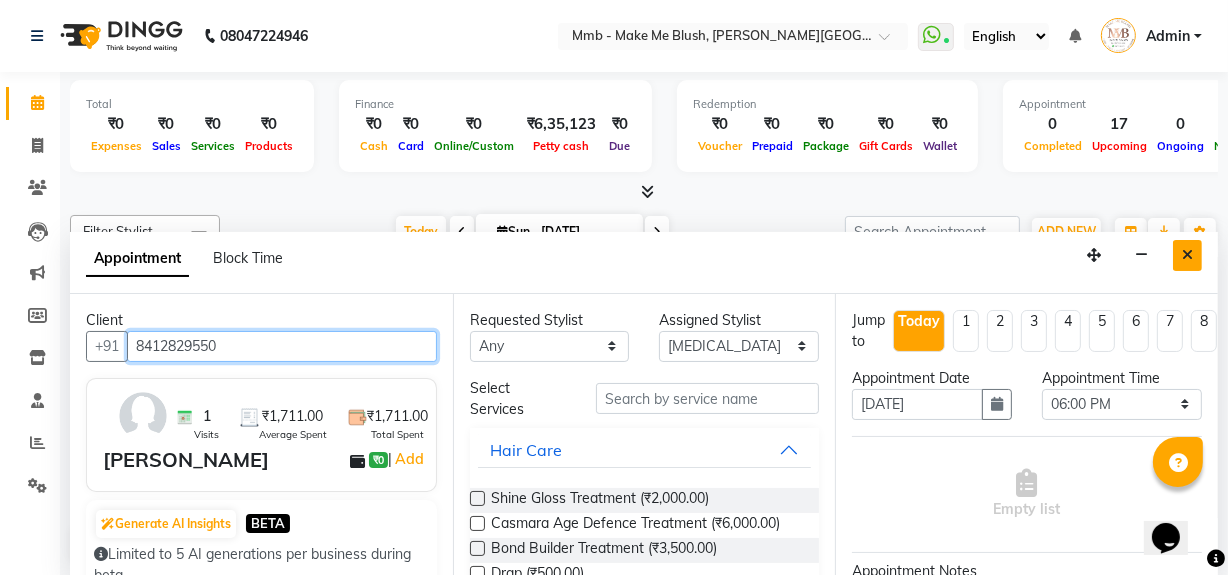 type on "8412829550" 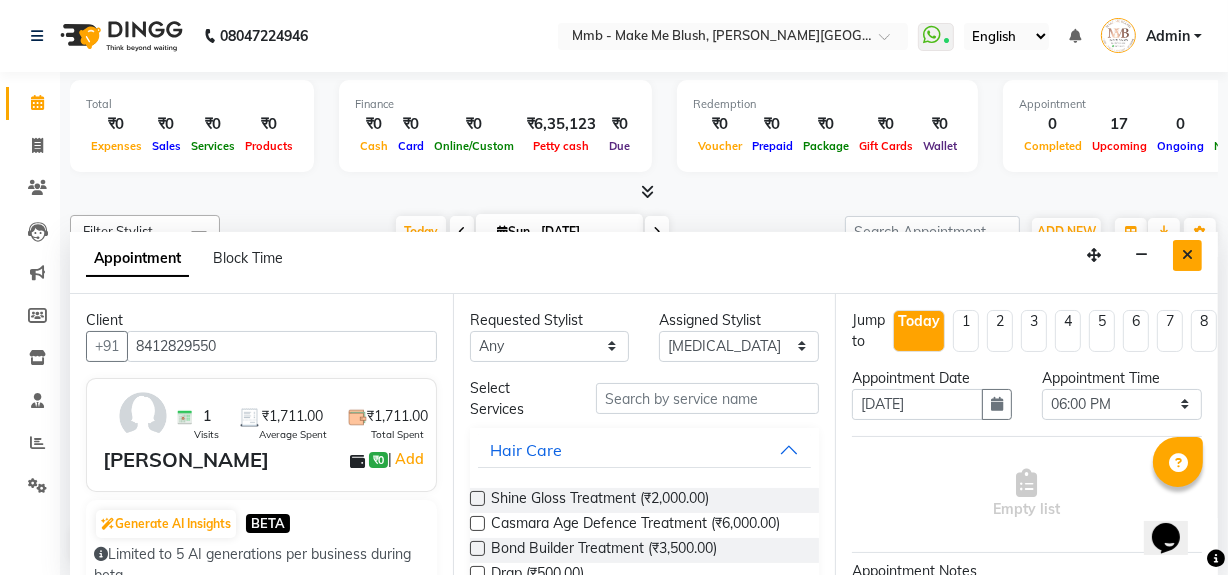 click at bounding box center [1187, 255] 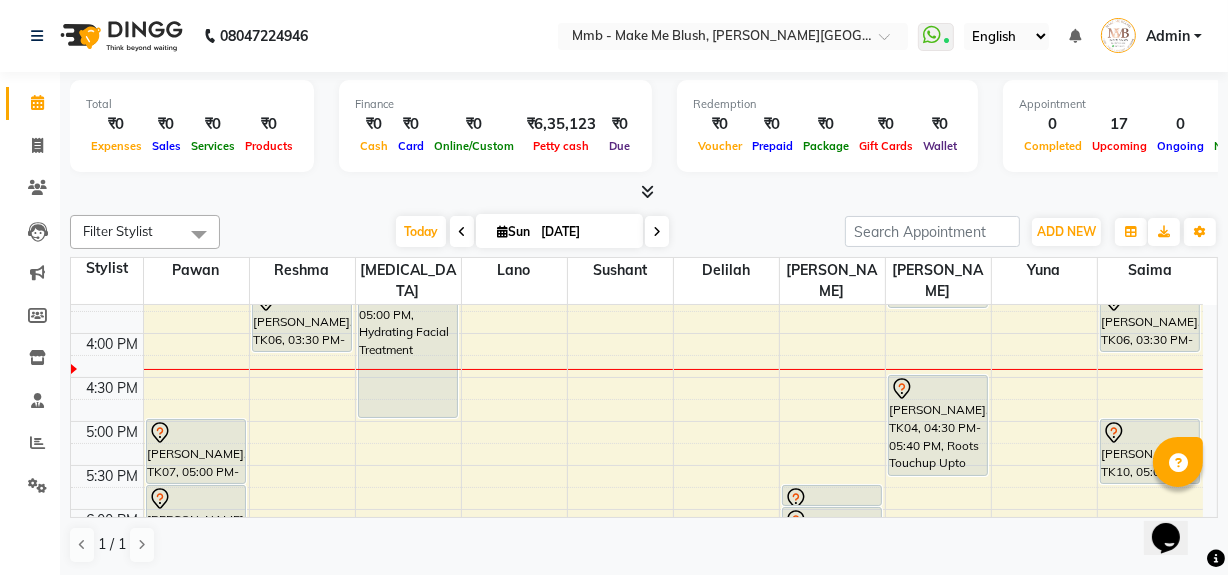 scroll, scrollTop: 540, scrollLeft: 0, axis: vertical 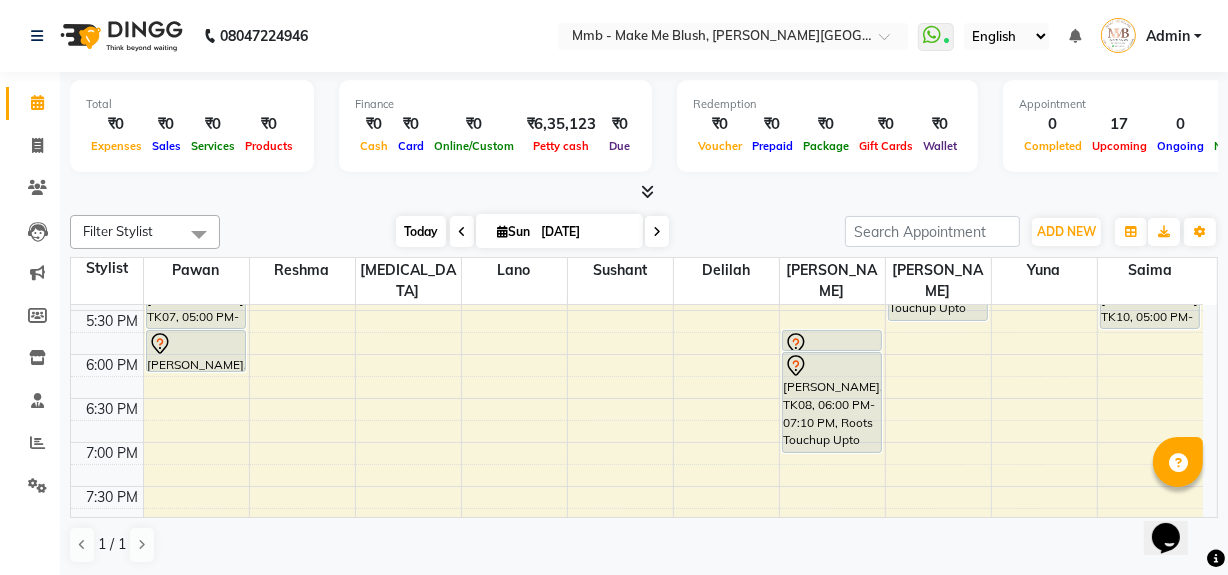 click on "Today" at bounding box center (421, 231) 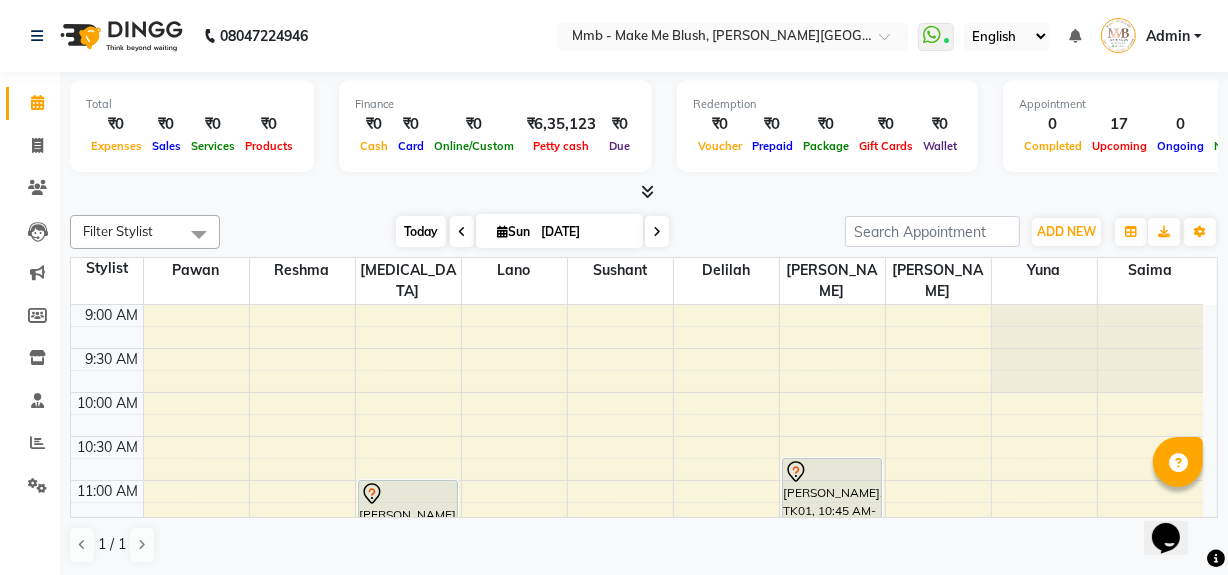 scroll, scrollTop: 615, scrollLeft: 0, axis: vertical 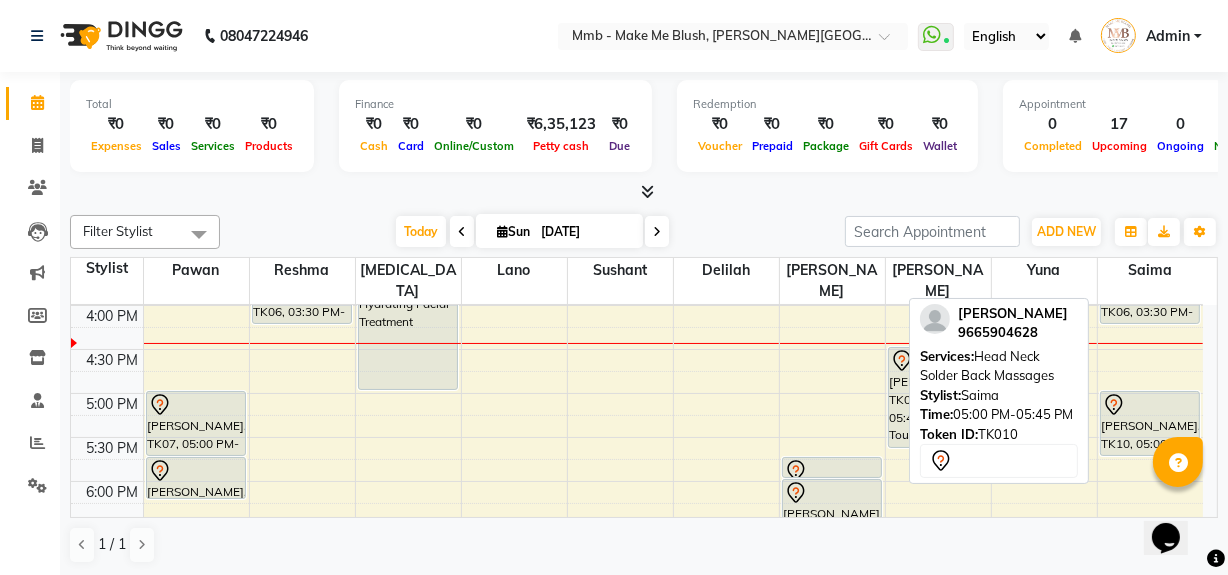 click on "[PERSON_NAME], TK10, 05:00 PM-05:45 PM, Head Neck Solder Back Massages" at bounding box center [1150, 423] 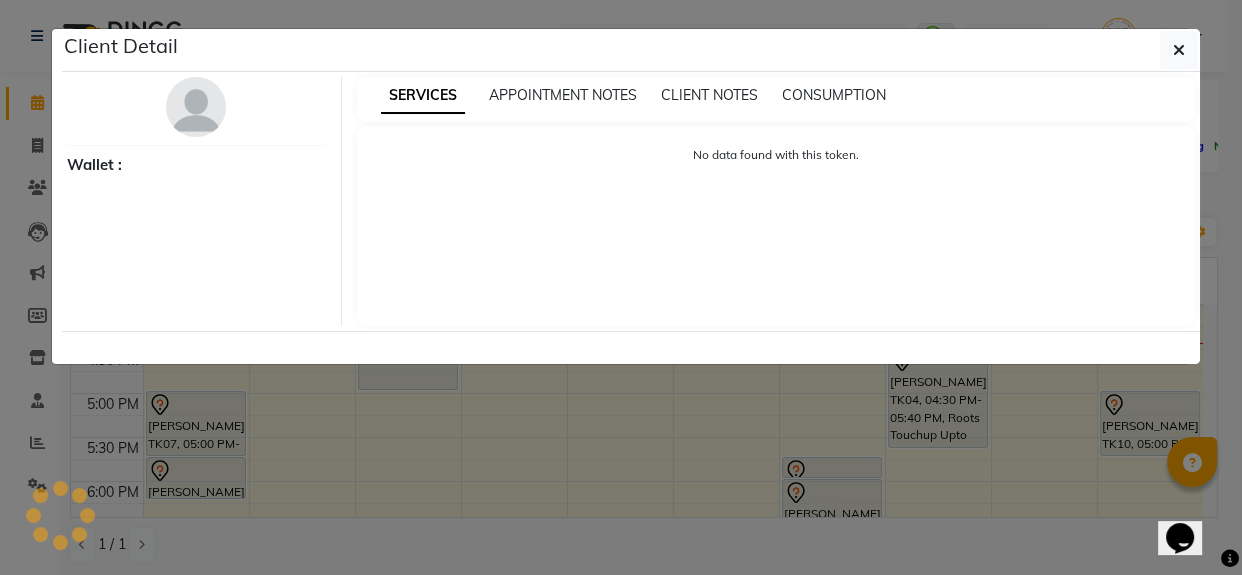 select on "7" 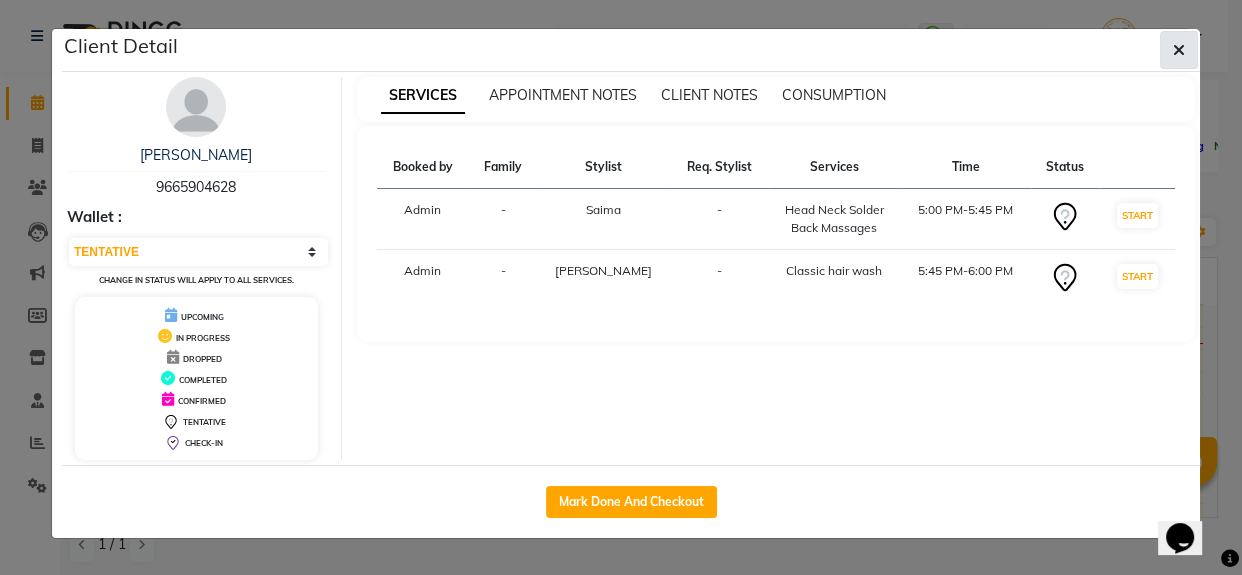 drag, startPoint x: 1141, startPoint y: 430, endPoint x: 1190, endPoint y: 47, distance: 386.12173 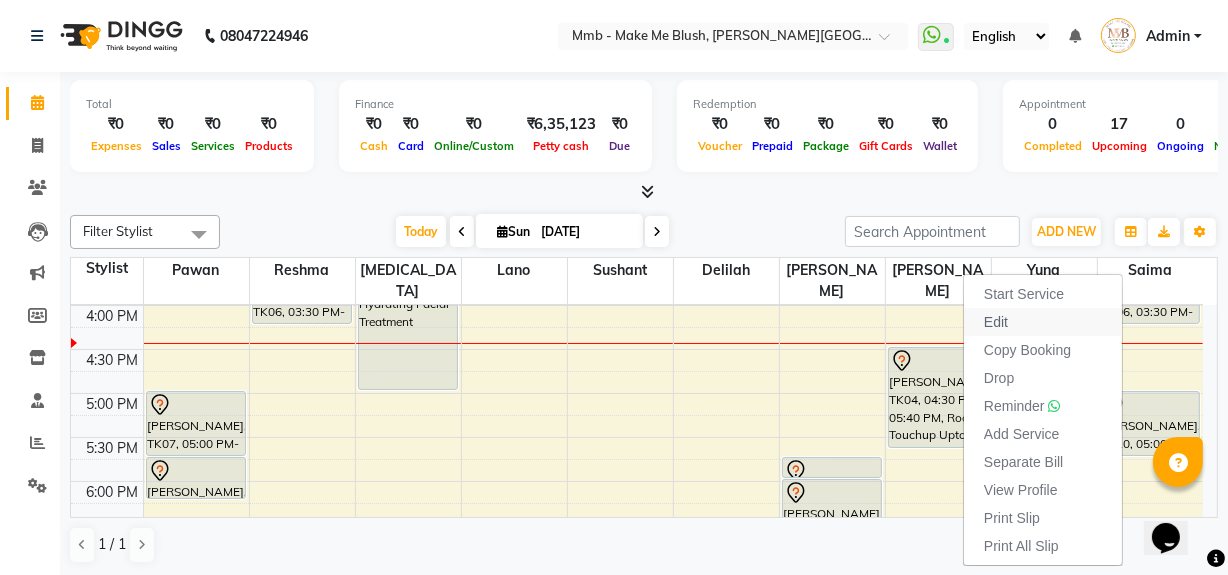 click on "Edit" at bounding box center [996, 322] 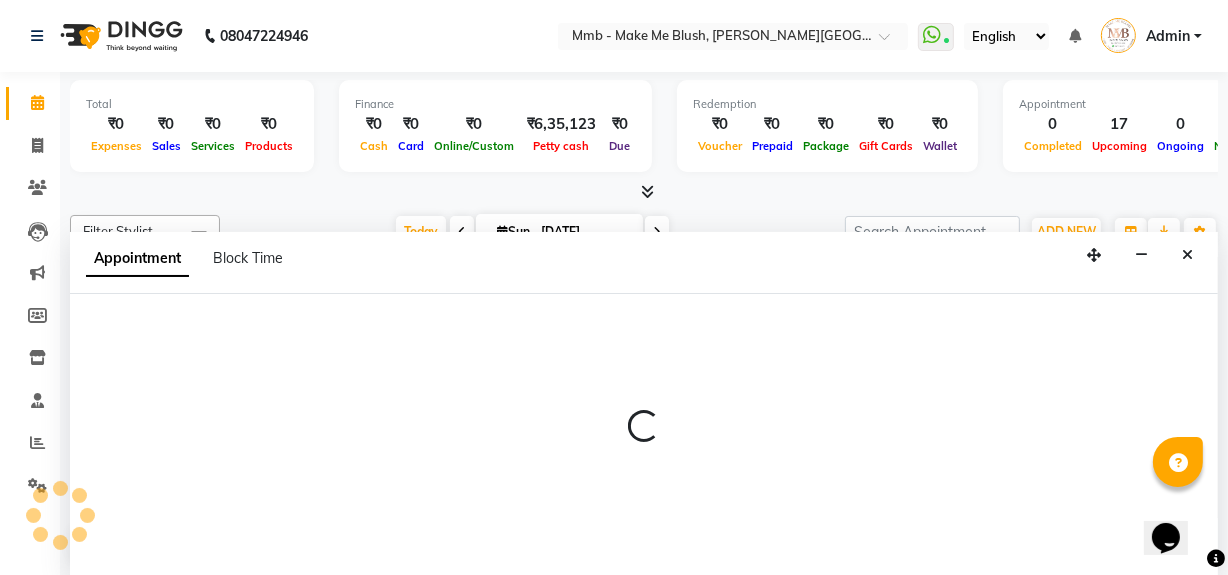select on "tentative" 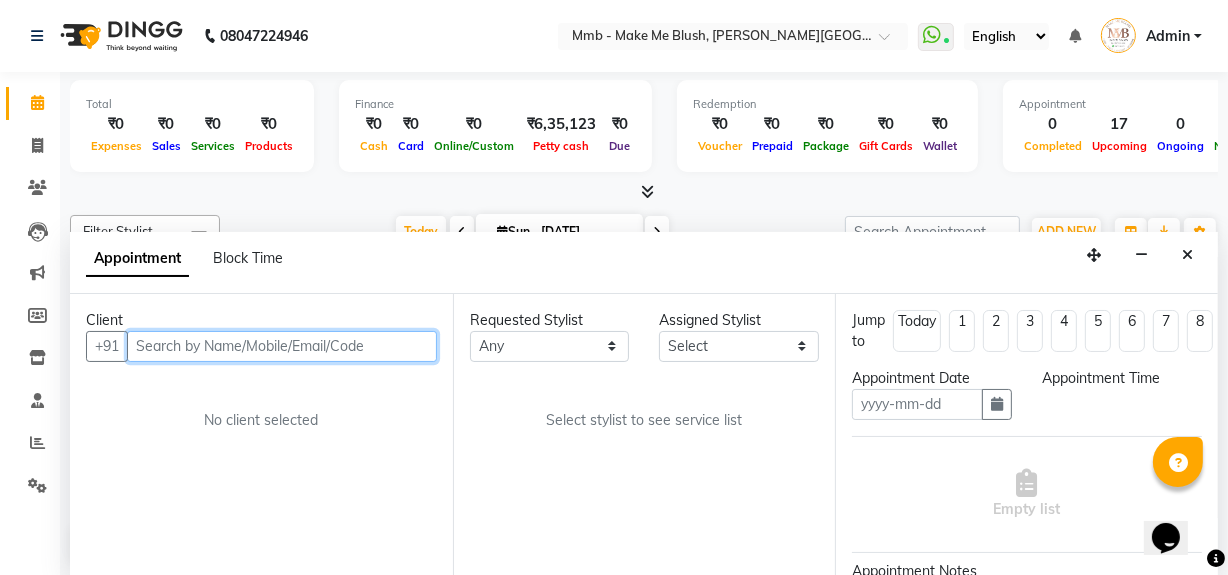 type on "[DATE]" 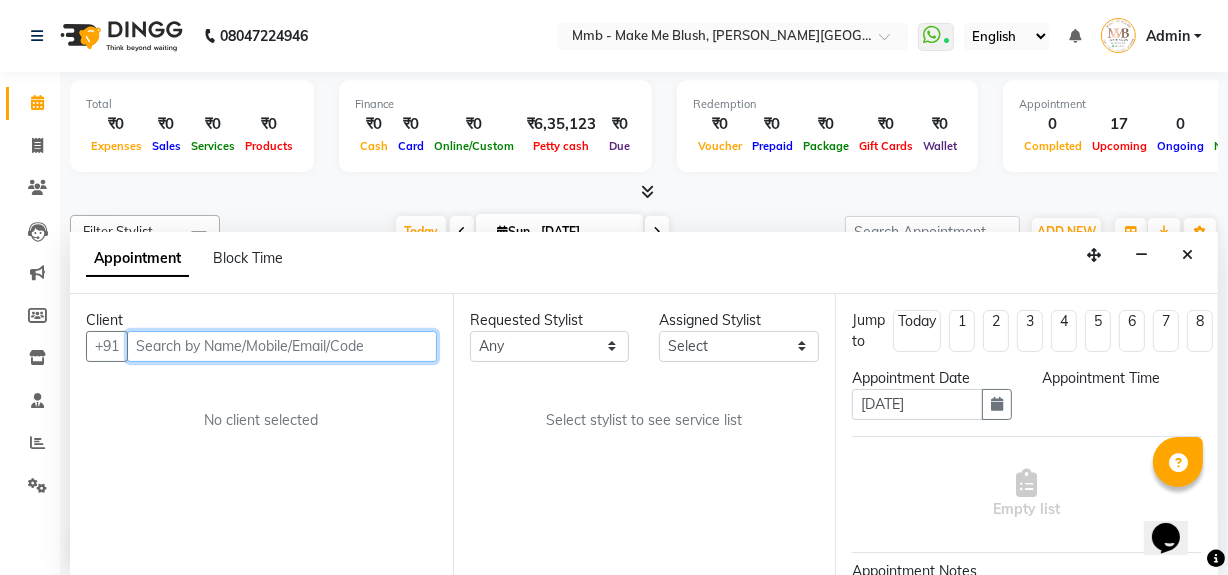 select on "1020" 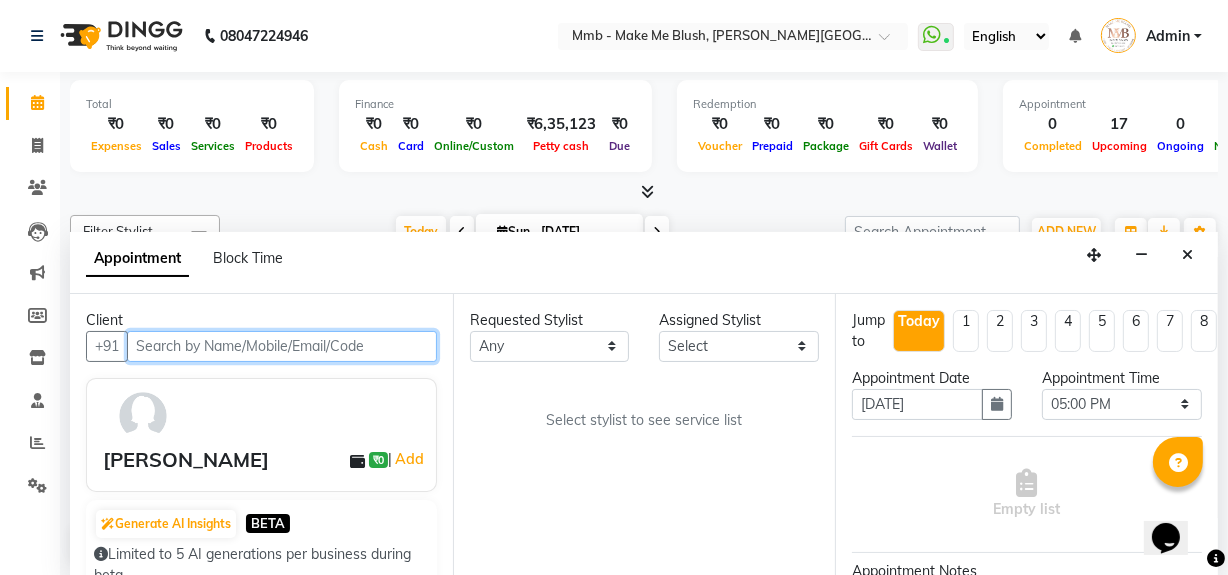 select on "35693" 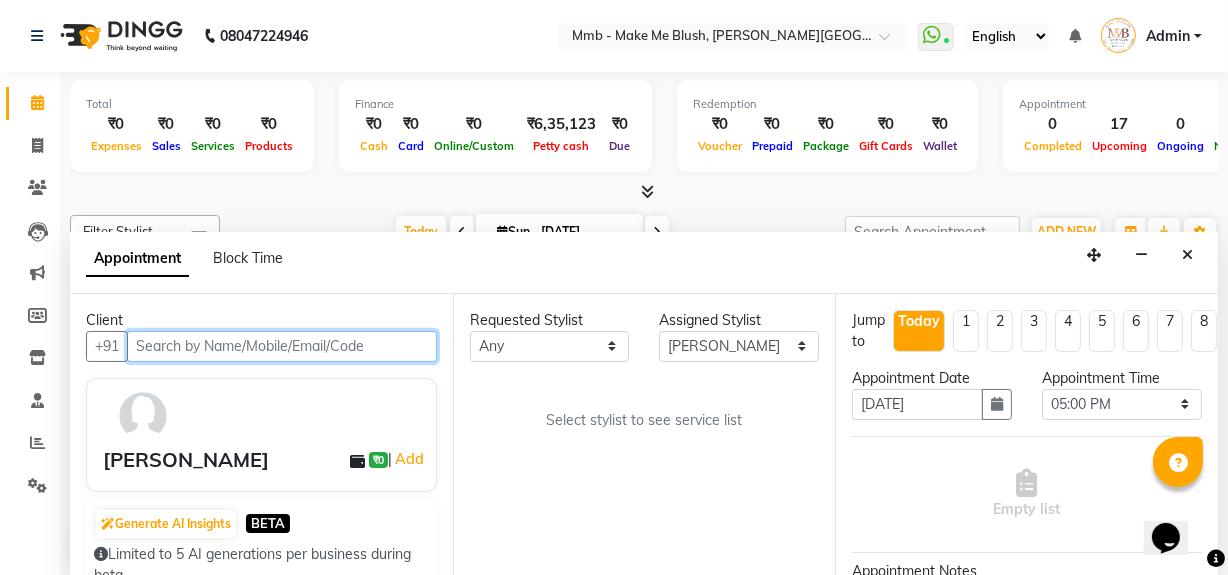 select on "1396" 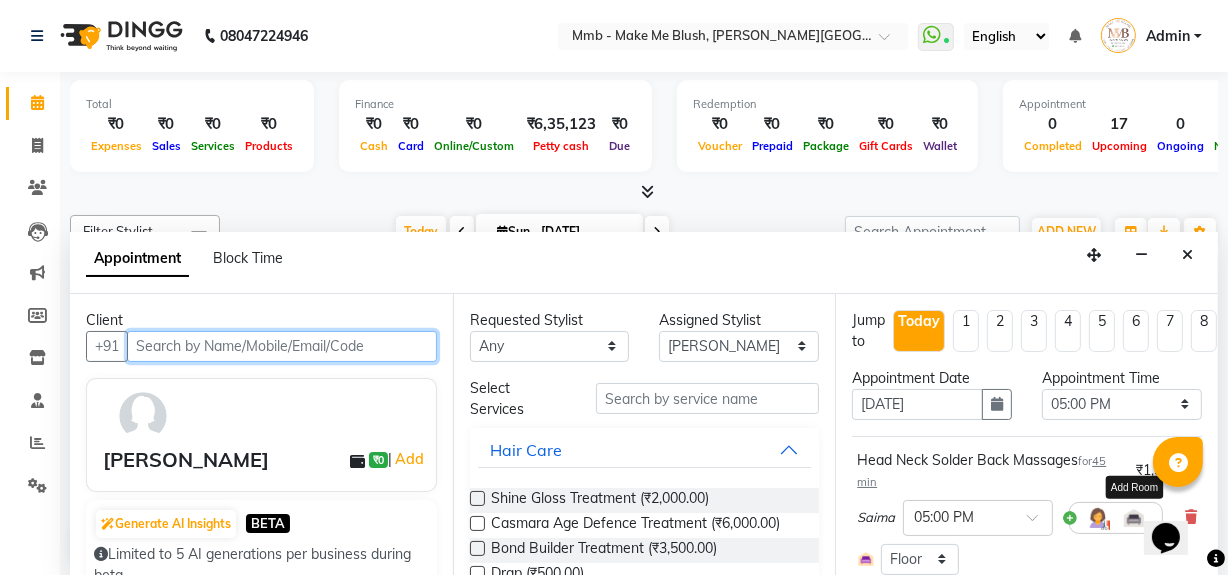 scroll, scrollTop: 615, scrollLeft: 0, axis: vertical 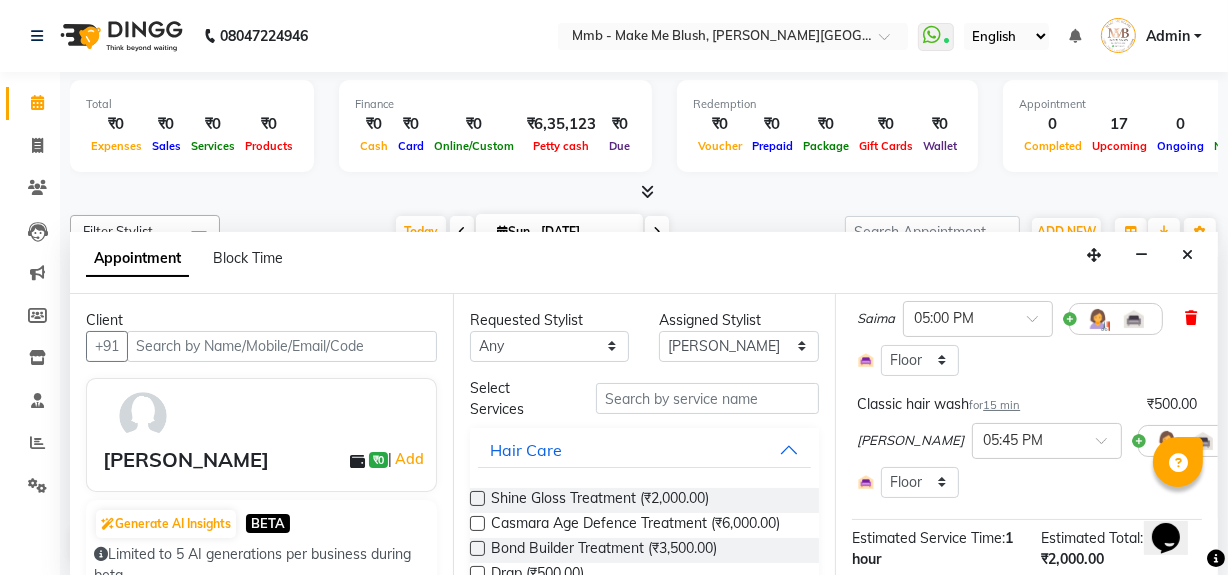 click at bounding box center (1191, 318) 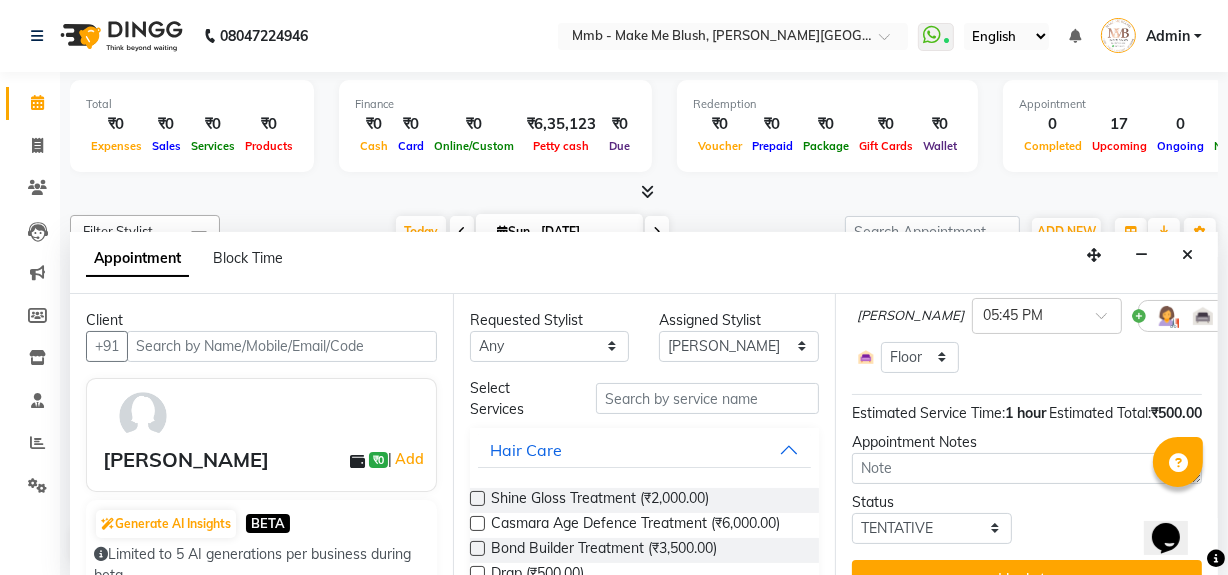 click at bounding box center (1246, 315) 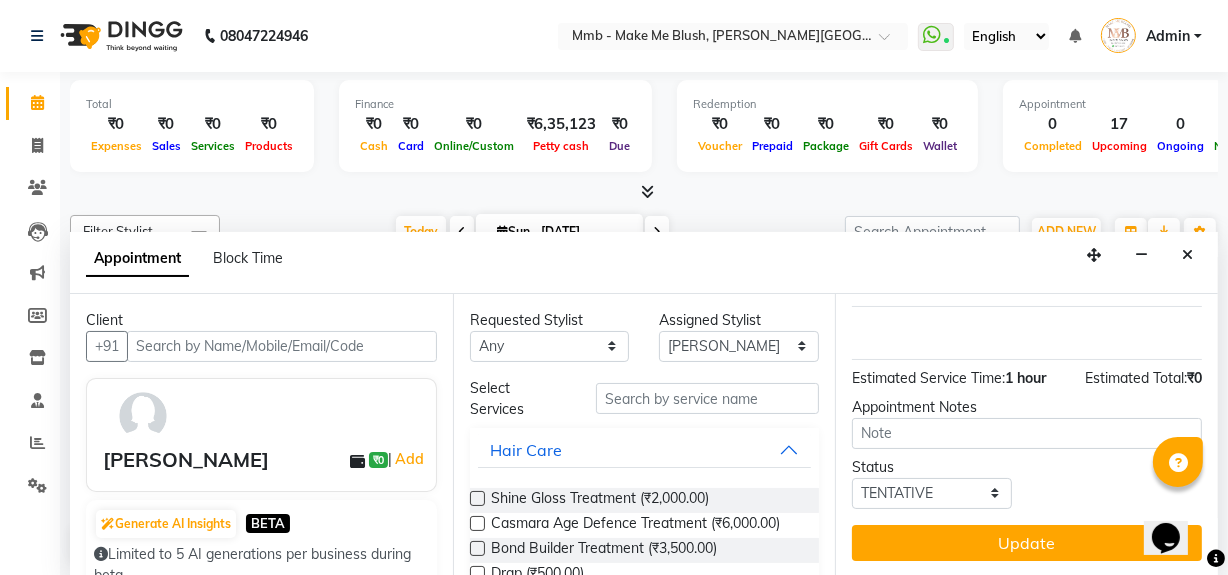 scroll, scrollTop: 142, scrollLeft: 0, axis: vertical 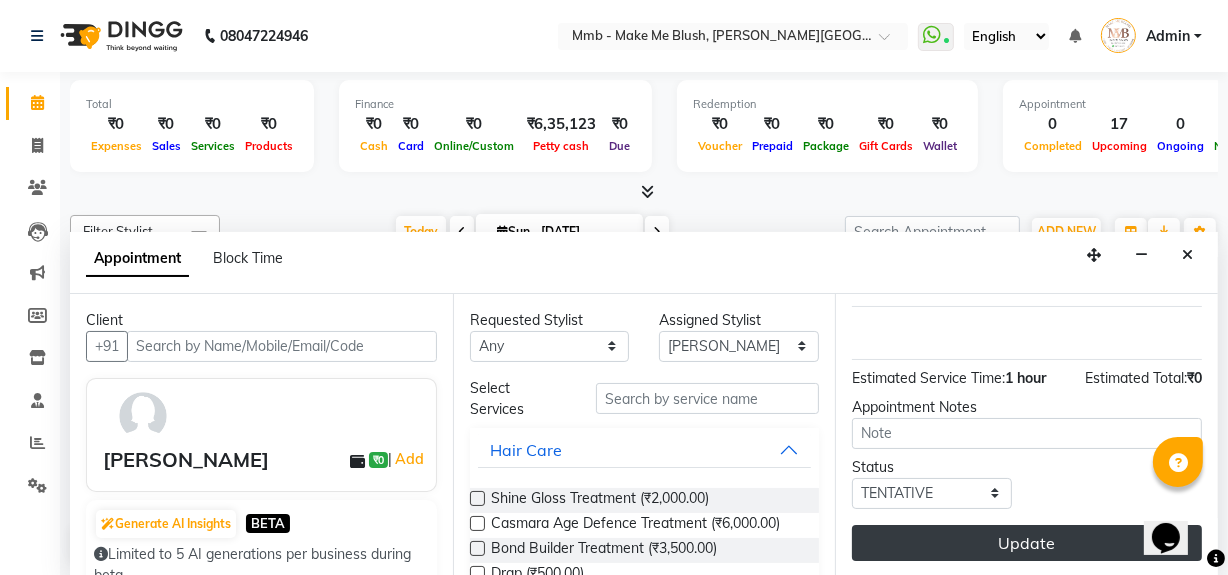 click on "Update" at bounding box center (1027, 543) 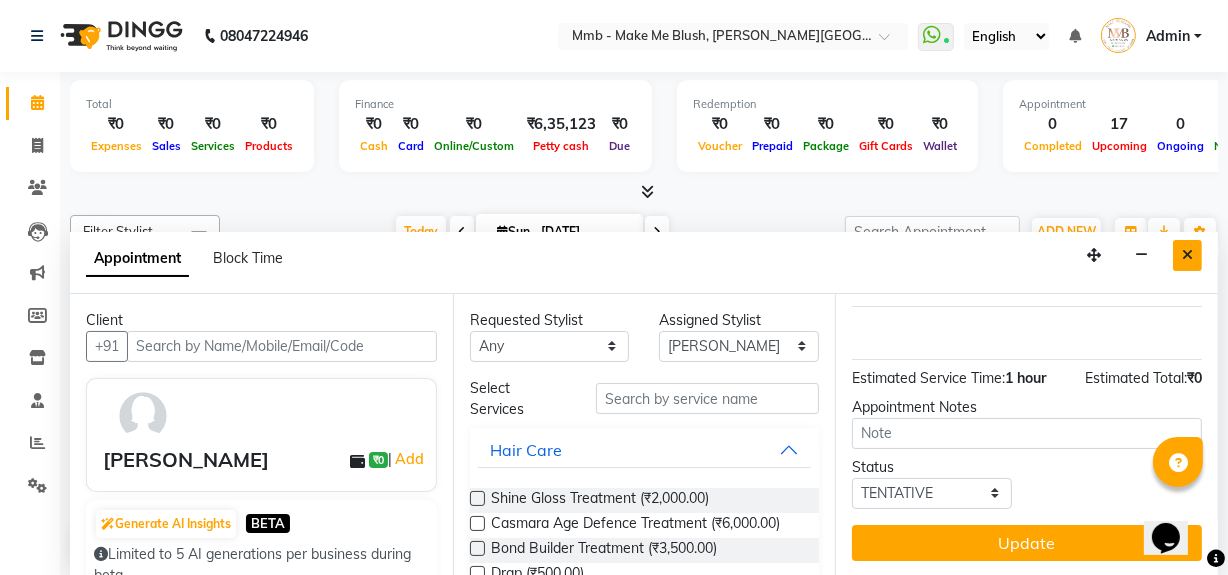 click at bounding box center (1187, 255) 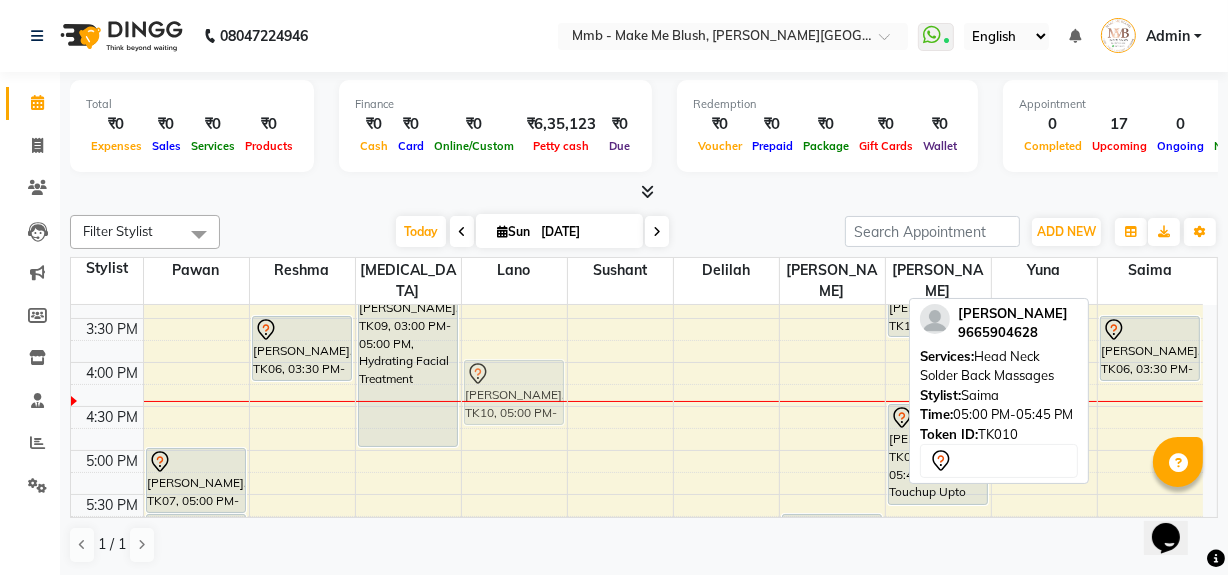 scroll, scrollTop: 543, scrollLeft: 0, axis: vertical 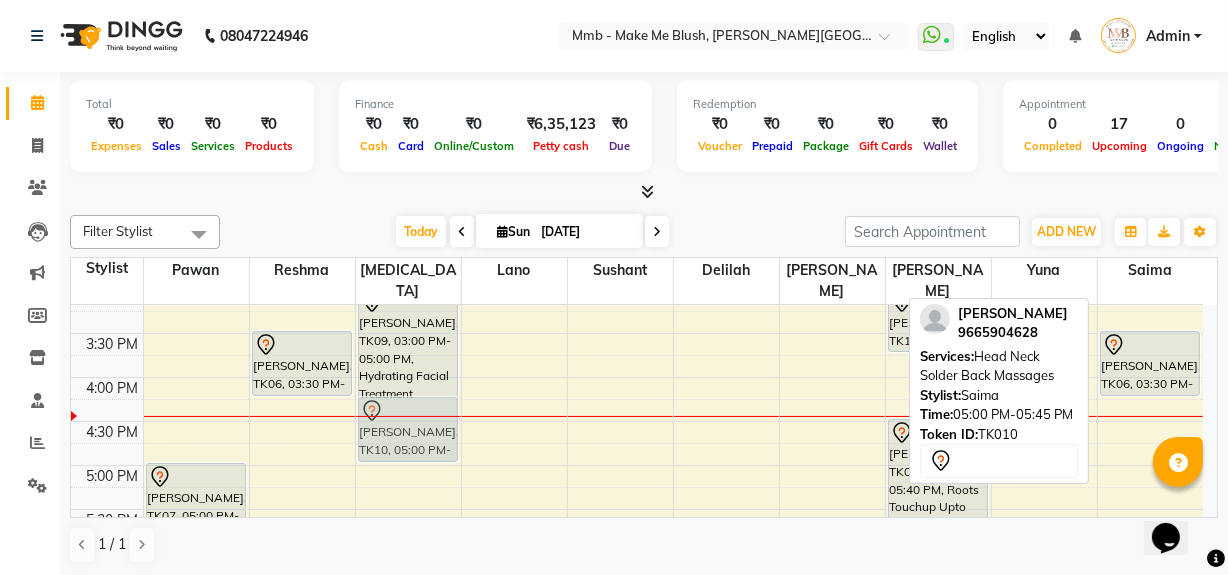 click on "Susmita Shaikh, TK07, 05:00 PM-05:45 PM, Eyebrows             Susmita Shaikh, TK07, 05:45 PM-06:15 PM, Honey Wax Full arm              Shweta Shahade, TK06, 03:30 PM-04:15 PM, Regular Pedicure              Shajeena Kumar, TK02, 11:00 AM-12:10 PM, Roots Touchup Upto 1inch              Tishya Batra, TK09, 03:00 PM-05:00 PM, Hydrating Facial Treatment             Noopur Jha, TK10, 05:00 PM-05:45 PM, Head Neck Solder Back Massages              Nishrin Sanchawala, TK01, 10:45 AM-11:45 AM, Opuntia Oil Hair spa             Noopur Jha, TK10, 05:45 PM-06:00 PM, Classic hair wash              Jyoti Pawar, TK08, 06:00 PM-07:10 PM, Roots Touchup Upto 1inch              Maria Vardhan, TK03, 02:00 PM-02:45 PM, Hair Cut Without Wash             Avantika Lawrence, TK11, 03:00 PM-03:45 PM, Hair Cut Without Wash             Shivai Shinde, TK04, 04:30 PM-05:40 PM, Roots Touchup Upto 1inch              Maria Vardhan, TK03, 12:45 PM-01:15 PM, Head Massages" at bounding box center [637, 289] 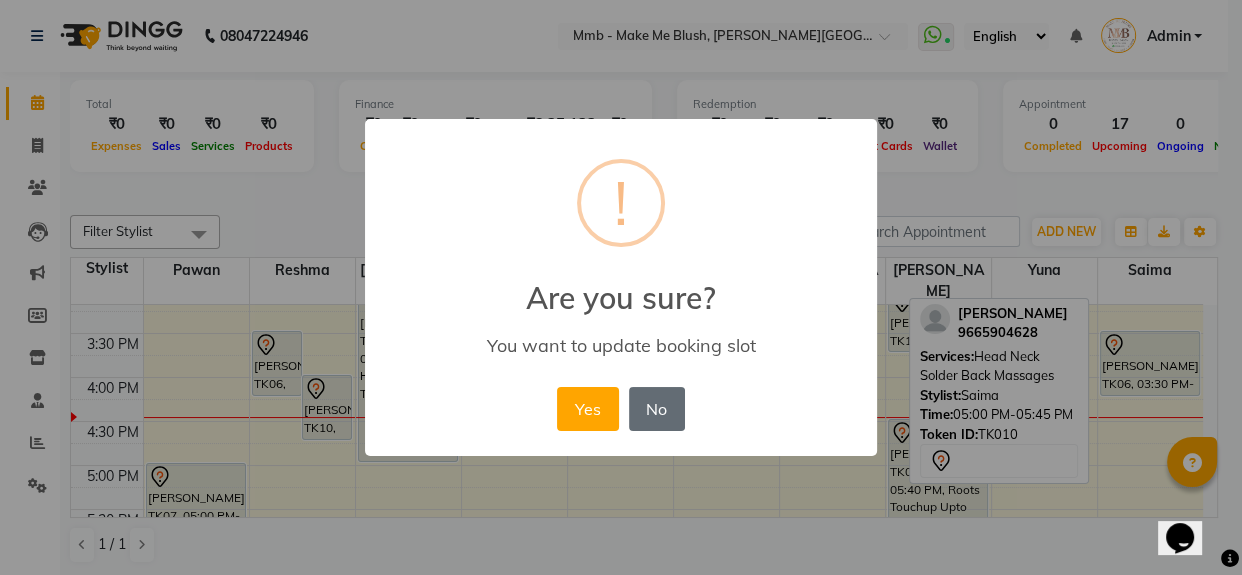 click on "No" at bounding box center [657, 409] 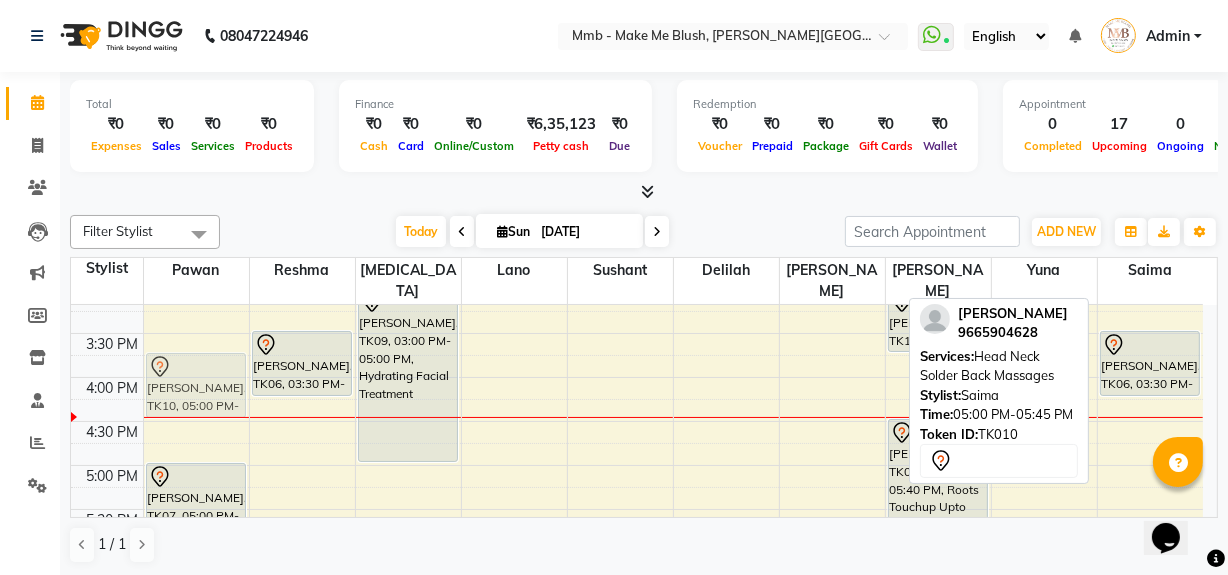 drag, startPoint x: 1134, startPoint y: 478, endPoint x: 144, endPoint y: 363, distance: 996.6569 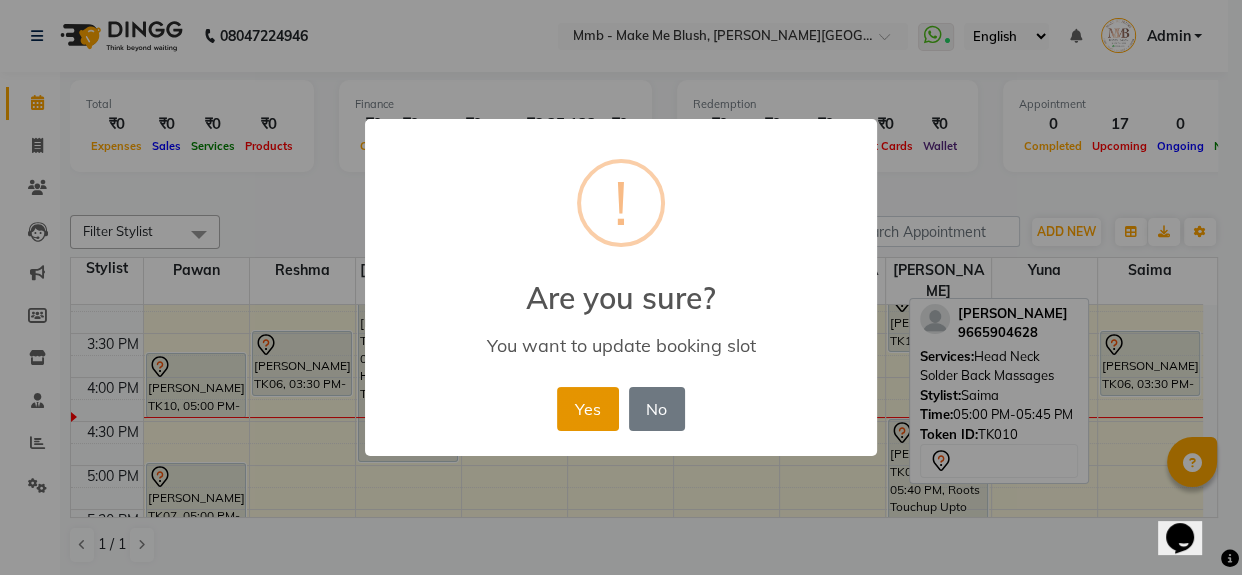 click on "Yes" at bounding box center [587, 409] 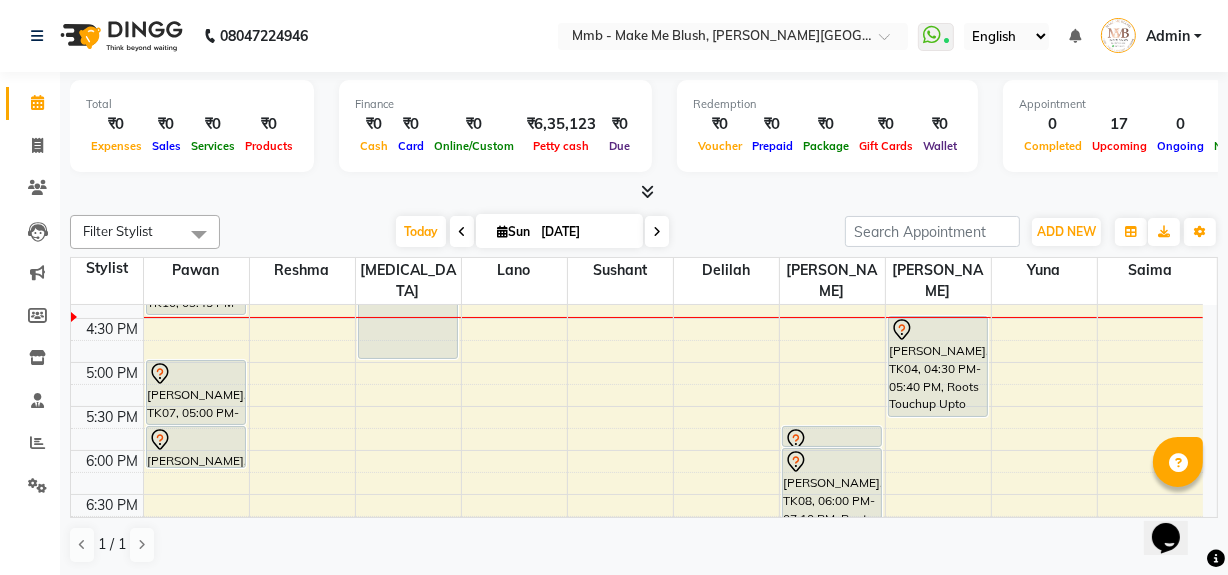 scroll, scrollTop: 652, scrollLeft: 0, axis: vertical 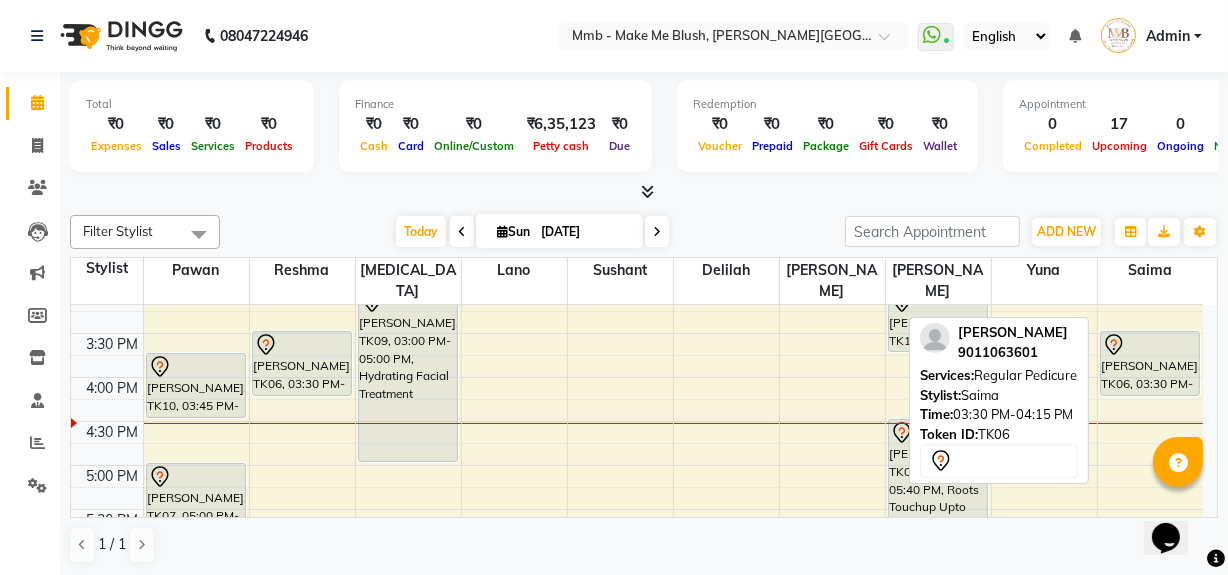click on "[PERSON_NAME], TK06, 03:30 PM-04:15 PM, Regular Pedicure" at bounding box center (1150, 363) 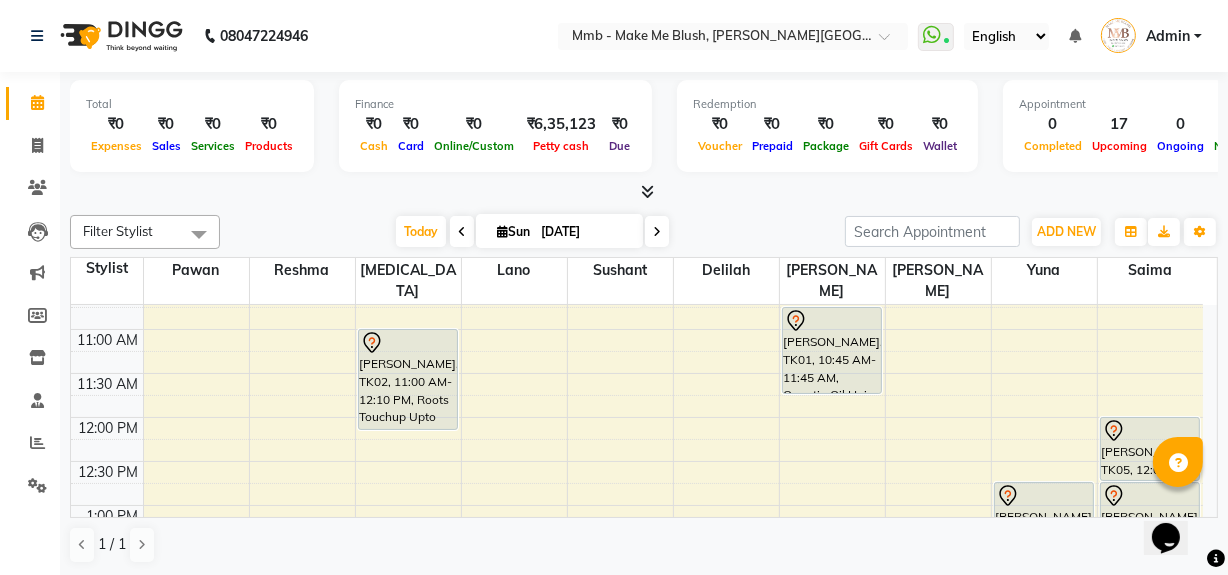scroll, scrollTop: 107, scrollLeft: 0, axis: vertical 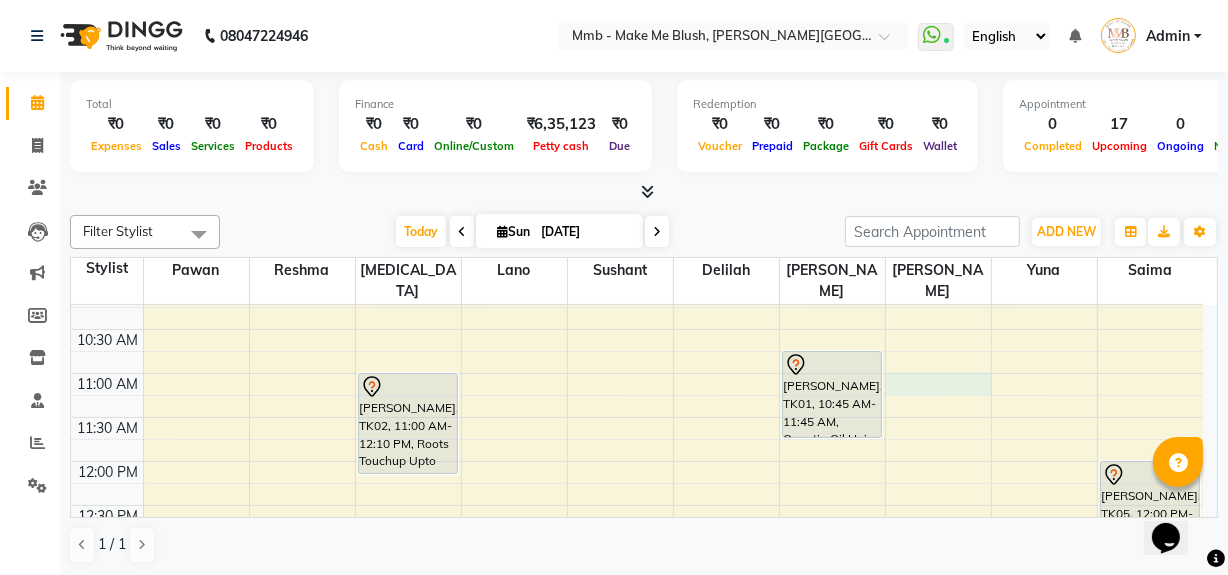 click on "9:00 AM 9:30 AM 10:00 AM 10:30 AM 11:00 AM 11:30 AM 12:00 PM 12:30 PM 1:00 PM 1:30 PM 2:00 PM 2:30 PM 3:00 PM 3:30 PM 4:00 PM 4:30 PM 5:00 PM 5:30 PM 6:00 PM 6:30 PM 7:00 PM 7:30 PM 8:00 PM 8:30 PM             Noopur Jha, TK10, 03:45 PM-04:30 PM, Head Neck Solder Back Massages              Susmita Shaikh, TK07, 05:00 PM-05:45 PM, Eyebrows             Susmita Shaikh, TK07, 05:45 PM-06:15 PM, Honey Wax Full arm              Shweta Shahade, TK06, 03:30 PM-04:15 PM, Regular Pedicure              Shajeena Kumar, TK02, 11:00 AM-12:10 PM, Roots Touchup Upto 1inch              Tishya Batra, TK09, 03:00 PM-05:00 PM, Hydrating Facial Treatment             Nishrin Sanchawala, TK01, 10:45 AM-11:45 AM, Opuntia Oil Hair spa             Noopur Jha, TK10, 05:45 PM-06:00 PM, Classic hair wash              Jyoti Pawar, TK08, 06:00 PM-07:10 PM, Roots Touchup Upto 1inch              Maria Vardhan, TK03, 02:00 PM-02:45 PM, Hair Cut Without Wash             Avantika Lawrence, TK11, 03:00 PM-03:45 PM, Hair Cut Without Wash" at bounding box center (637, 725) 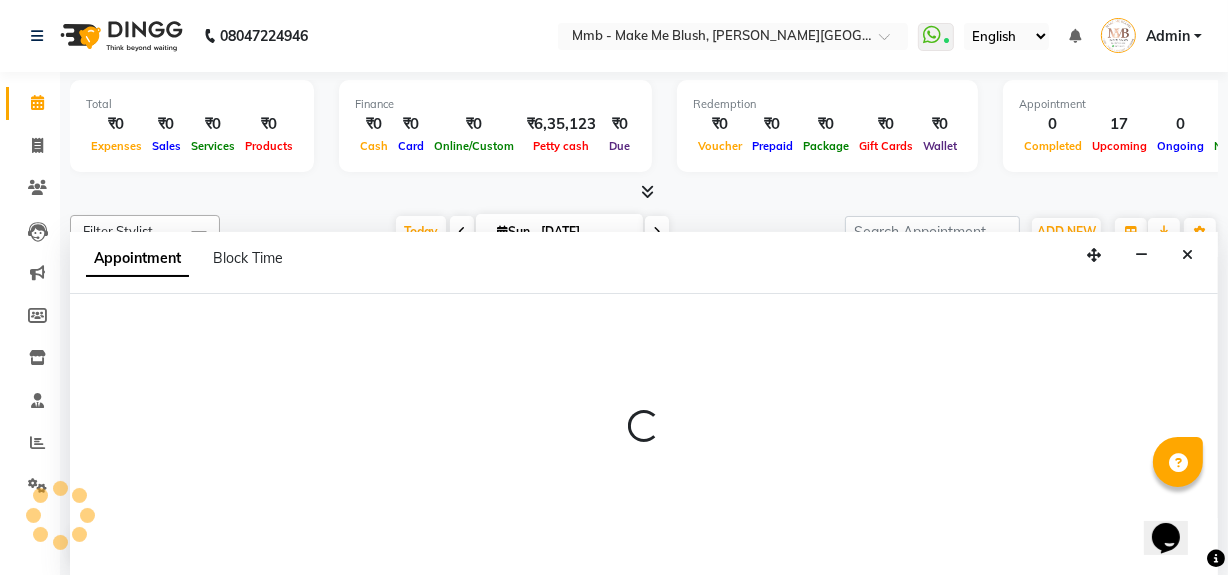 select on "45263" 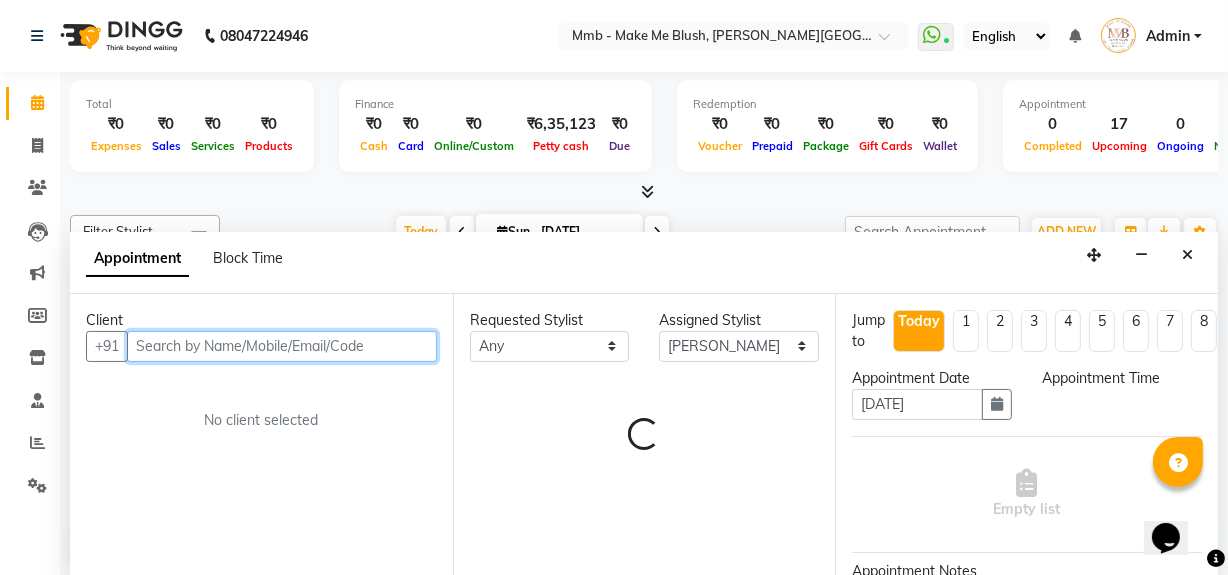 select on "660" 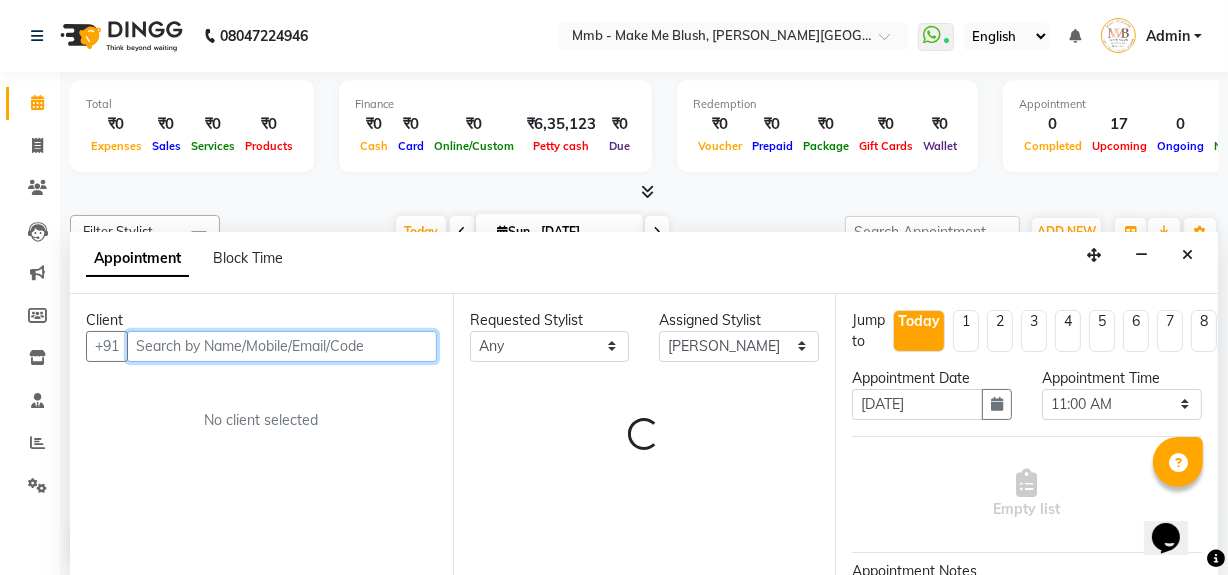 click at bounding box center [282, 346] 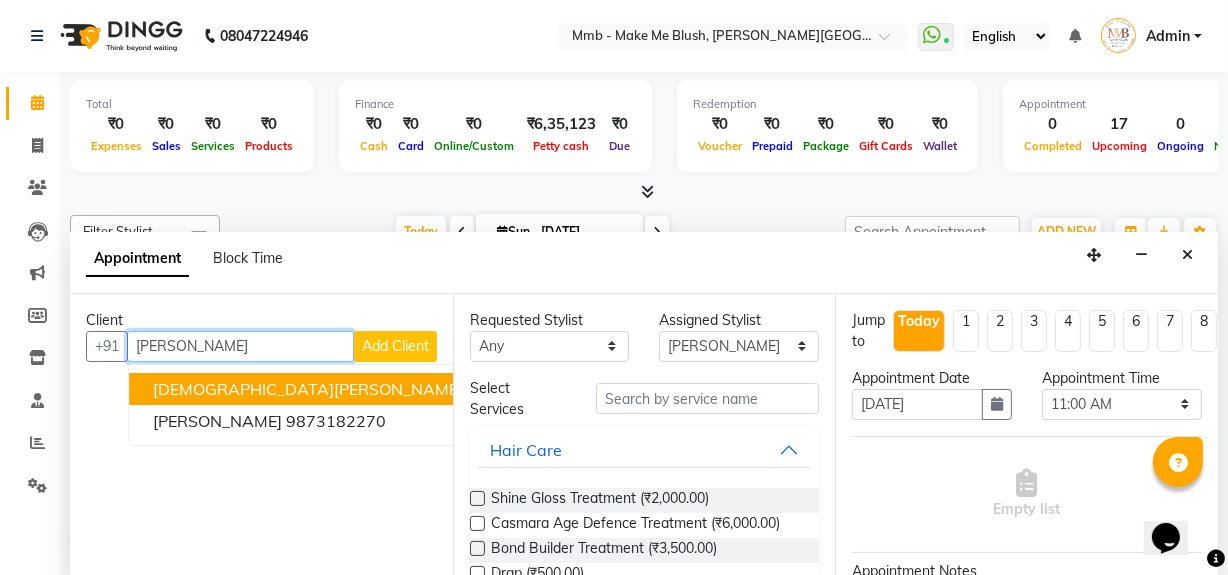 click on "aprajita" at bounding box center (240, 346) 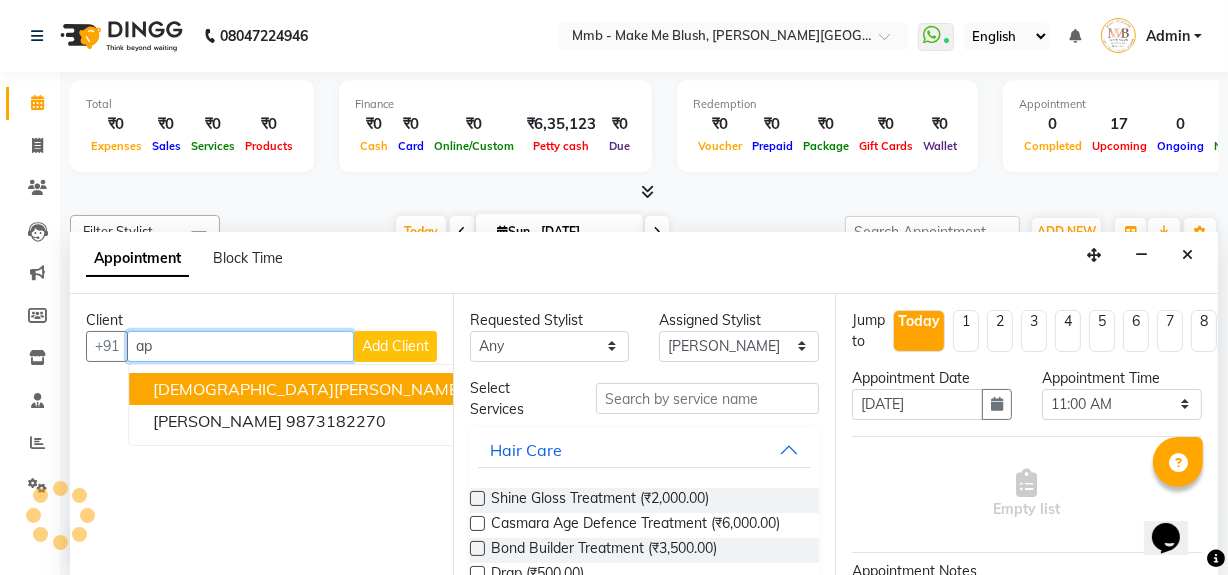 type on "a" 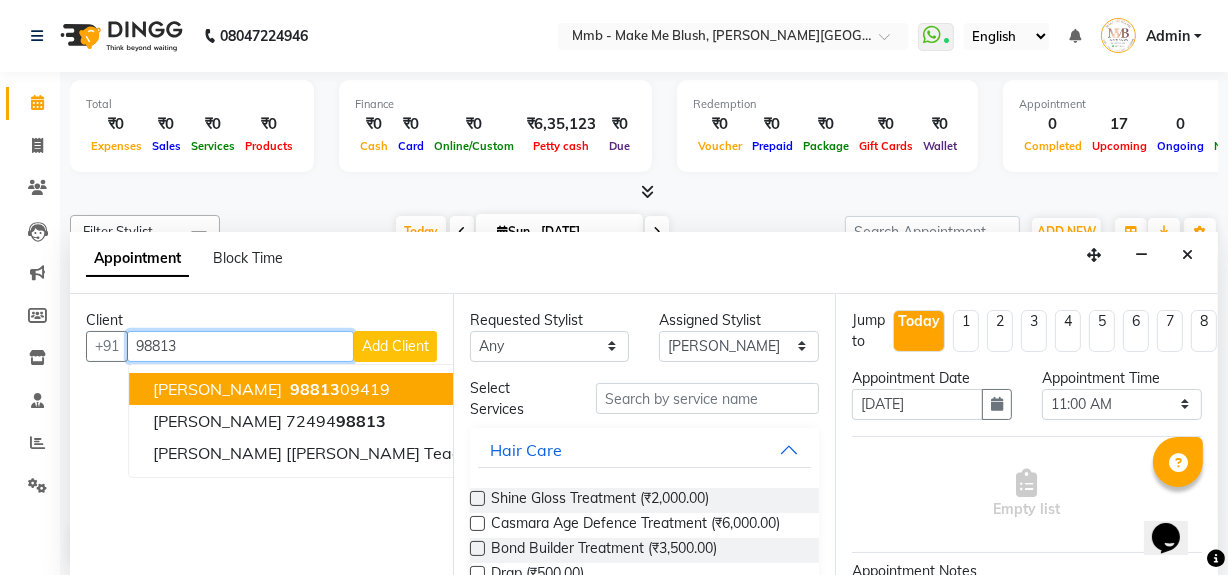 click on "Aparajita Mishra" at bounding box center [217, 389] 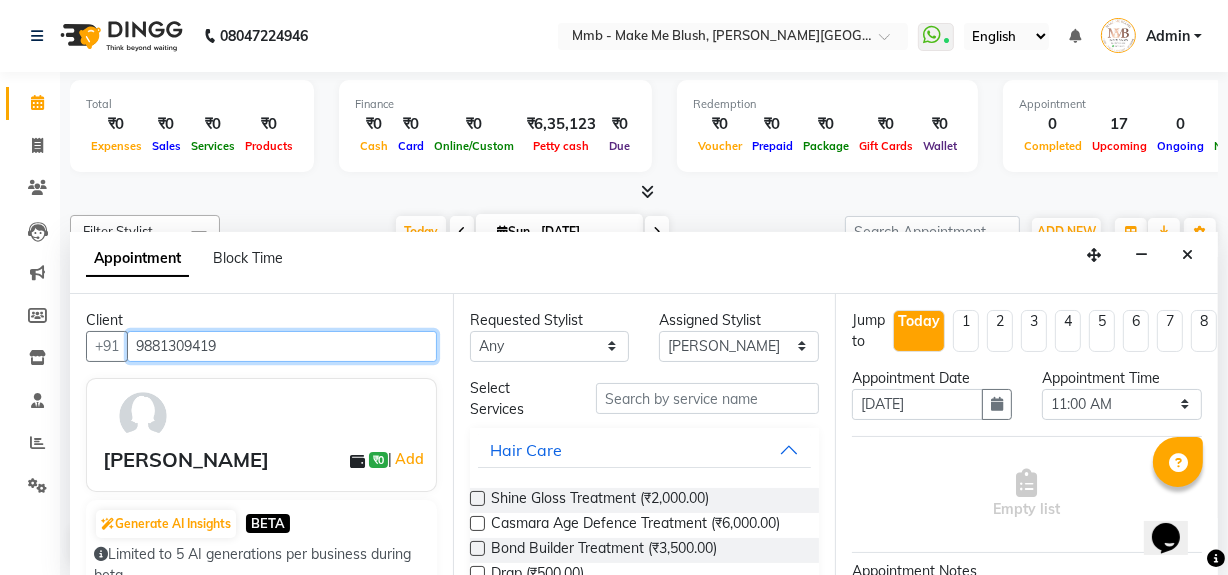 type on "9881309419" 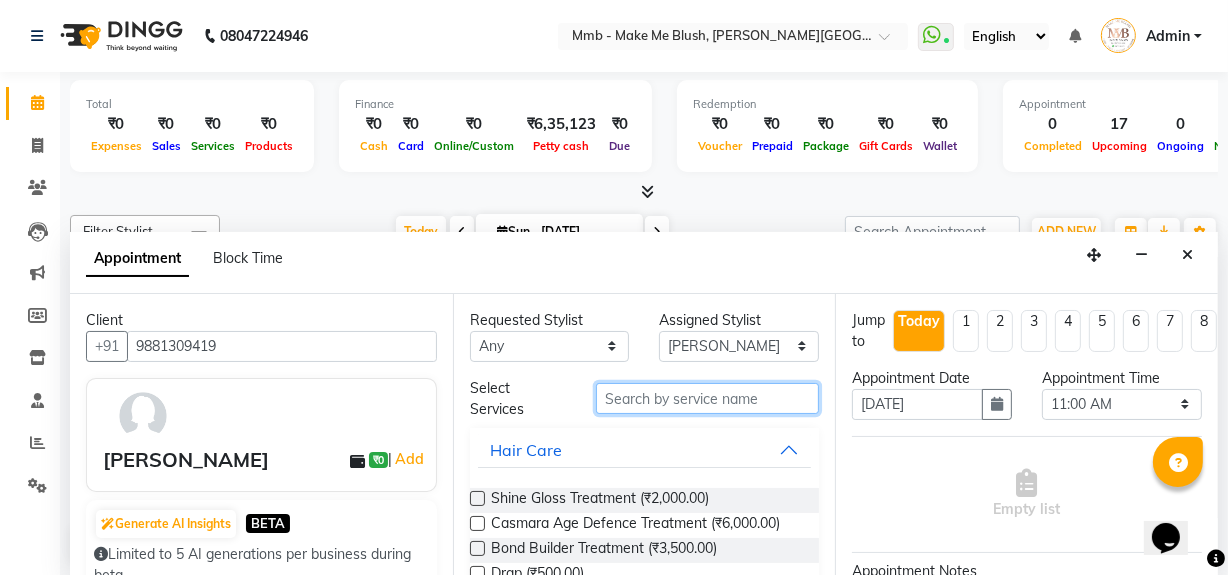 click at bounding box center [707, 398] 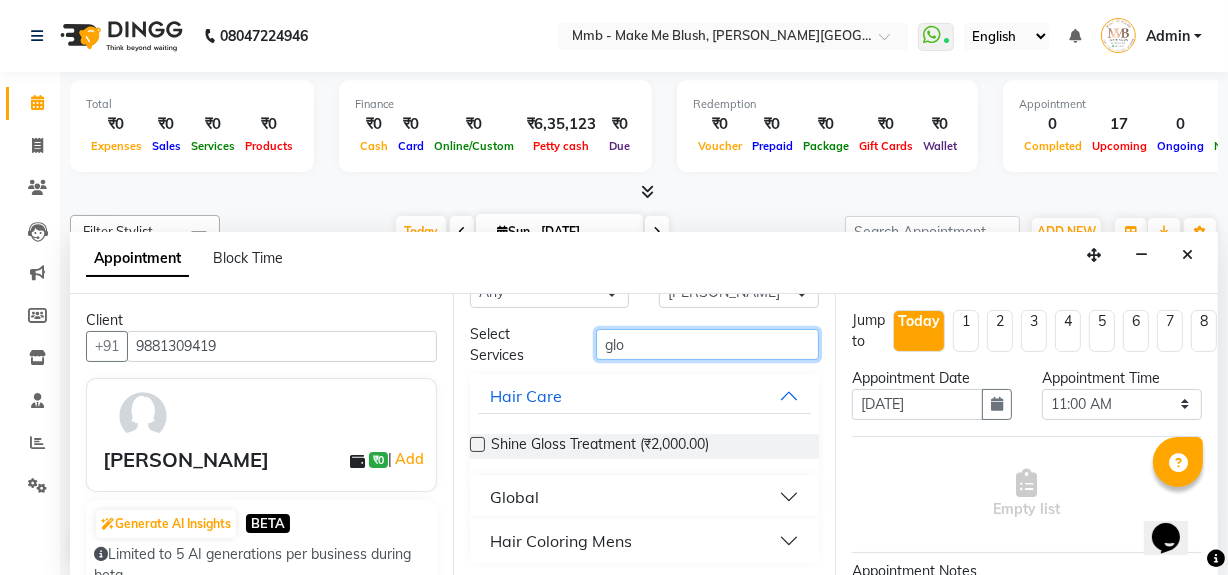 scroll, scrollTop: 55, scrollLeft: 0, axis: vertical 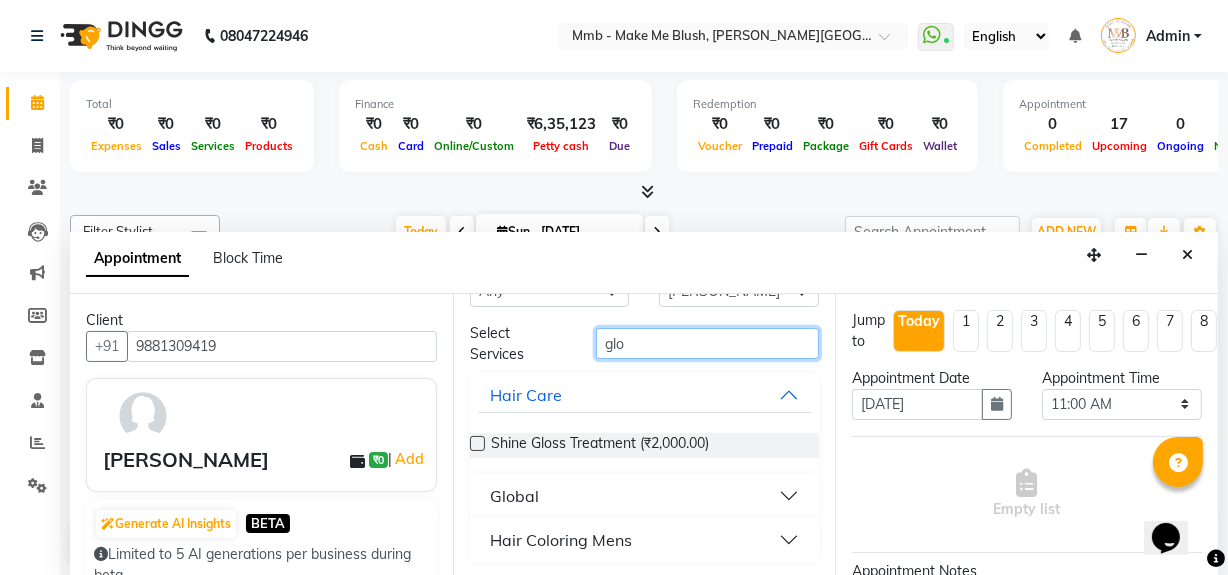 type on "glo" 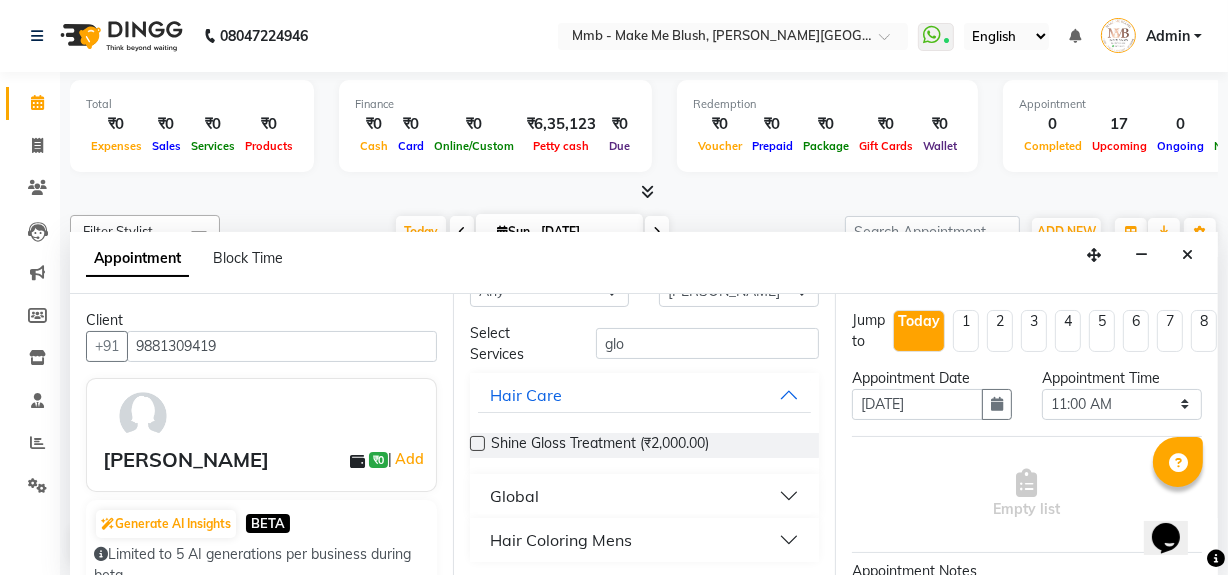 click on "Global" at bounding box center [645, 496] 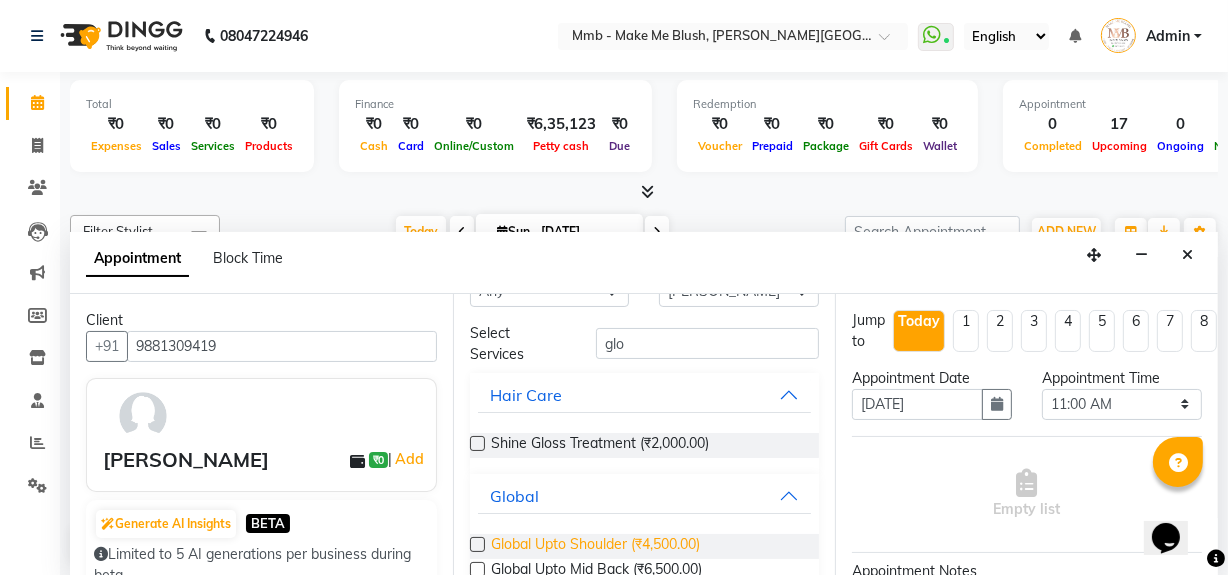 click on "Global  Upto Shoulder (₹4,500.00)" at bounding box center (595, 546) 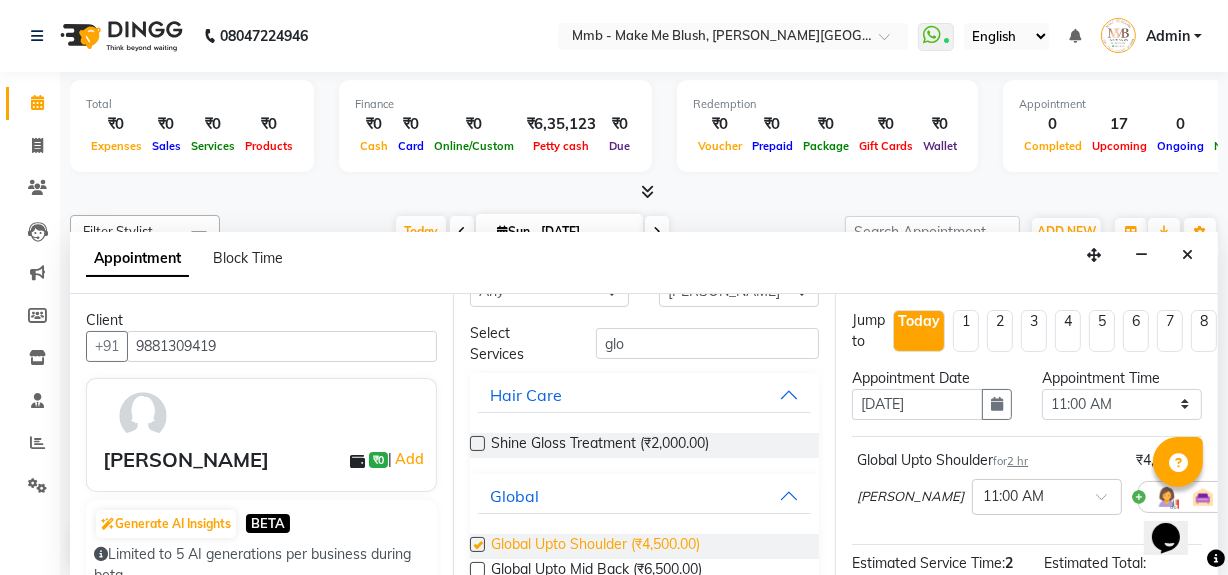 checkbox on "false" 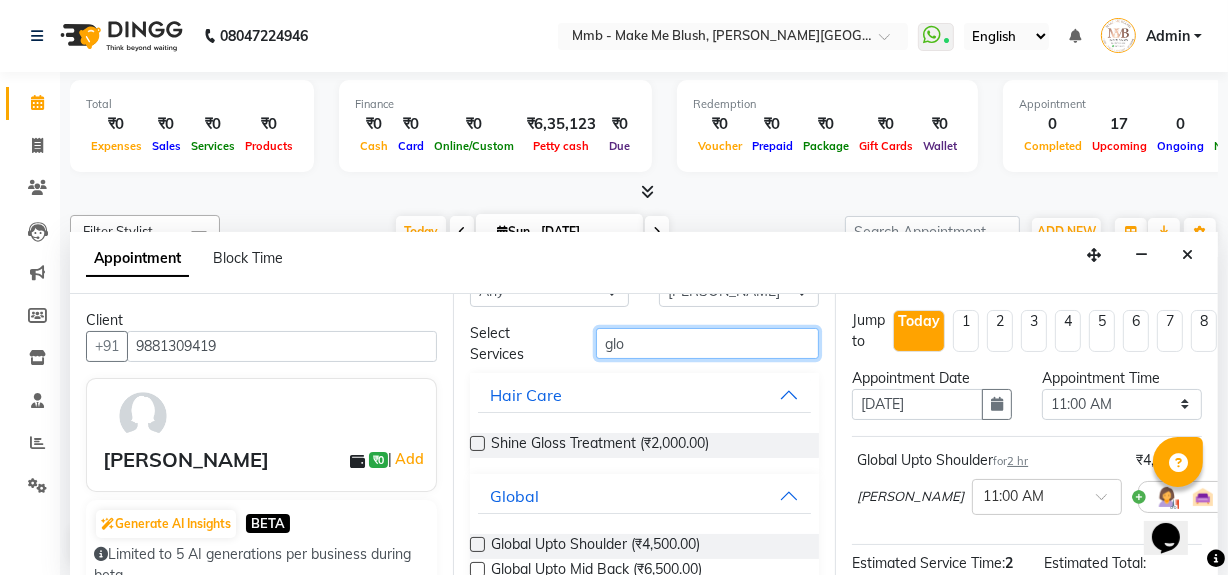 click on "glo" at bounding box center [707, 343] 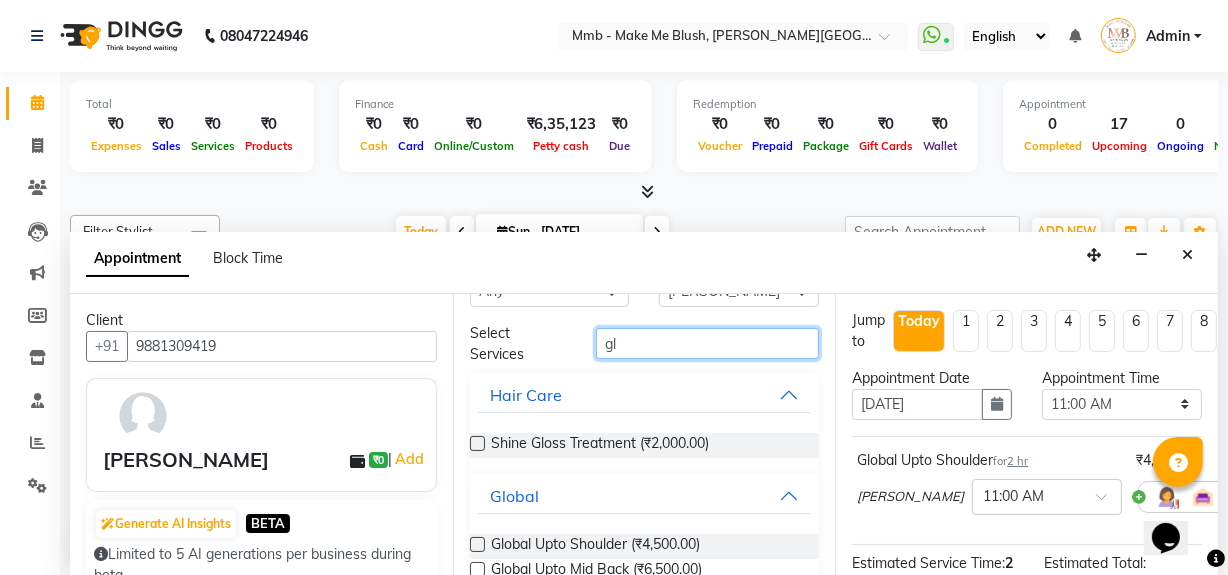 type on "g" 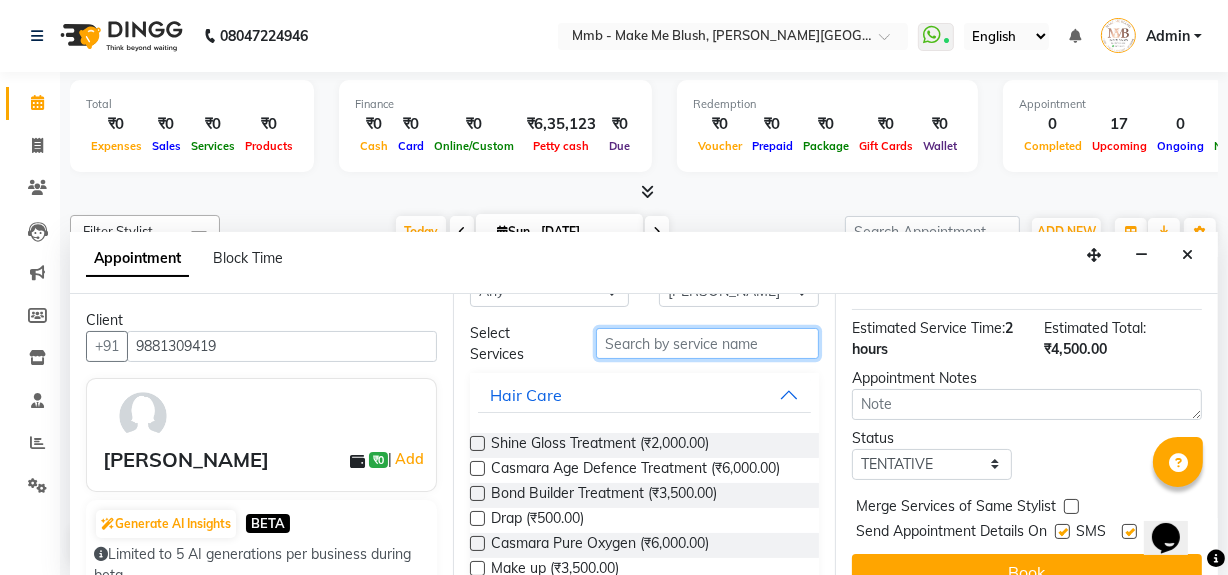 scroll, scrollTop: 296, scrollLeft: 0, axis: vertical 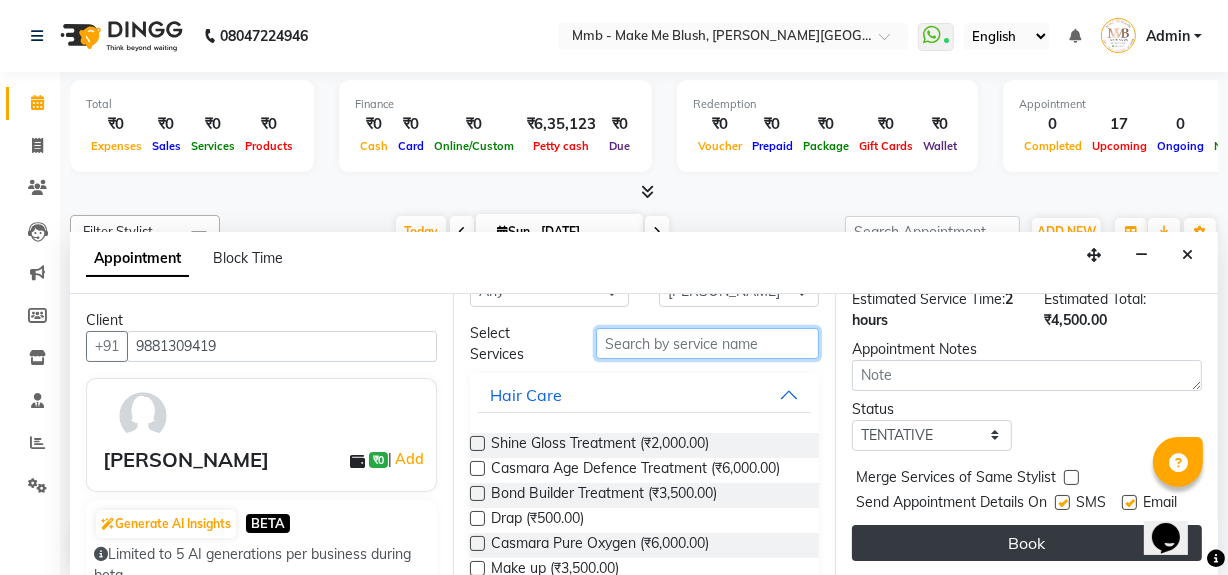 type 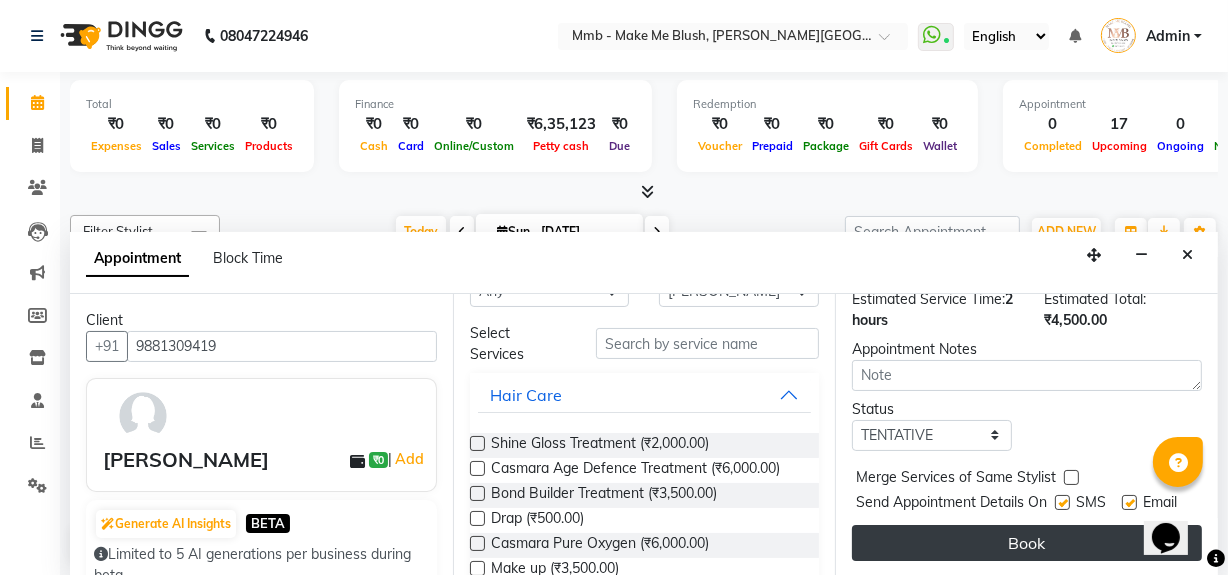 click on "Book" at bounding box center (1027, 543) 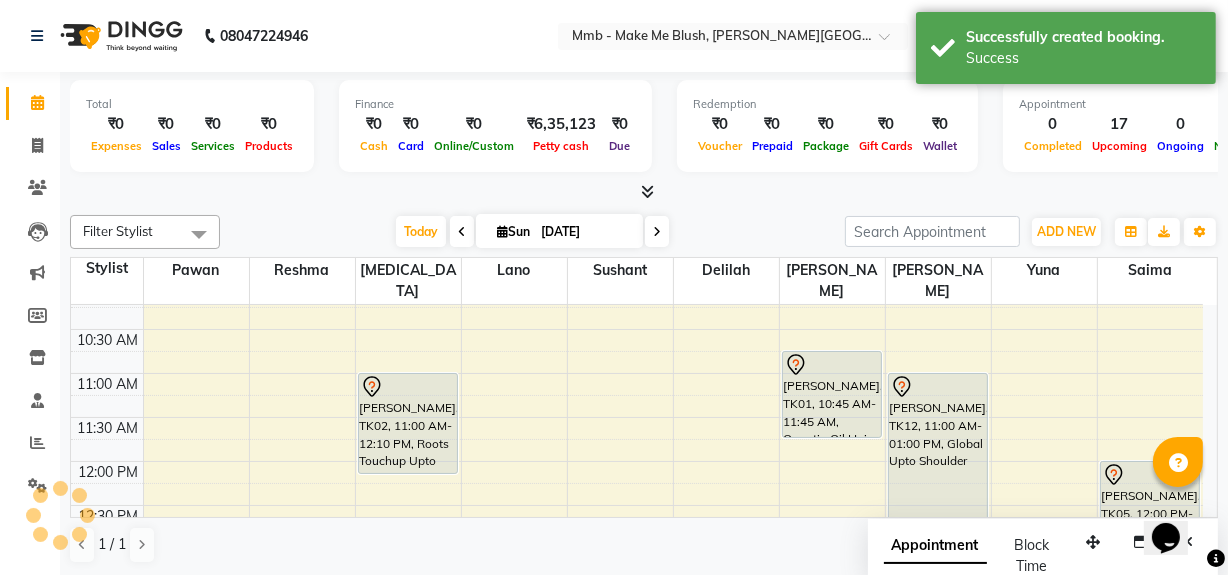 scroll, scrollTop: 0, scrollLeft: 0, axis: both 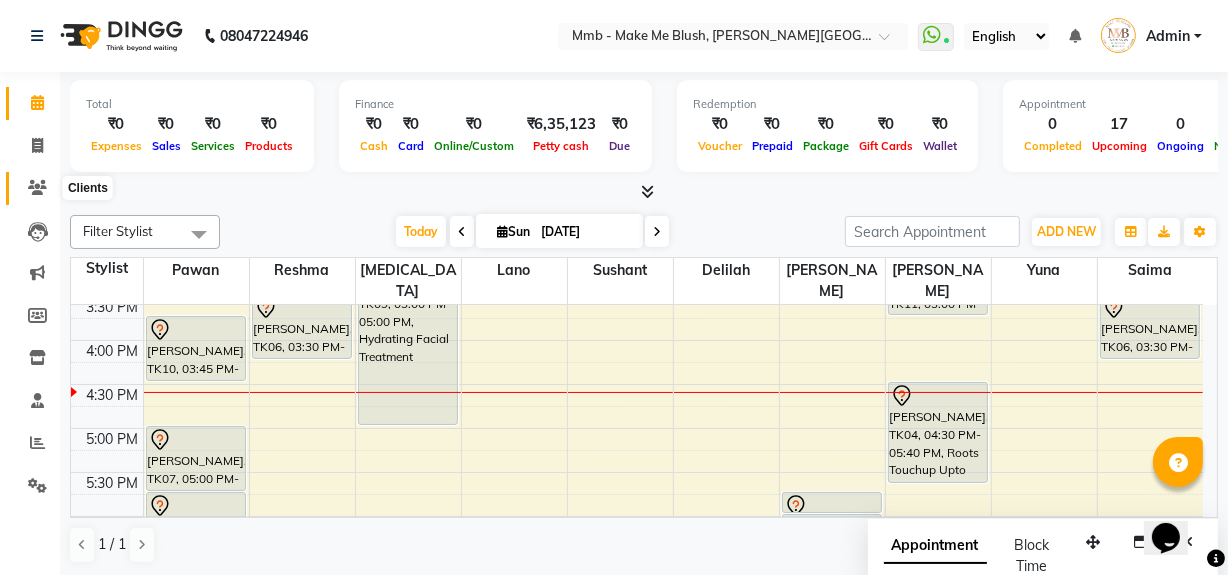 click 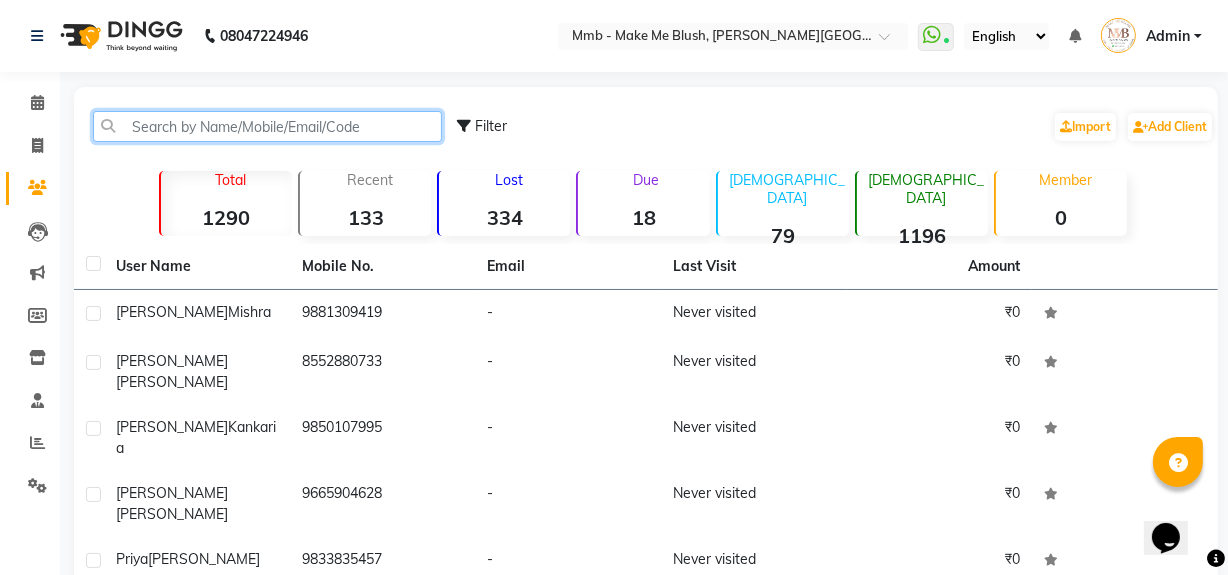 click 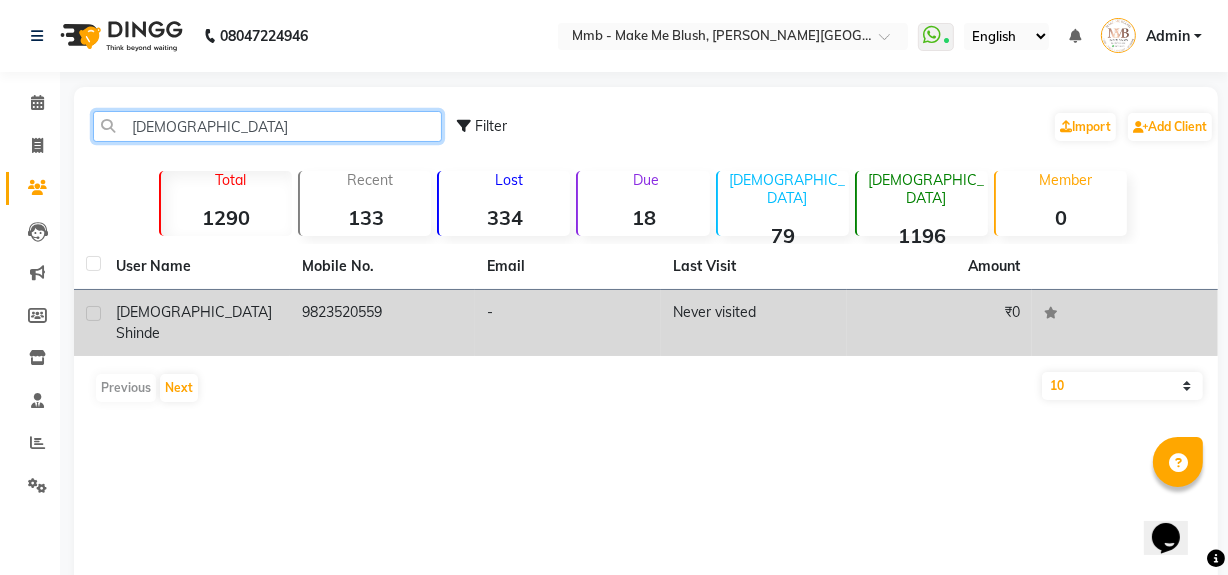 type on "shivai" 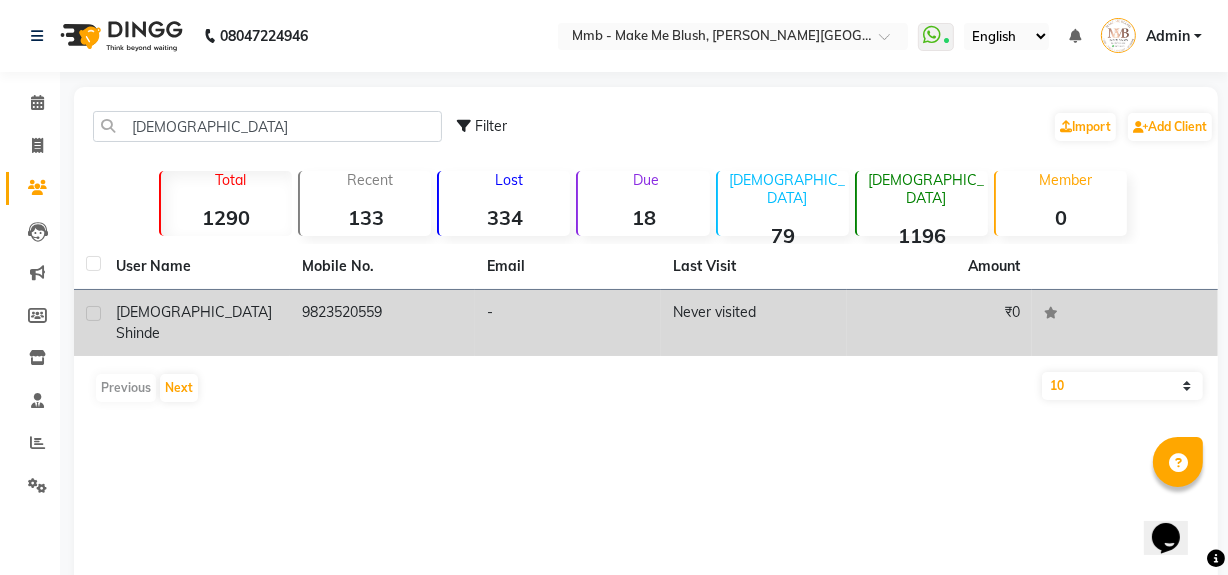 click on "Shinde" 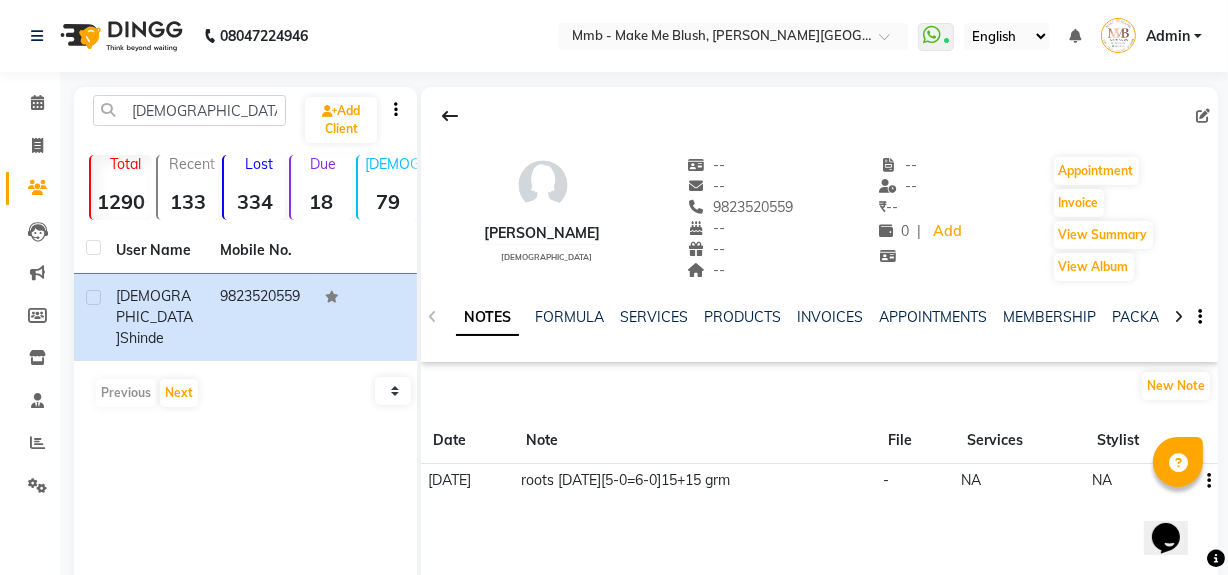 click on "SERVICES" 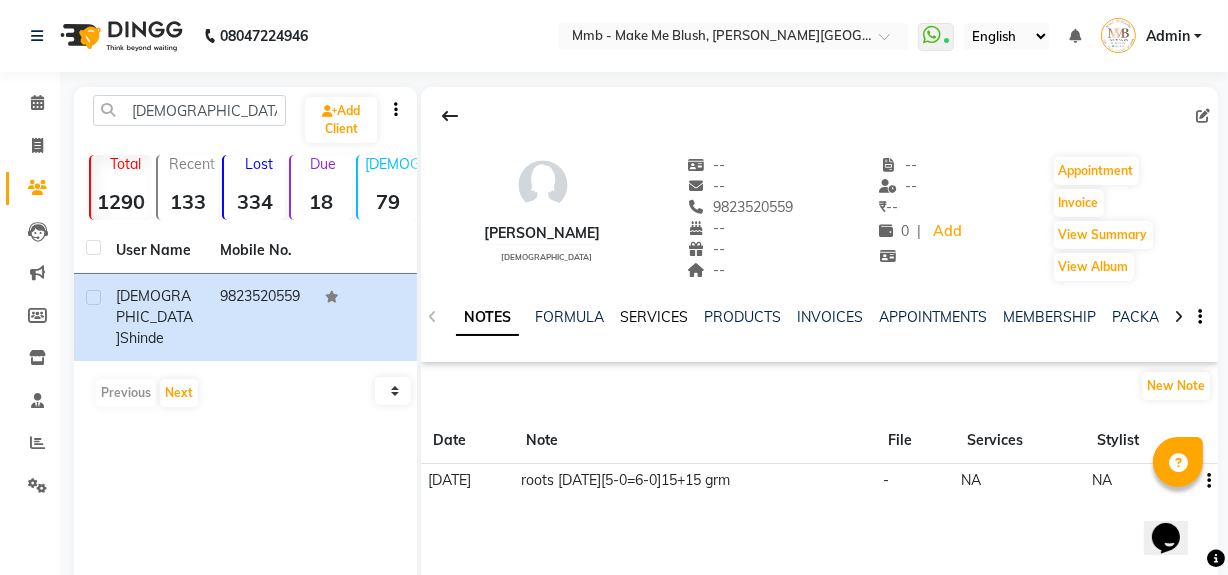 click on "SERVICES" 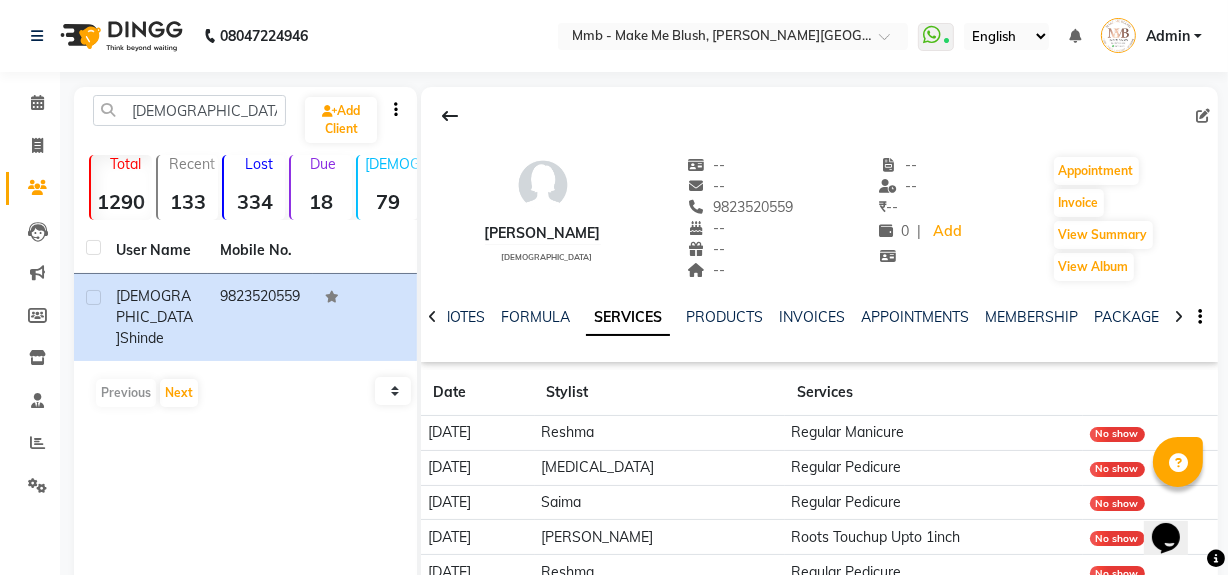 scroll, scrollTop: 141, scrollLeft: 0, axis: vertical 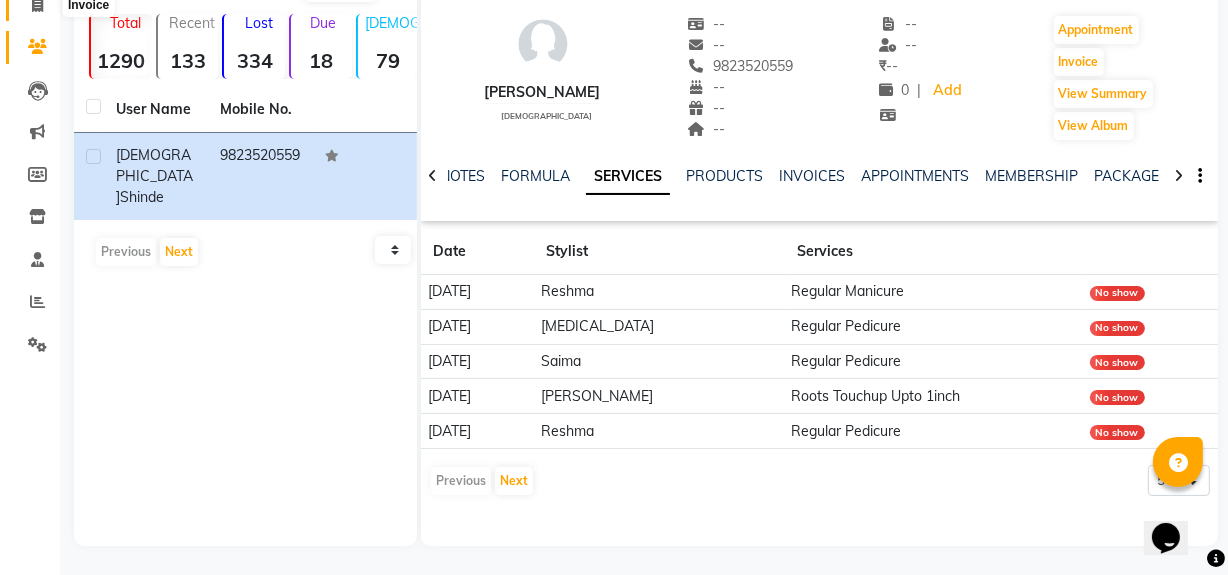 click 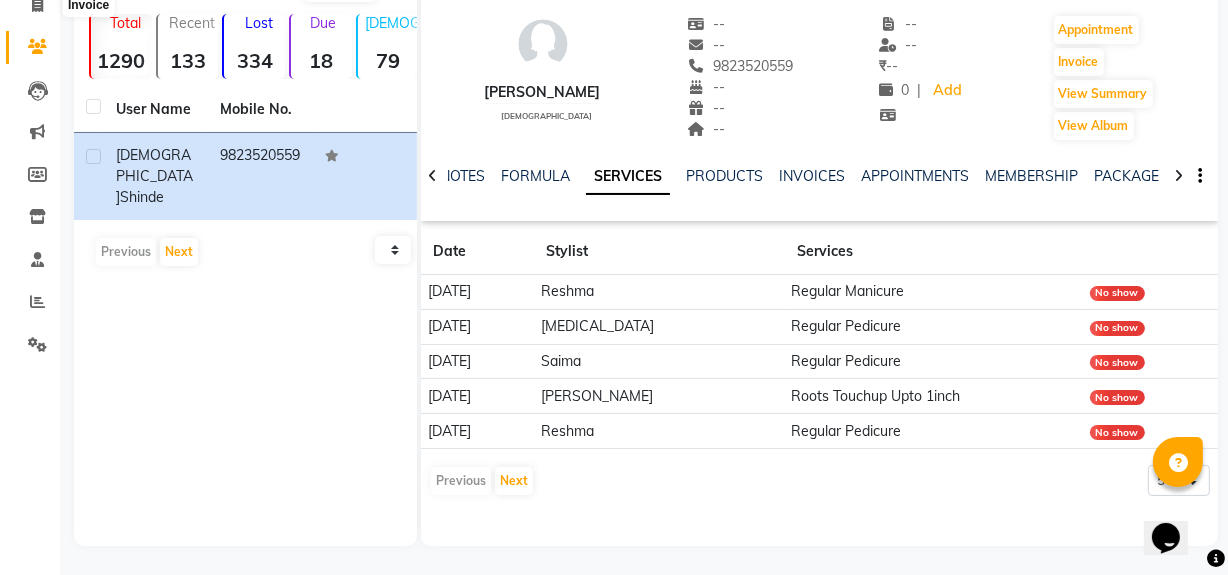 select on "service" 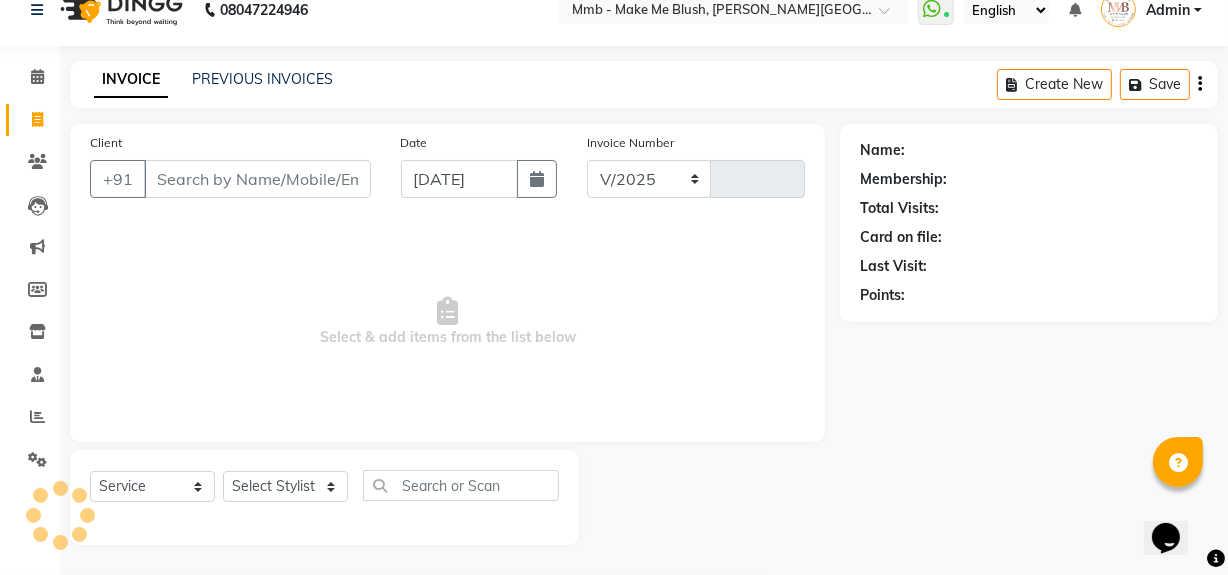 select on "895" 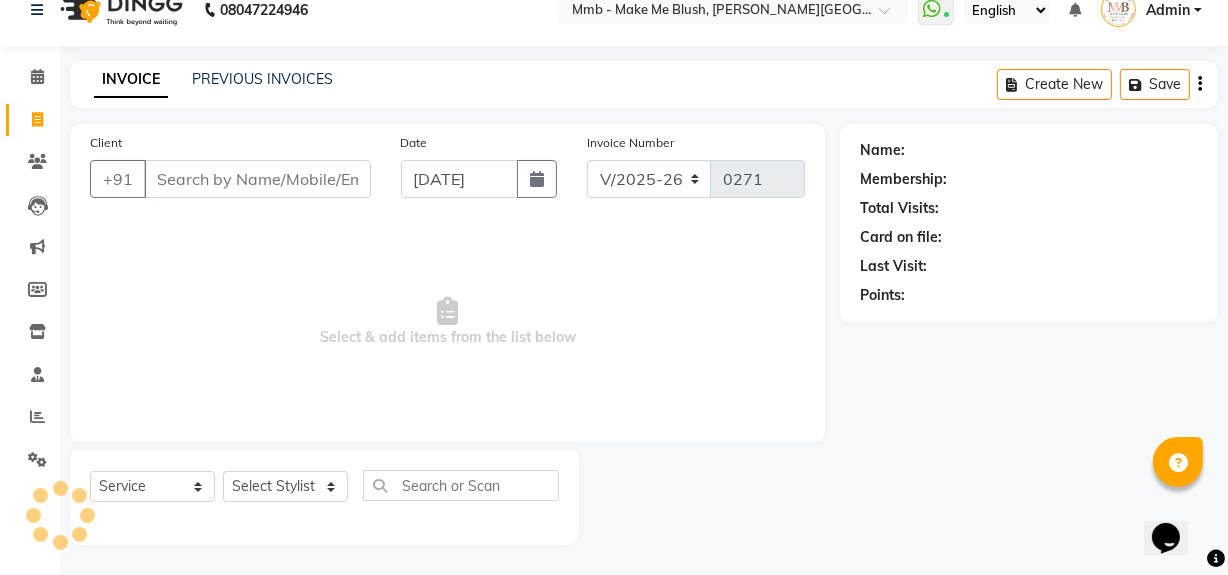 scroll, scrollTop: 26, scrollLeft: 0, axis: vertical 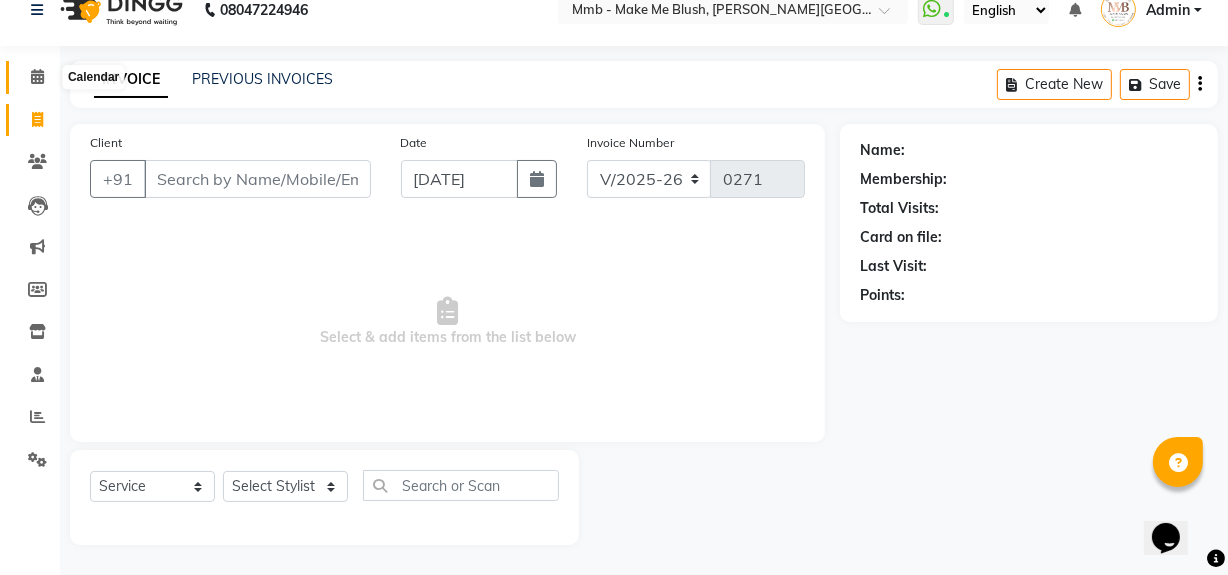 click 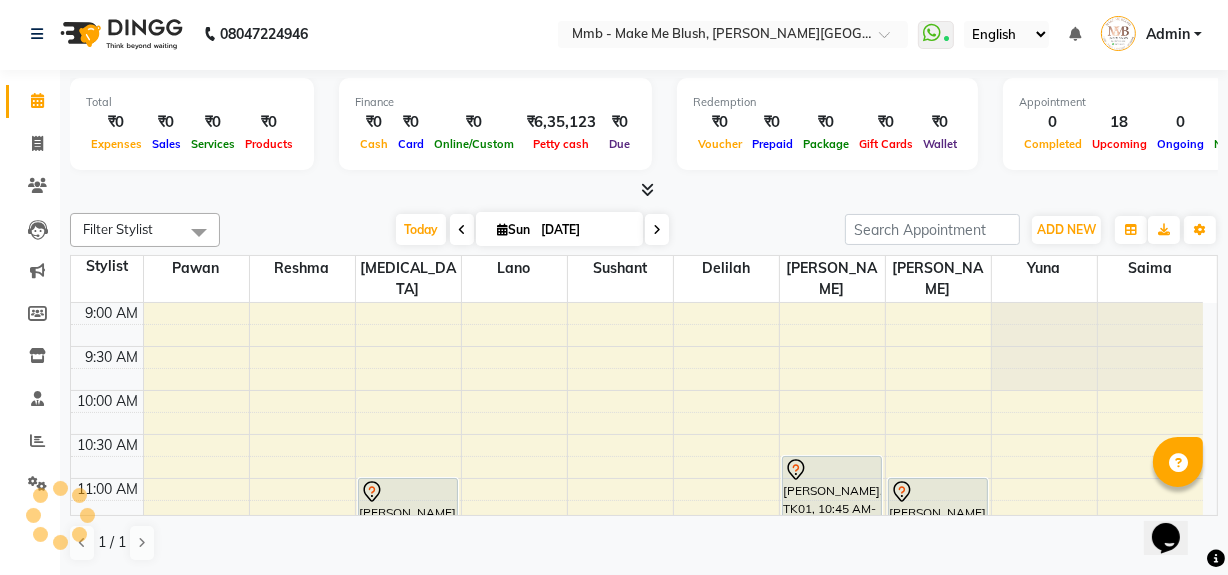 scroll, scrollTop: 0, scrollLeft: 0, axis: both 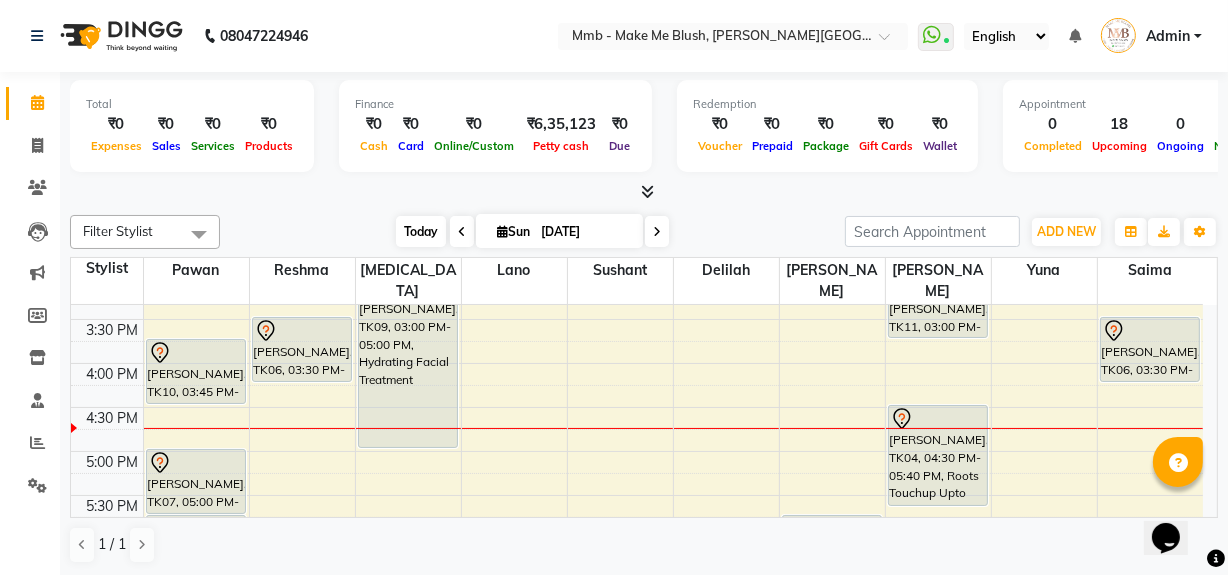 click on "Today" at bounding box center (421, 231) 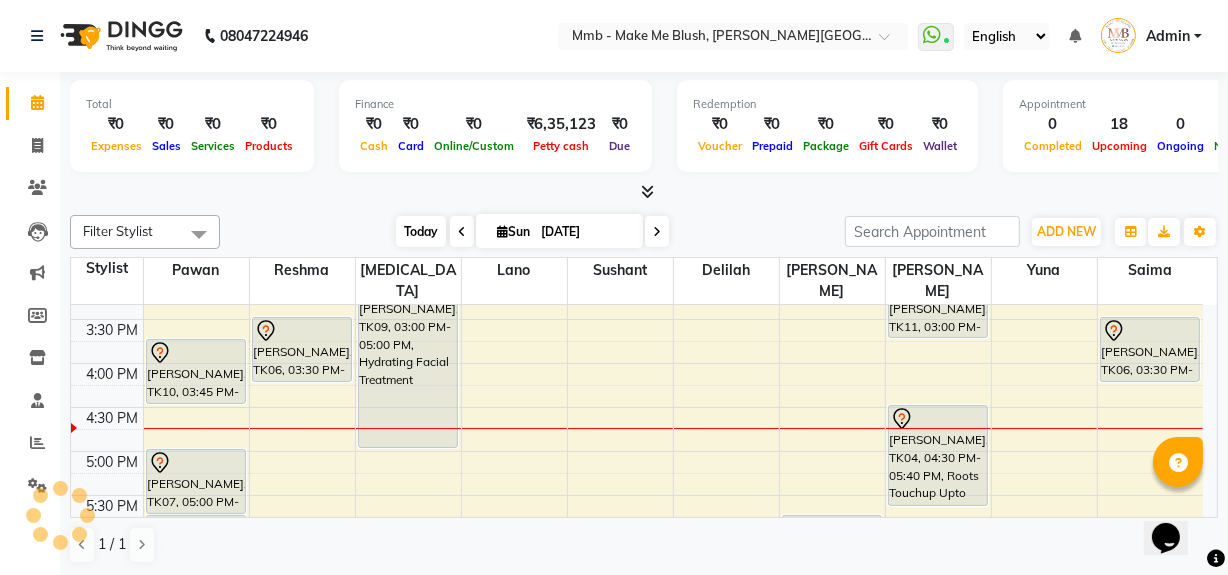 scroll, scrollTop: 615, scrollLeft: 0, axis: vertical 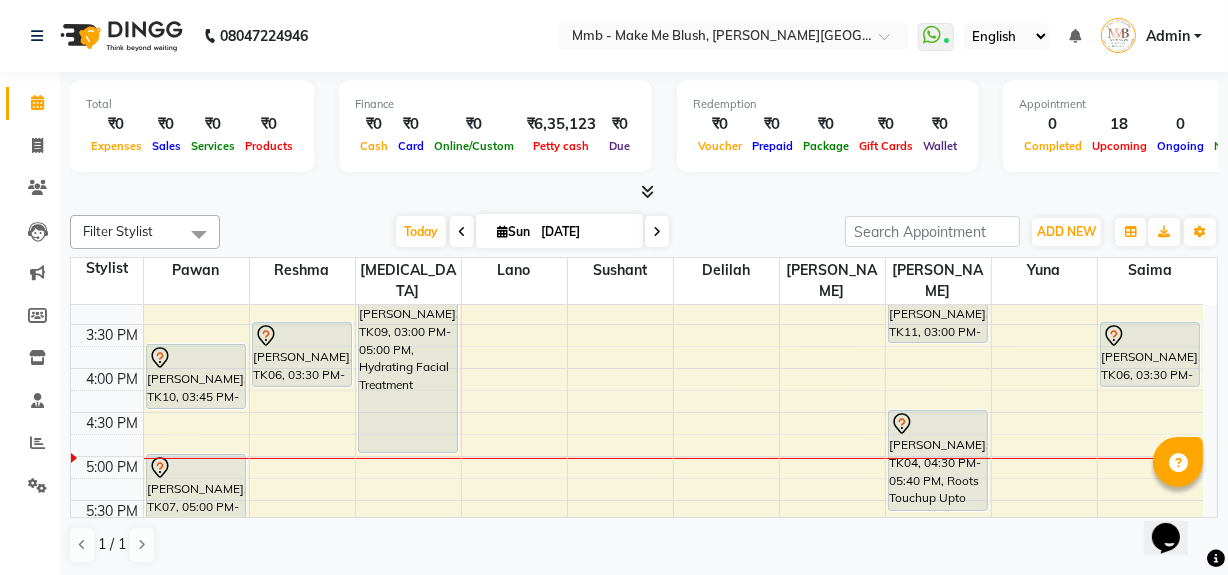 click on "9:00 AM 9:30 AM 10:00 AM 10:30 AM 11:00 AM 11:30 AM 12:00 PM 12:30 PM 1:00 PM 1:30 PM 2:00 PM 2:30 PM 3:00 PM 3:30 PM 4:00 PM 4:30 PM 5:00 PM 5:30 PM 6:00 PM 6:30 PM 7:00 PM 7:30 PM 8:00 PM 8:30 PM             Noopur Jha, TK10, 03:45 PM-04:30 PM, Head Neck Solder Back Massages              Susmita Shaikh, TK07, 05:00 PM-05:45 PM, Eyebrows             Susmita Shaikh, TK07, 05:45 PM-06:15 PM, Honey Wax Full arm              Shweta Shahade, TK06, 03:30 PM-04:15 PM, Regular Pedicure              Shajeena Kumar, TK02, 11:00 AM-12:10 PM, Roots Touchup Upto 1inch              Tishya Batra, TK09, 03:00 PM-05:00 PM, Hydrating Facial Treatment             Nishrin Sanchawala, TK01, 10:45 AM-11:45 AM, Opuntia Oil Hair spa             Noopur Jha, TK10, 05:45 PM-06:00 PM, Classic hair wash              Jyoti Pawar, TK08, 06:00 PM-07:10 PM, Roots Touchup Upto 1inch              Aparajita Mishra, TK12, 11:00 AM-01:00 PM, Global  Upto Shoulder             Maria Vardhan, TK03, 02:00 PM-02:45 PM, Hair Cut Without Wash" at bounding box center [644, 411] 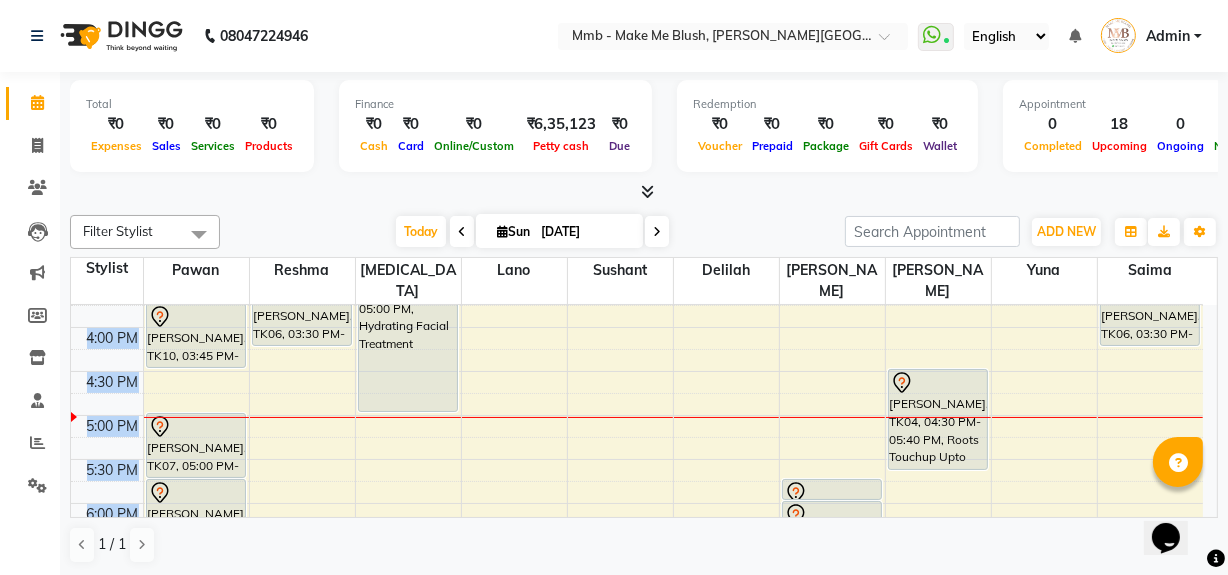 click on "9:00 AM 9:30 AM 10:00 AM 10:30 AM 11:00 AM 11:30 AM 12:00 PM 12:30 PM 1:00 PM 1:30 PM 2:00 PM 2:30 PM 3:00 PM 3:30 PM 4:00 PM 4:30 PM 5:00 PM 5:30 PM 6:00 PM 6:30 PM 7:00 PM 7:30 PM 8:00 PM 8:30 PM             Noopur Jha, TK10, 03:45 PM-04:30 PM, Head Neck Solder Back Massages              Susmita Shaikh, TK07, 05:00 PM-05:45 PM, Eyebrows             Susmita Shaikh, TK07, 05:45 PM-06:15 PM, Honey Wax Full arm              Shweta Shahade, TK06, 03:30 PM-04:15 PM, Regular Pedicure              Shajeena Kumar, TK02, 11:00 AM-12:10 PM, Roots Touchup Upto 1inch              Tishya Batra, TK09, 03:00 PM-05:00 PM, Hydrating Facial Treatment             Nishrin Sanchawala, TK01, 10:45 AM-11:45 AM, Opuntia Oil Hair spa             Noopur Jha, TK10, 05:45 PM-06:00 PM, Classic hair wash              Jyoti Pawar, TK08, 06:00 PM-07:10 PM, Roots Touchup Upto 1inch              Aparajita Mishra, TK12, 11:00 AM-01:00 PM, Global  Upto Shoulder             Maria Vardhan, TK03, 02:00 PM-02:45 PM, Hair Cut Without Wash" at bounding box center [644, 411] 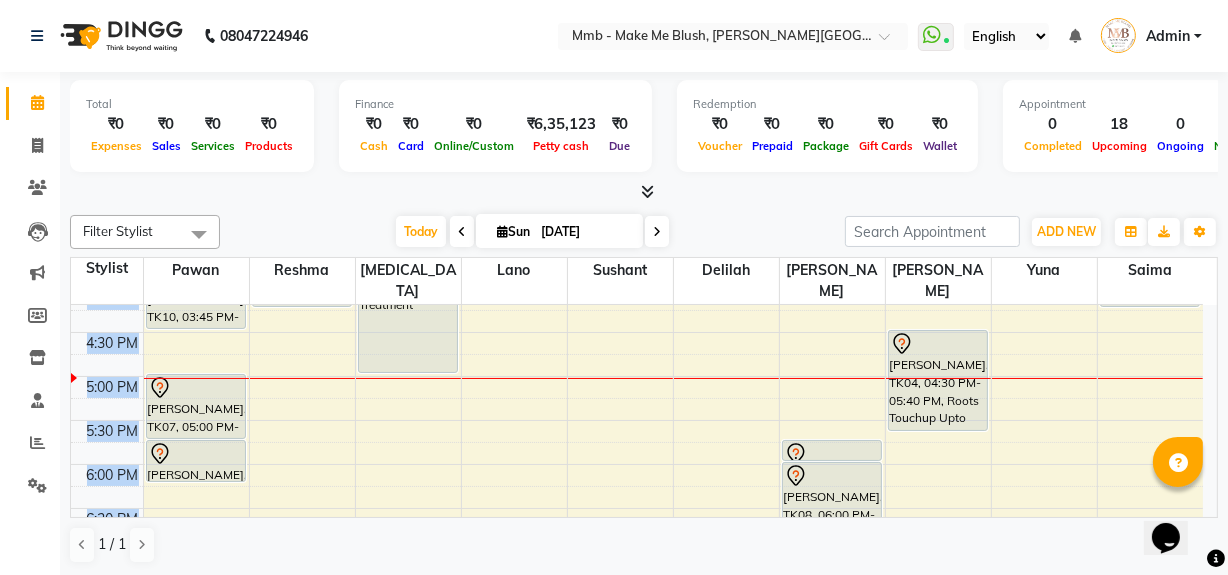 click on "9:00 AM 9:30 AM 10:00 AM 10:30 AM 11:00 AM 11:30 AM 12:00 PM 12:30 PM 1:00 PM 1:30 PM 2:00 PM 2:30 PM 3:00 PM 3:30 PM 4:00 PM 4:30 PM 5:00 PM 5:30 PM 6:00 PM 6:30 PM 7:00 PM 7:30 PM 8:00 PM 8:30 PM             Noopur Jha, TK10, 03:45 PM-04:30 PM, Head Neck Solder Back Massages              Susmita Shaikh, TK07, 05:00 PM-05:45 PM, Eyebrows             Susmita Shaikh, TK07, 05:45 PM-06:15 PM, Honey Wax Full arm              Shweta Shahade, TK06, 03:30 PM-04:15 PM, Regular Pedicure              Shajeena Kumar, TK02, 11:00 AM-12:10 PM, Roots Touchup Upto 1inch              Tishya Batra, TK09, 03:00 PM-05:00 PM, Hydrating Facial Treatment             Nishrin Sanchawala, TK01, 10:45 AM-11:45 AM, Opuntia Oil Hair spa             Noopur Jha, TK10, 05:45 PM-06:00 PM, Classic hair wash              Jyoti Pawar, TK08, 06:00 PM-07:10 PM, Roots Touchup Upto 1inch              Aparajita Mishra, TK12, 11:00 AM-01:00 PM, Global  Upto Shoulder             Maria Vardhan, TK03, 02:00 PM-02:45 PM, Hair Cut Without Wash" at bounding box center (644, 411) 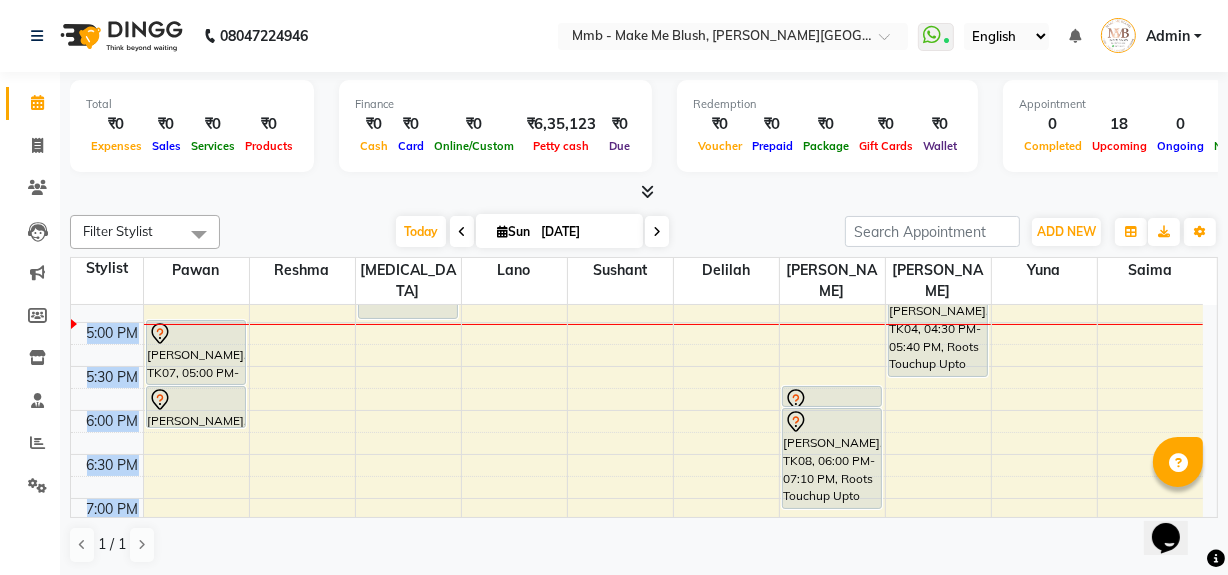 click on "9:00 AM 9:30 AM 10:00 AM 10:30 AM 11:00 AM 11:30 AM 12:00 PM 12:30 PM 1:00 PM 1:30 PM 2:00 PM 2:30 PM 3:00 PM 3:30 PM 4:00 PM 4:30 PM 5:00 PM 5:30 PM 6:00 PM 6:30 PM 7:00 PM 7:30 PM 8:00 PM 8:30 PM             Noopur Jha, TK10, 03:45 PM-04:30 PM, Head Neck Solder Back Massages              Susmita Shaikh, TK07, 05:00 PM-05:45 PM, Eyebrows             Susmita Shaikh, TK07, 05:45 PM-06:15 PM, Honey Wax Full arm              Shweta Shahade, TK06, 03:30 PM-04:15 PM, Regular Pedicure              Shajeena Kumar, TK02, 11:00 AM-12:10 PM, Roots Touchup Upto 1inch              Tishya Batra, TK09, 03:00 PM-05:00 PM, Hydrating Facial Treatment             Nishrin Sanchawala, TK01, 10:45 AM-11:45 AM, Opuntia Oil Hair spa             Noopur Jha, TK10, 05:45 PM-06:00 PM, Classic hair wash              Jyoti Pawar, TK08, 06:00 PM-07:10 PM, Roots Touchup Upto 1inch              Aparajita Mishra, TK12, 11:00 AM-01:00 PM, Global  Upto Shoulder             Maria Vardhan, TK03, 02:00 PM-02:45 PM, Hair Cut Without Wash" at bounding box center [644, 411] 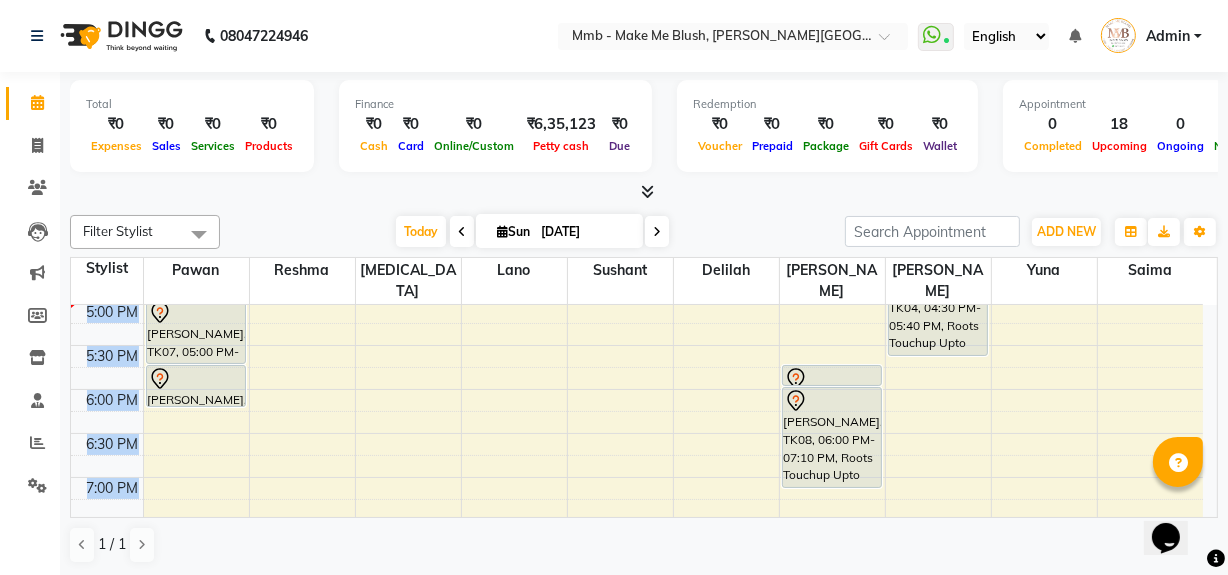click on "9:00 AM 9:30 AM 10:00 AM 10:30 AM 11:00 AM 11:30 AM 12:00 PM 12:30 PM 1:00 PM 1:30 PM 2:00 PM 2:30 PM 3:00 PM 3:30 PM 4:00 PM 4:30 PM 5:00 PM 5:30 PM 6:00 PM 6:30 PM 7:00 PM 7:30 PM 8:00 PM 8:30 PM             Noopur Jha, TK10, 03:45 PM-04:30 PM, Head Neck Solder Back Massages              Susmita Shaikh, TK07, 05:00 PM-05:45 PM, Eyebrows             Susmita Shaikh, TK07, 05:45 PM-06:15 PM, Honey Wax Full arm              Shweta Shahade, TK06, 03:30 PM-04:15 PM, Regular Pedicure              Shajeena Kumar, TK02, 11:00 AM-12:10 PM, Roots Touchup Upto 1inch              Tishya Batra, TK09, 03:00 PM-05:00 PM, Hydrating Facial Treatment             Nishrin Sanchawala, TK01, 10:45 AM-11:45 AM, Opuntia Oil Hair spa             Noopur Jha, TK10, 05:45 PM-06:00 PM, Classic hair wash              Jyoti Pawar, TK08, 06:00 PM-07:10 PM, Roots Touchup Upto 1inch              Aparajita Mishra, TK12, 11:00 AM-01:00 PM, Global  Upto Shoulder             Maria Vardhan, TK03, 02:00 PM-02:45 PM, Hair Cut Without Wash" at bounding box center [644, 411] 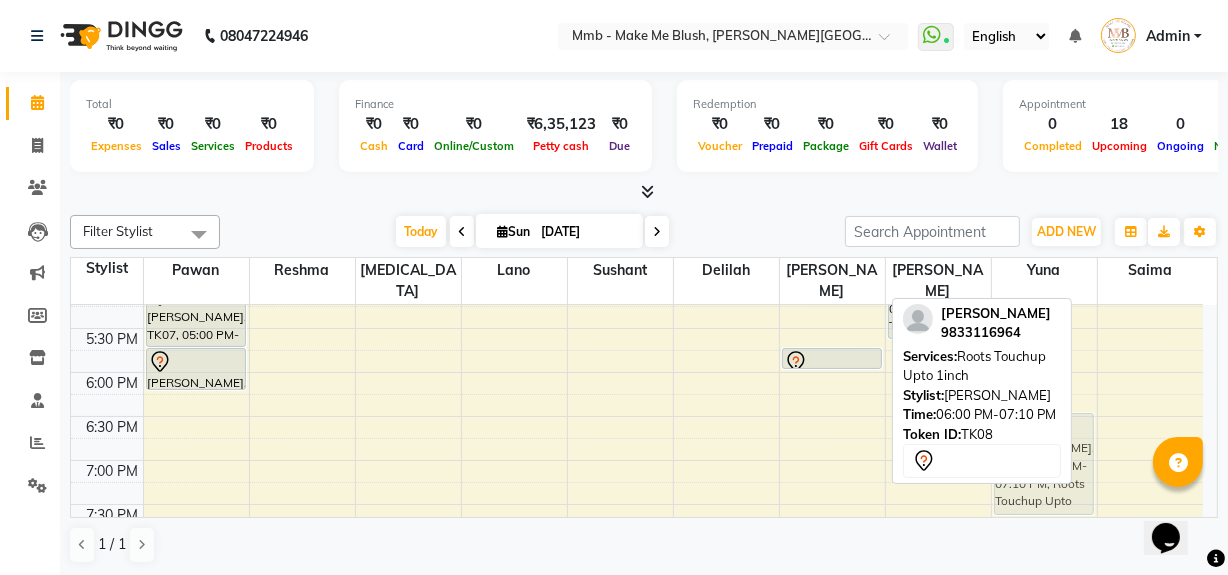 drag, startPoint x: 846, startPoint y: 370, endPoint x: 1010, endPoint y: 427, distance: 173.62315 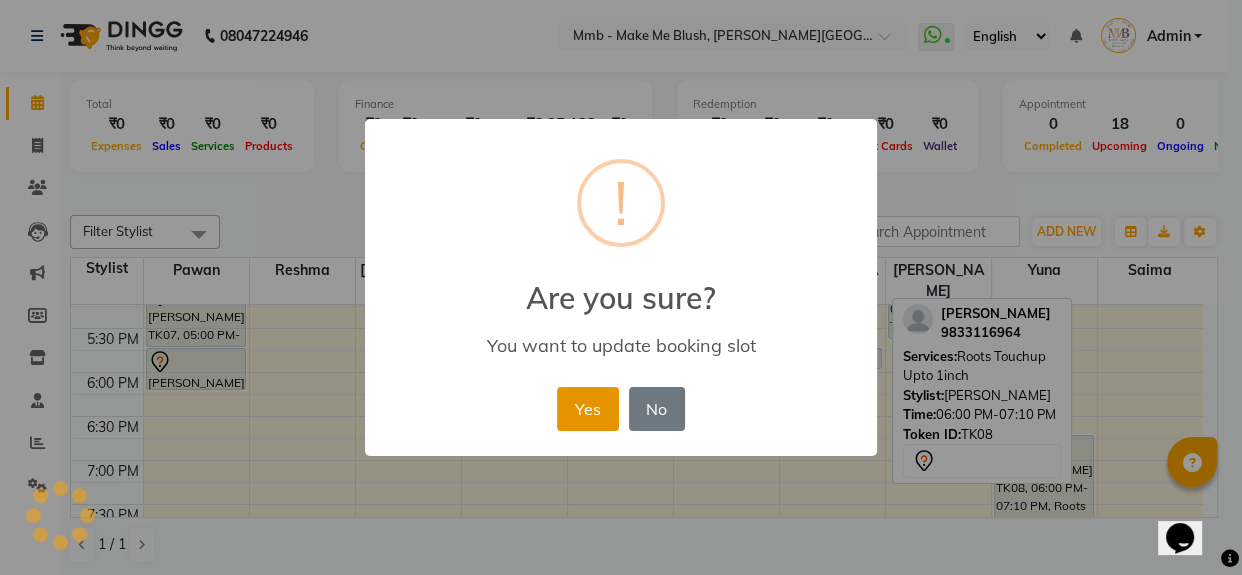 click on "Yes" at bounding box center (587, 409) 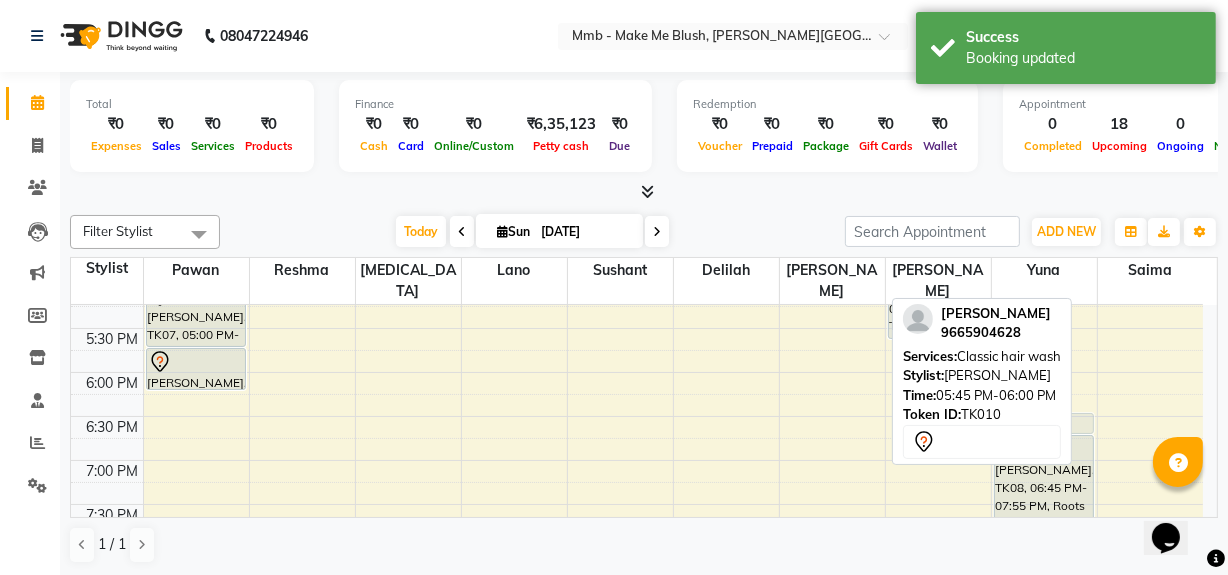 drag, startPoint x: 840, startPoint y: 353, endPoint x: 1078, endPoint y: 426, distance: 248.94377 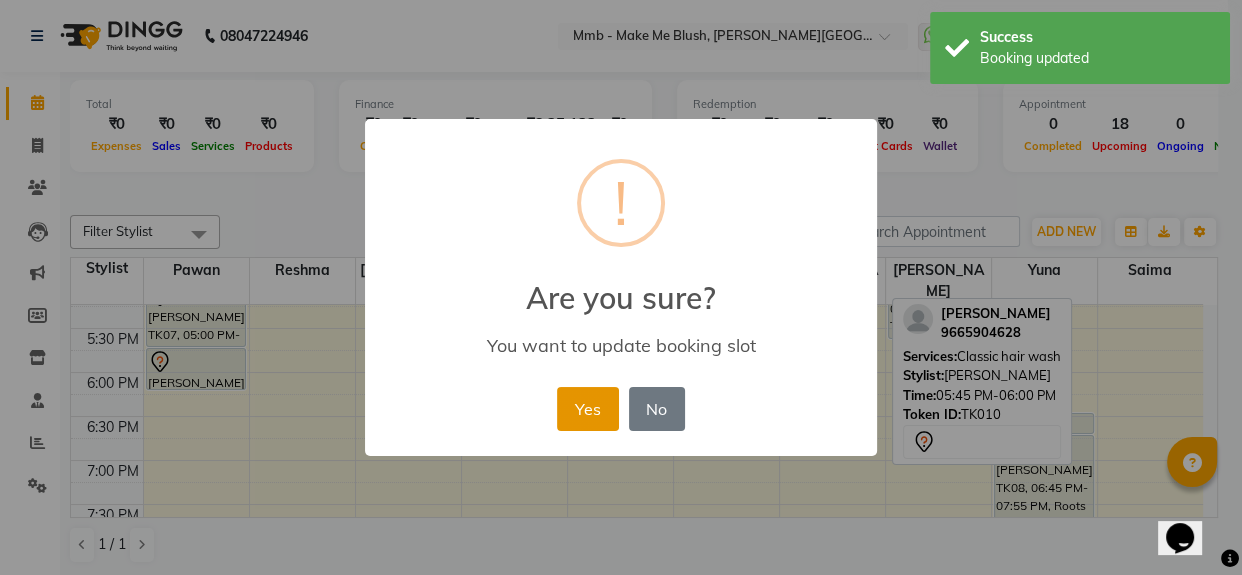click on "Yes" at bounding box center (587, 409) 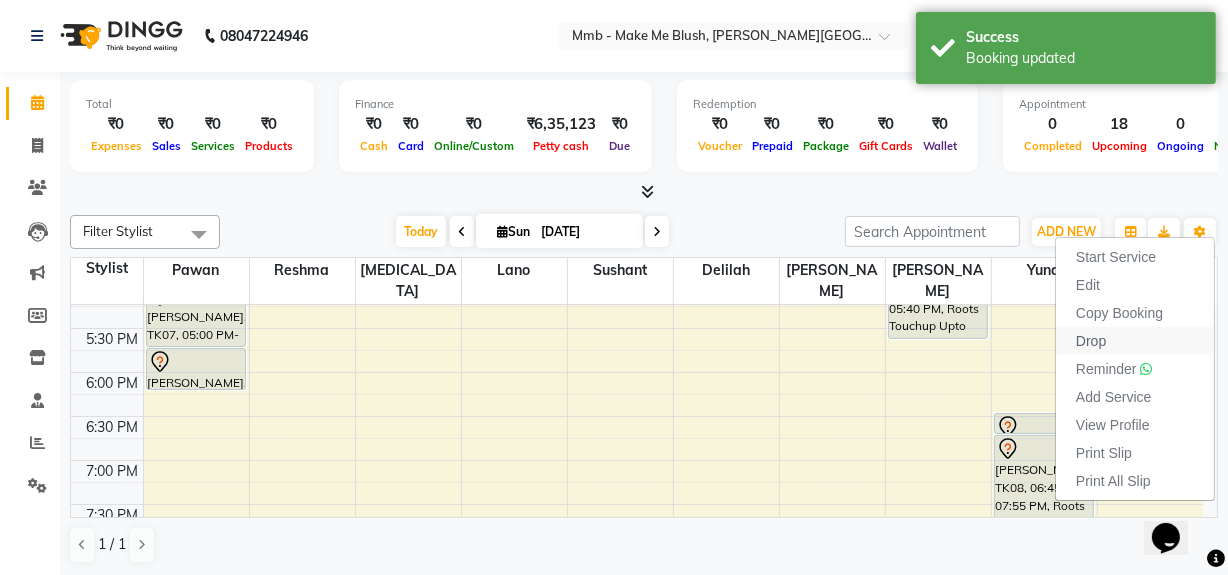 click on "Drop" at bounding box center (1091, 341) 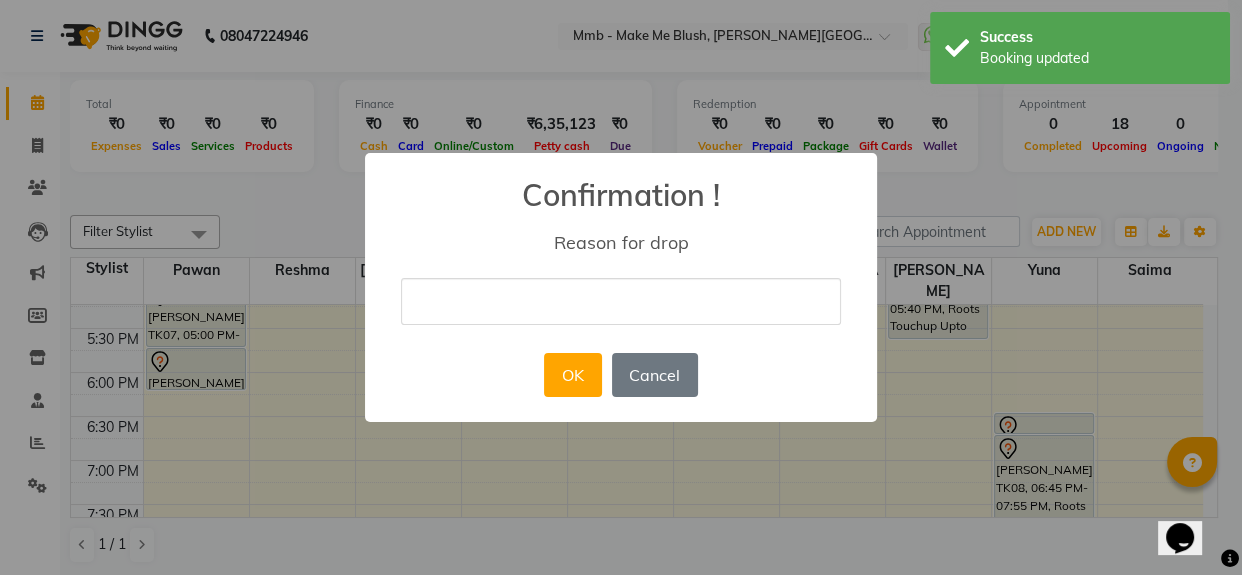 click at bounding box center (621, 301) 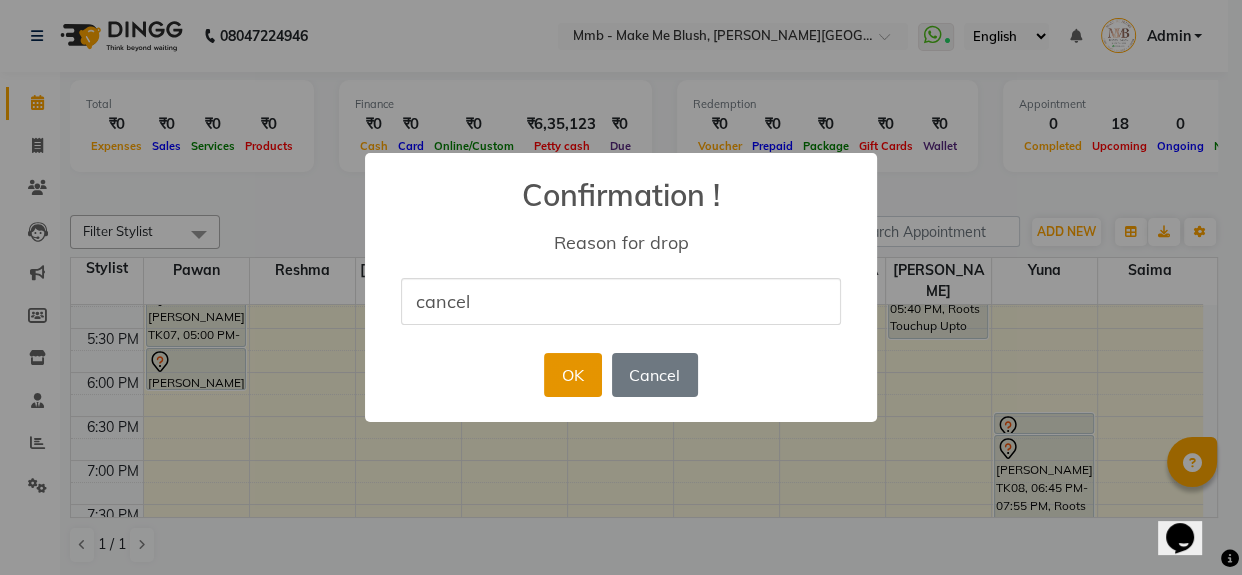 click on "OK" at bounding box center [572, 375] 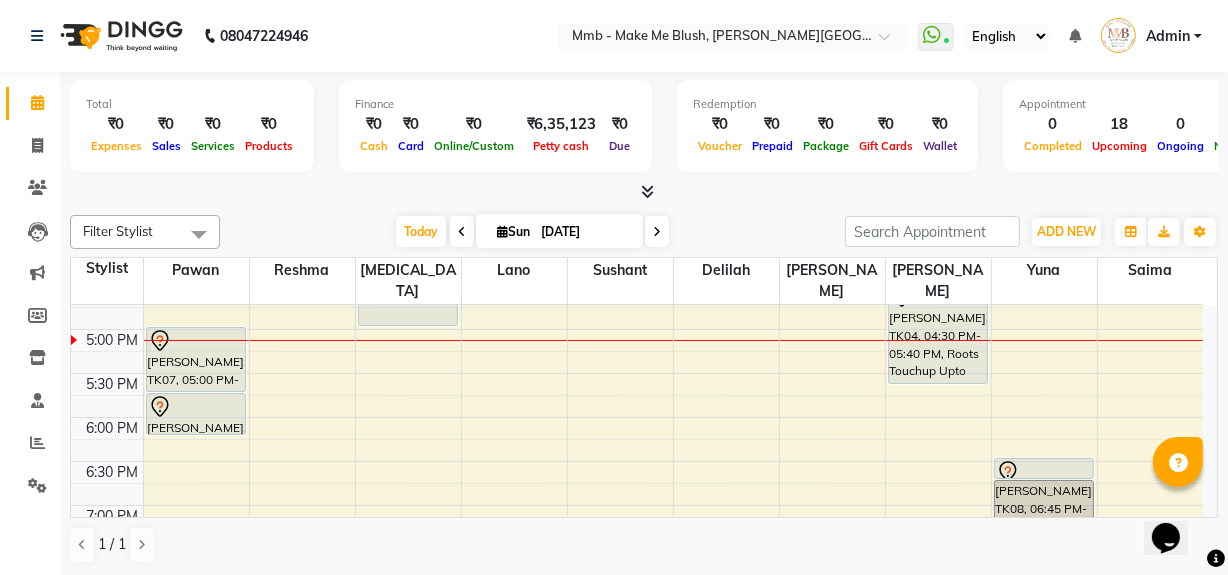 scroll, scrollTop: 651, scrollLeft: 0, axis: vertical 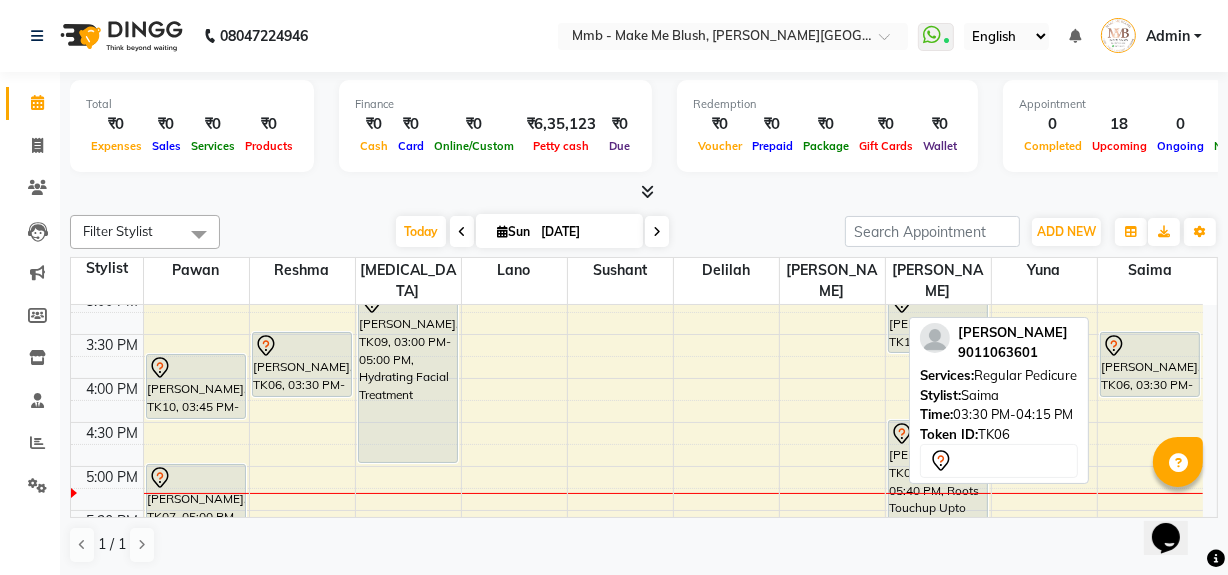 click on "[PERSON_NAME], TK06, 03:30 PM-04:15 PM, Regular Pedicure" at bounding box center (1150, 364) 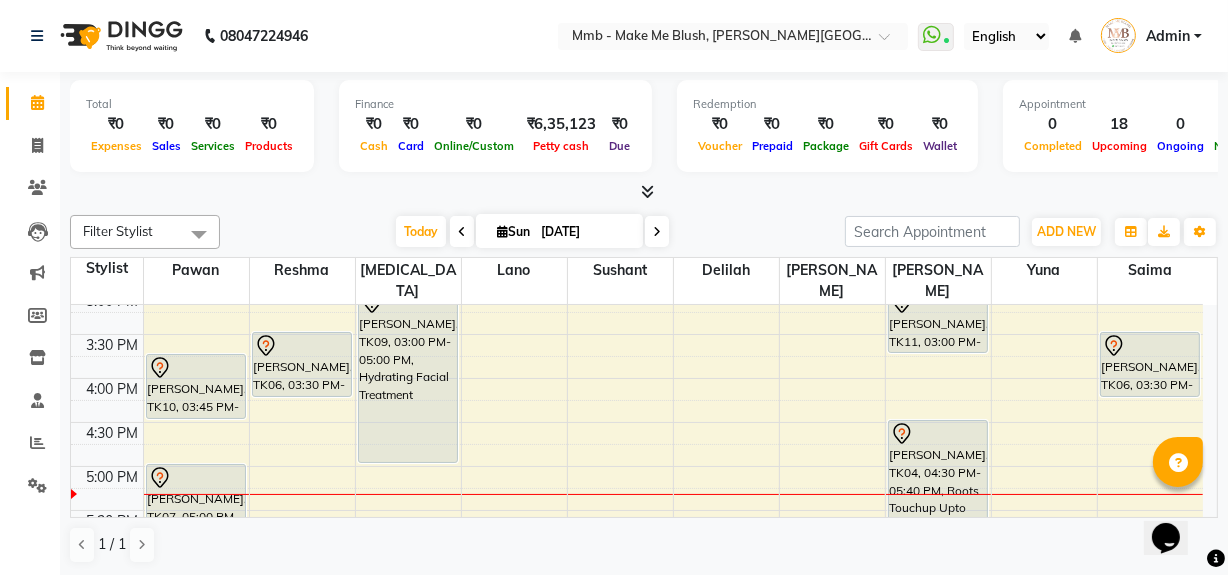click on "Opens Chat This icon Opens the chat window." at bounding box center [1175, 502] 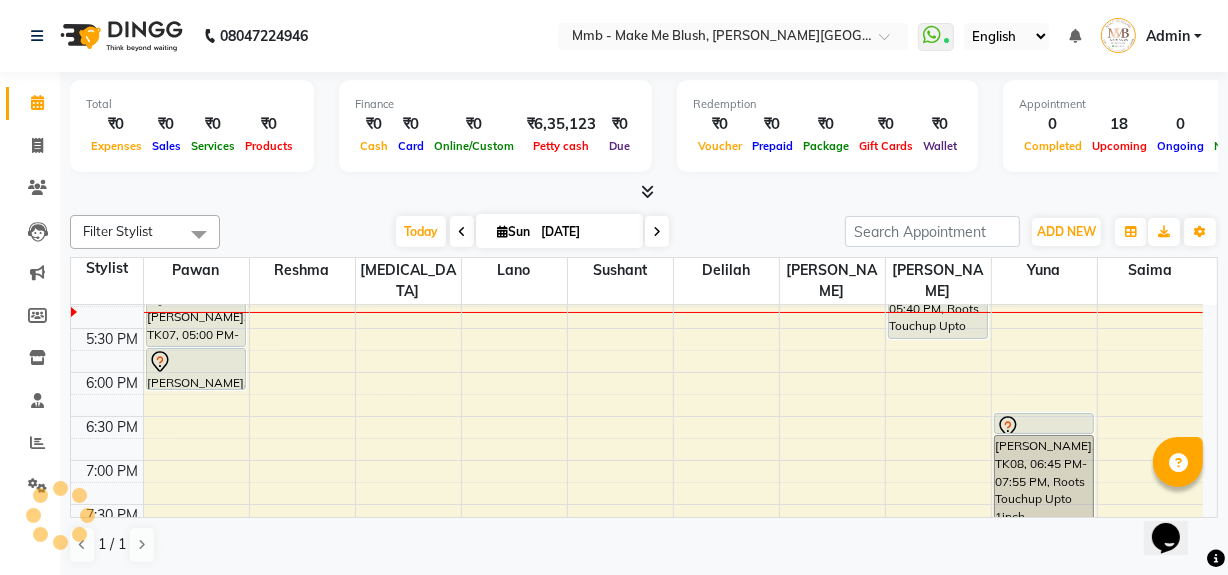 scroll, scrollTop: 760, scrollLeft: 0, axis: vertical 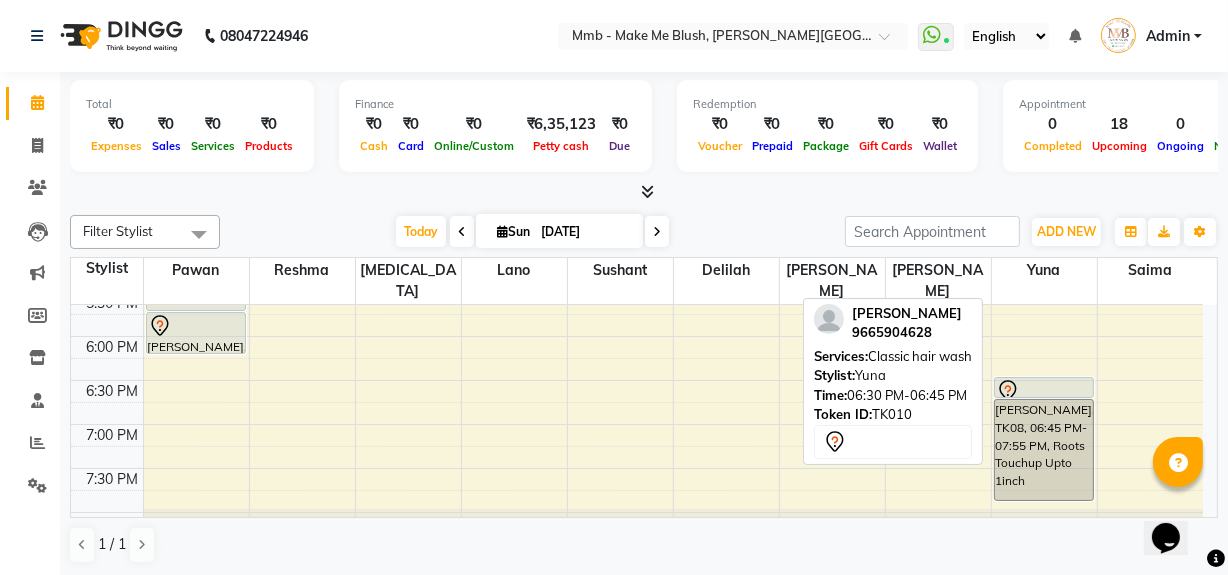 click at bounding box center (1044, 391) 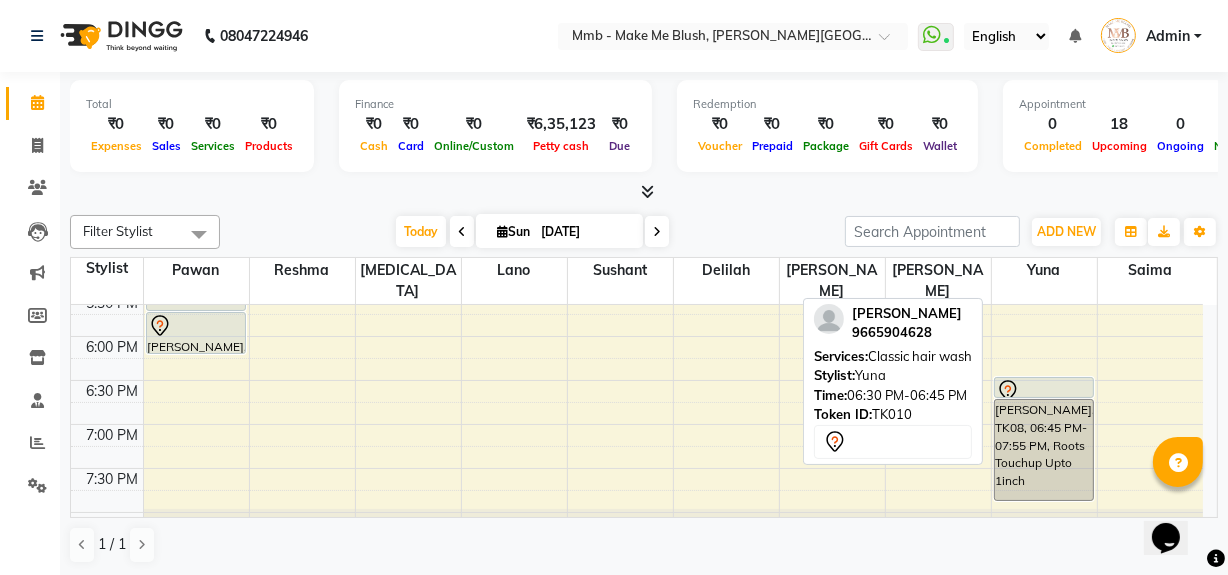 select on "7" 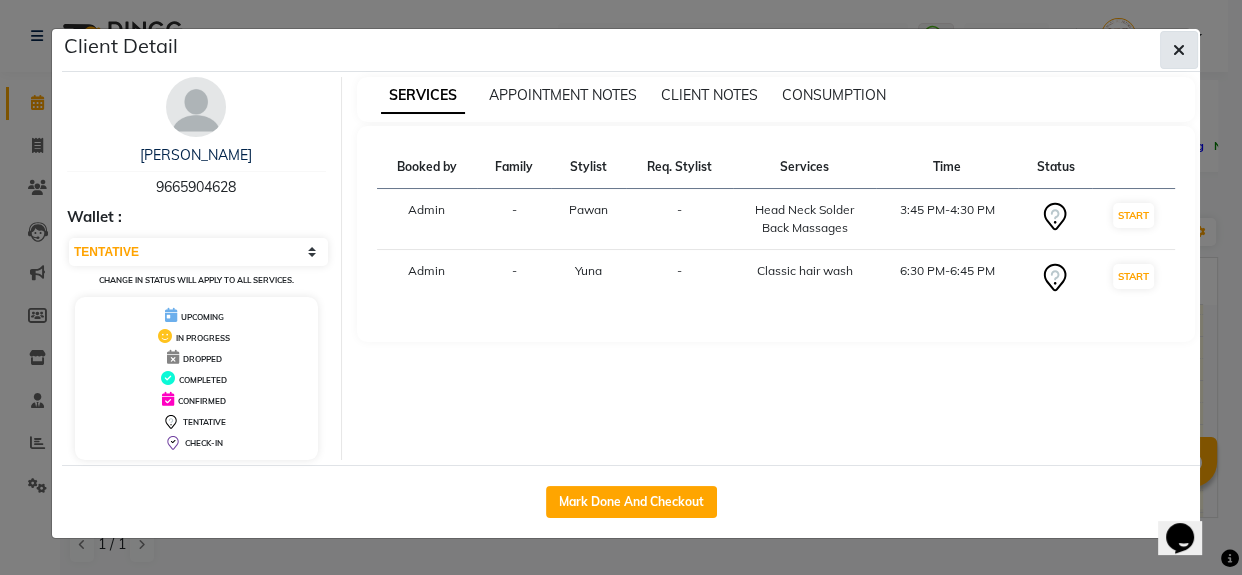 click 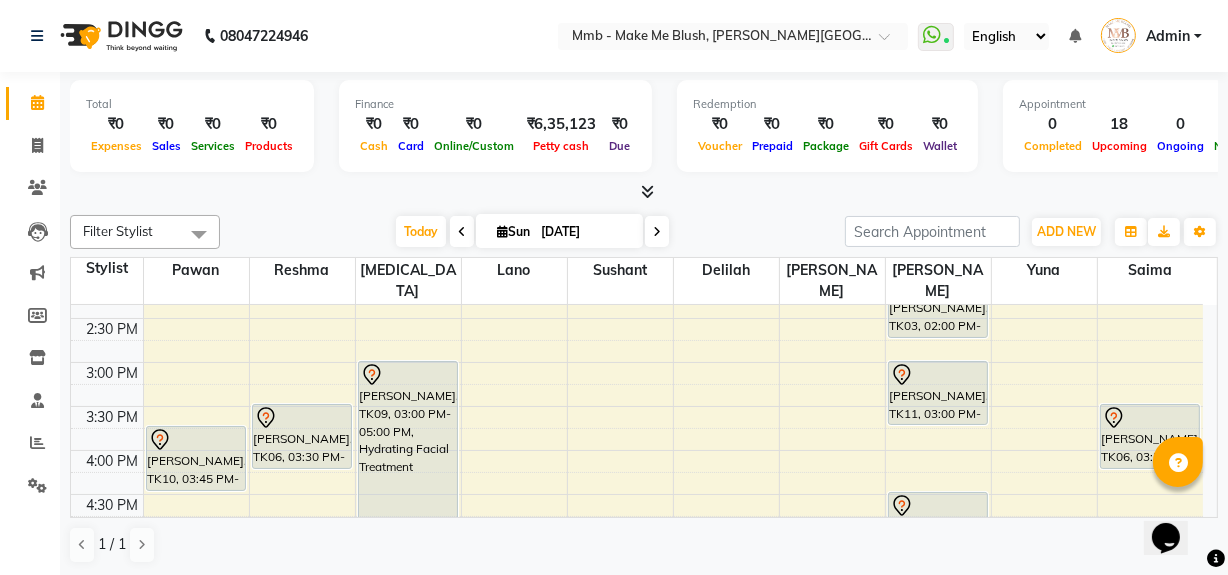 scroll, scrollTop: 458, scrollLeft: 0, axis: vertical 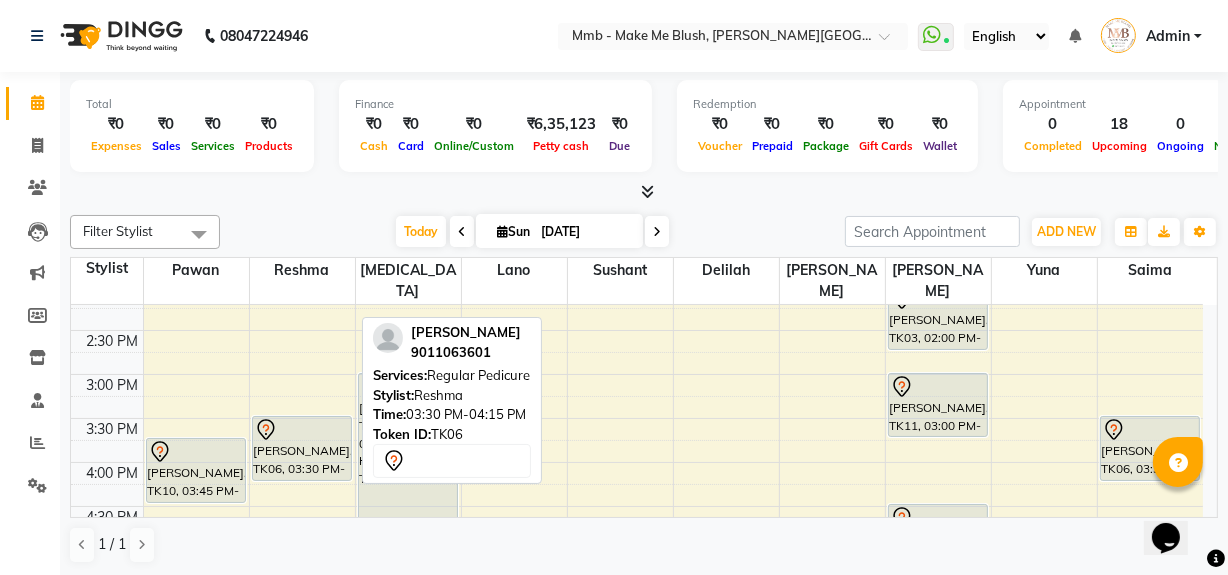 click 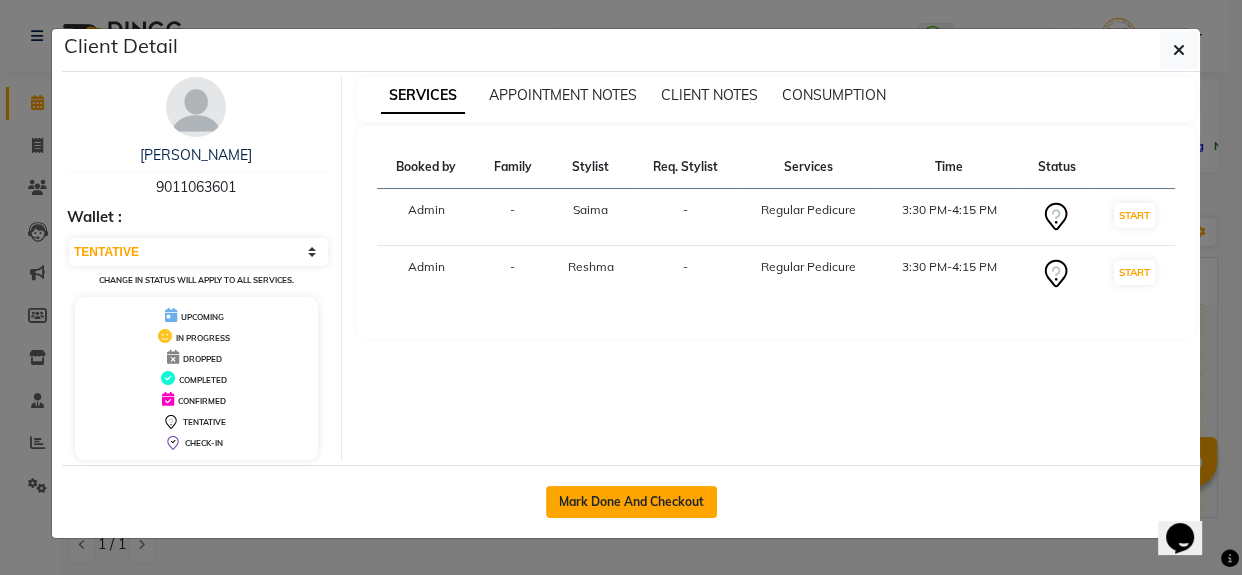 click on "Mark Done And Checkout" 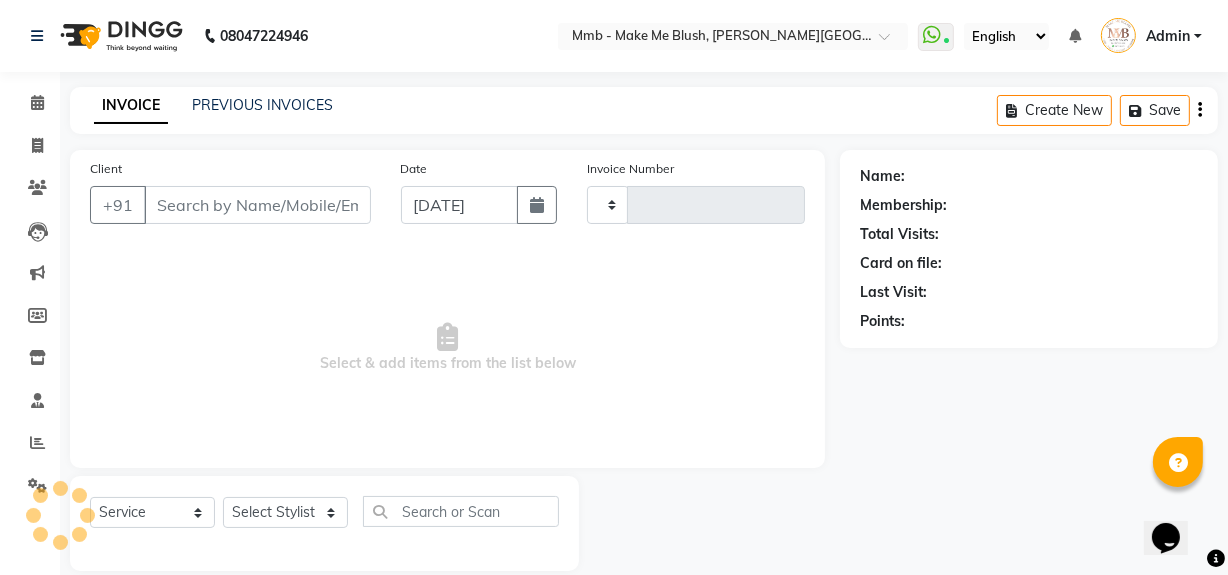 type on "0271" 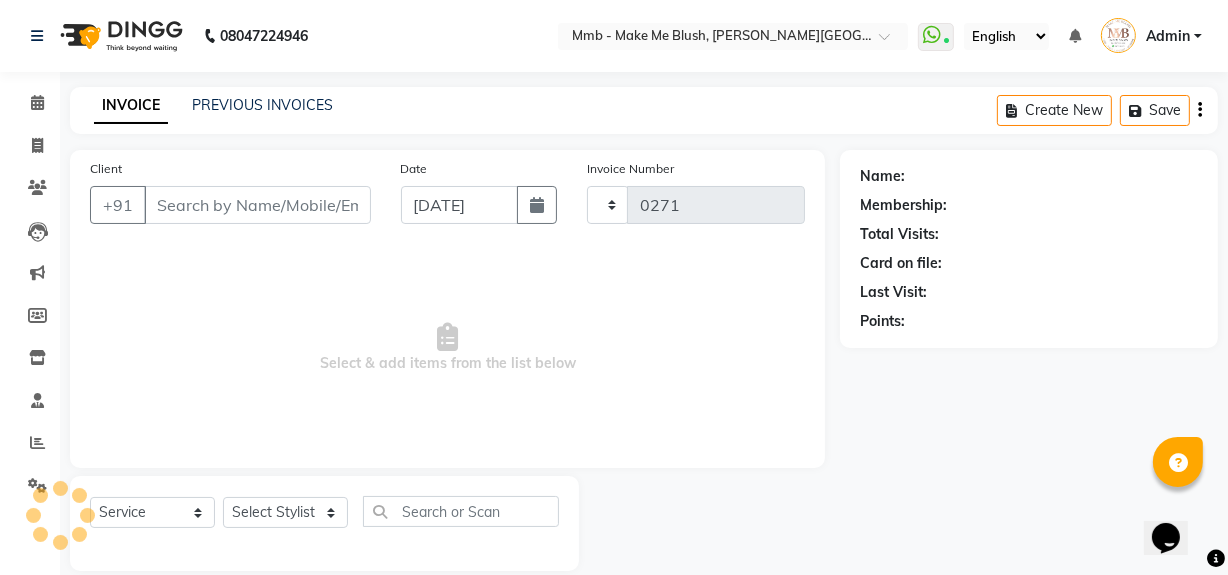 select on "895" 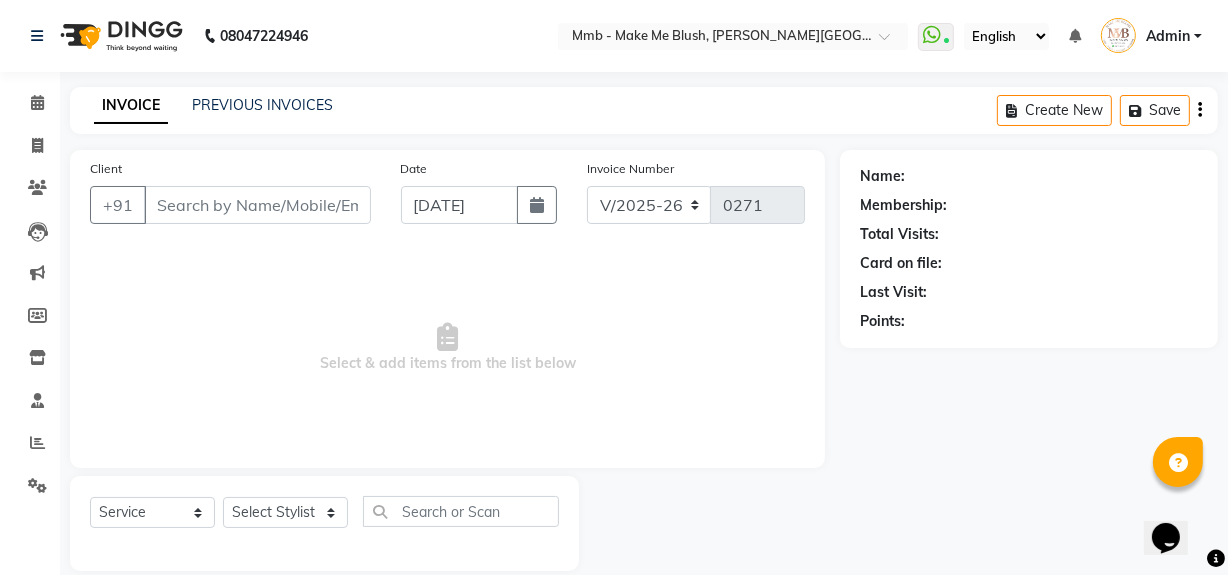 type on "9011063601" 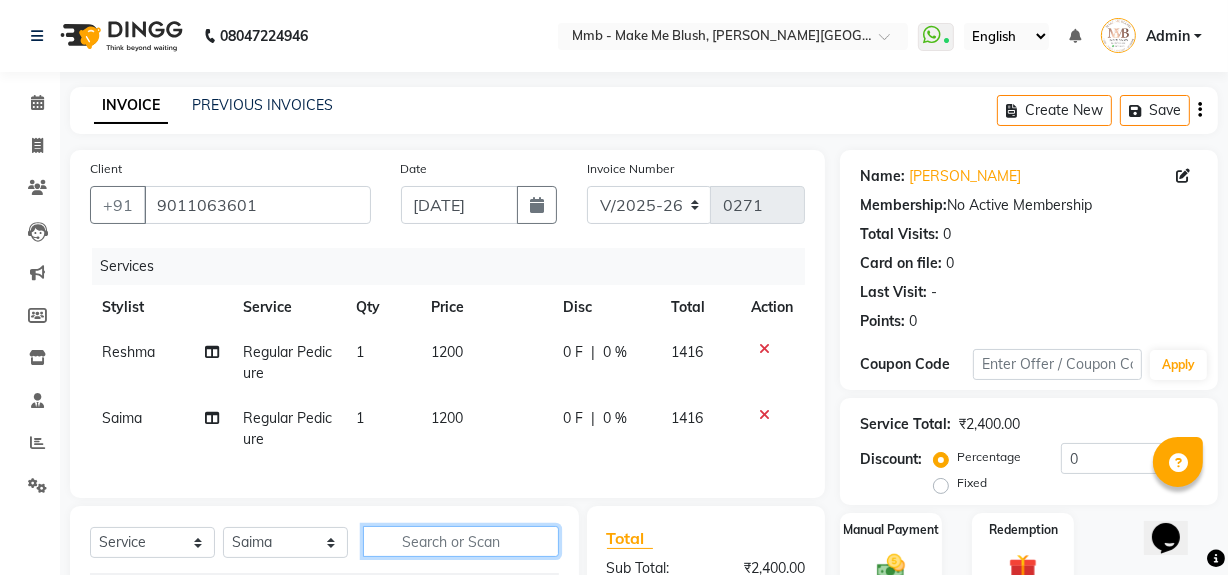 click 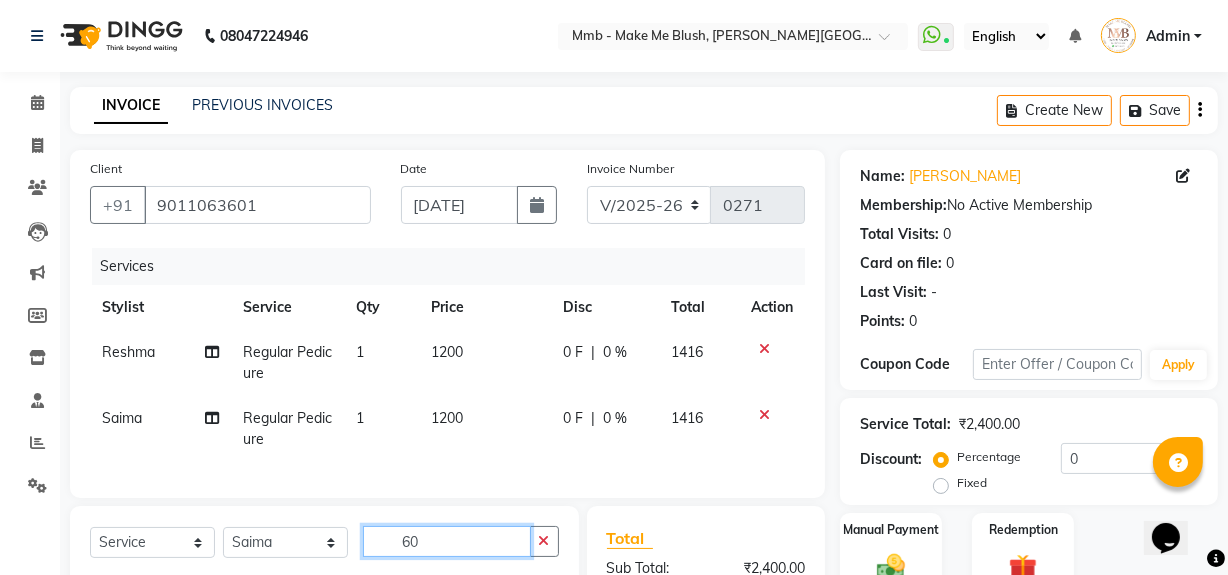 scroll, scrollTop: 269, scrollLeft: 0, axis: vertical 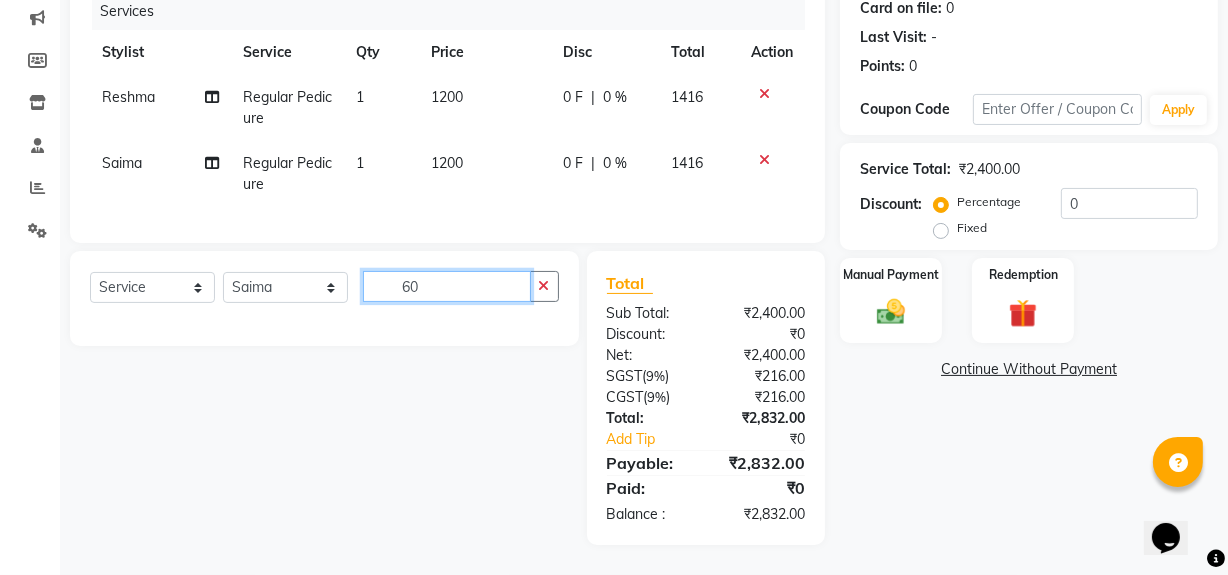 click on "60" 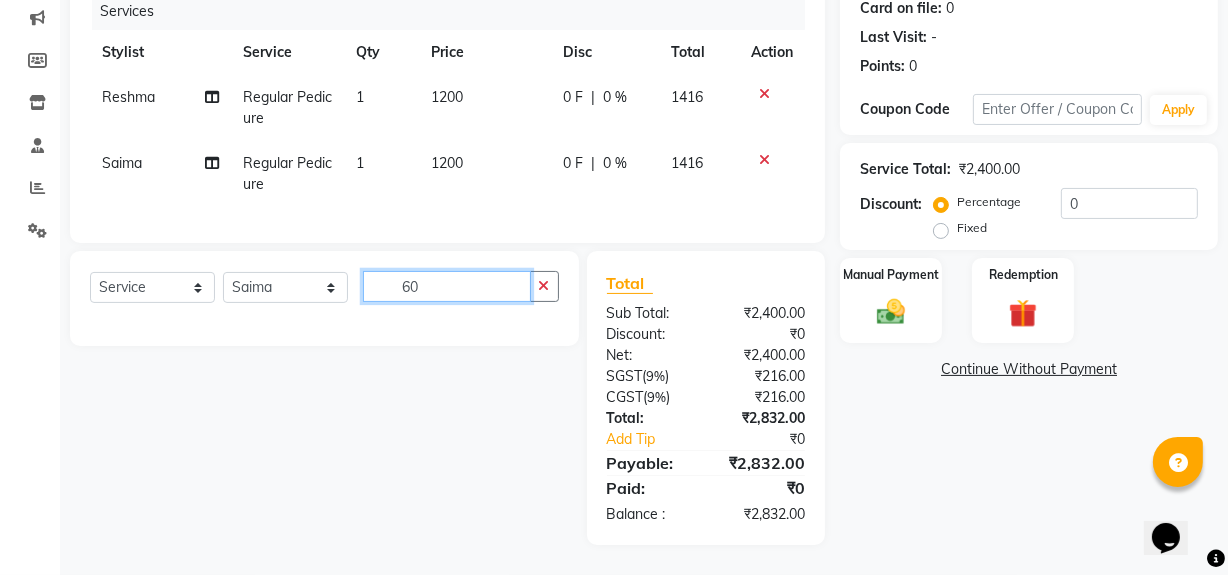 type on "6" 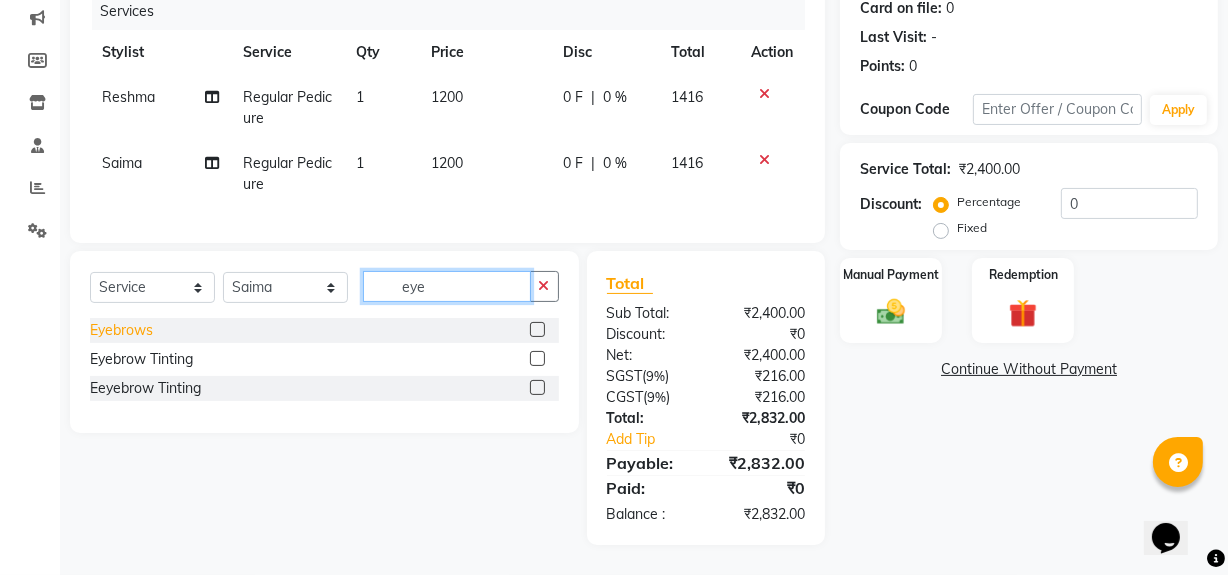 type on "eye" 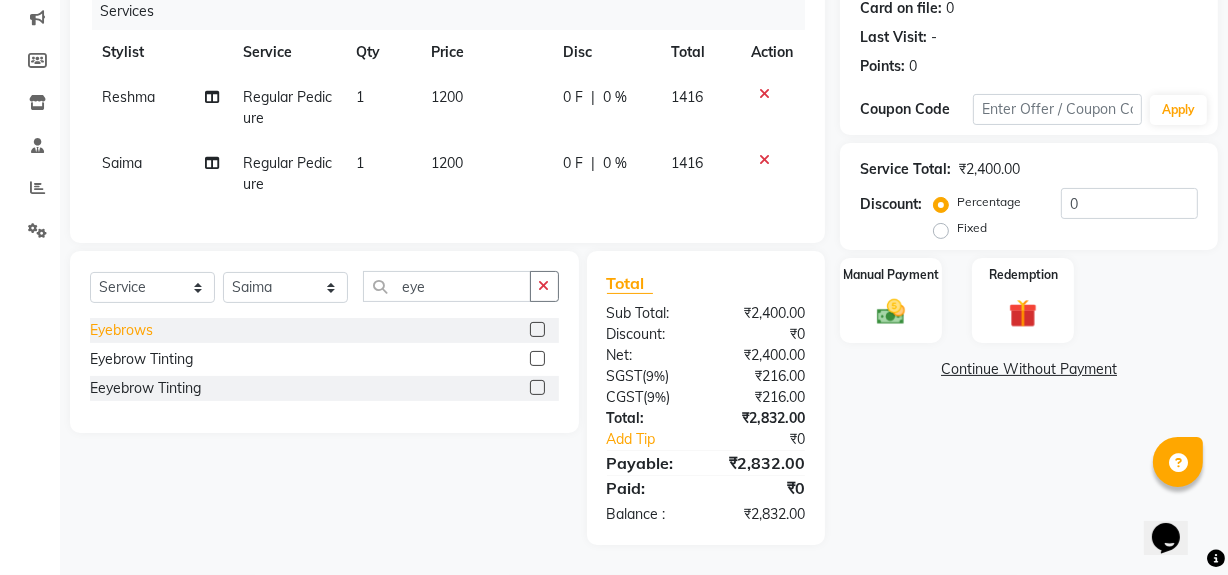 click on "Eyebrows" 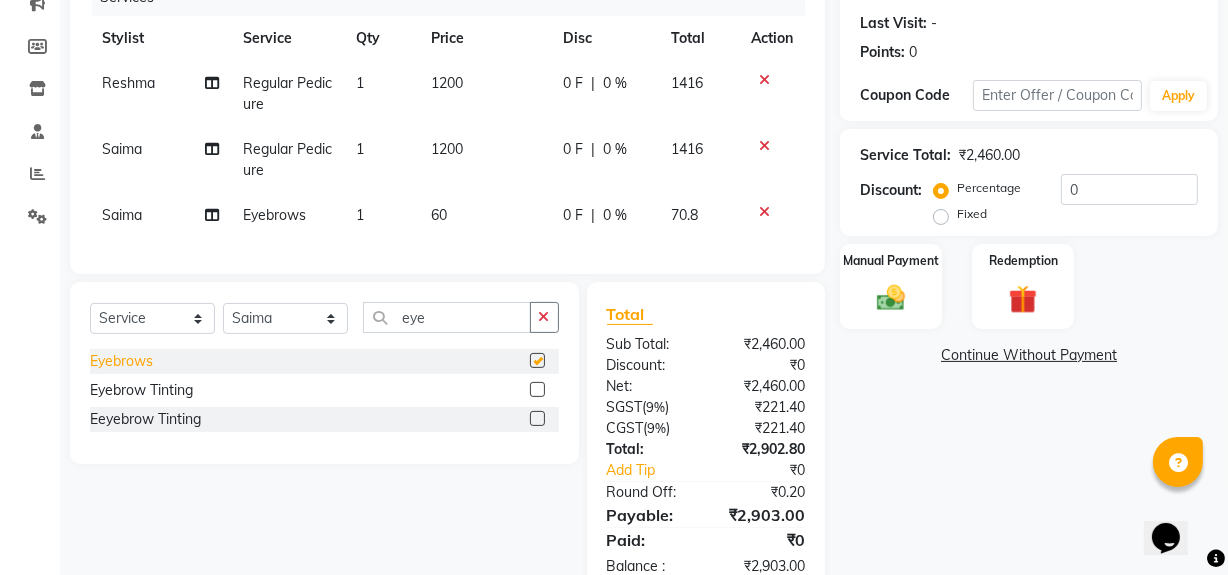 checkbox on "false" 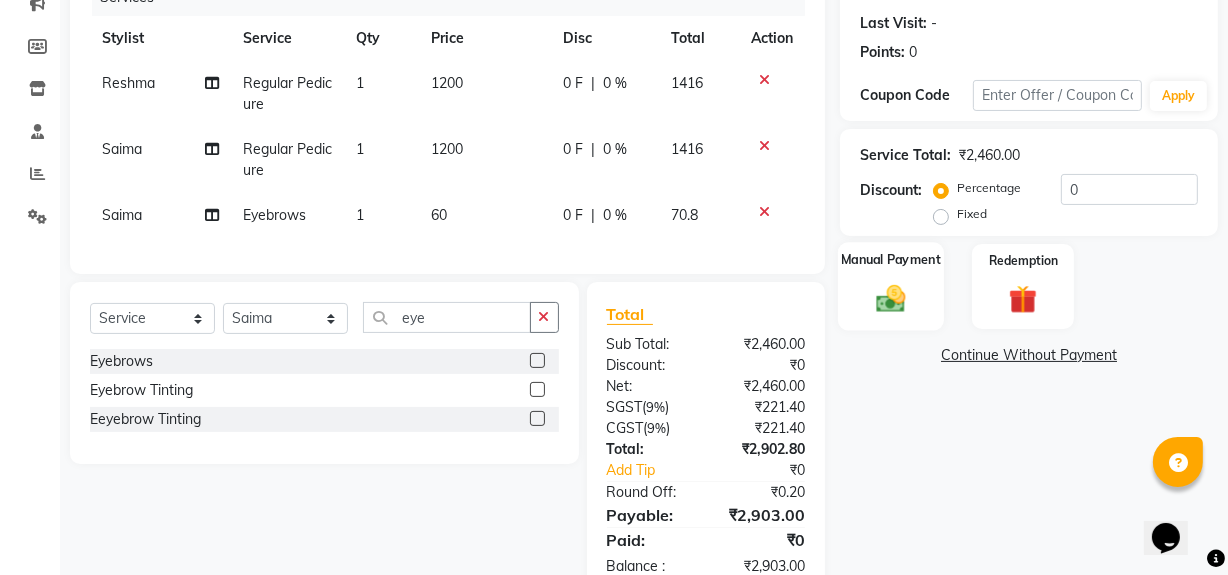 scroll, scrollTop: 305, scrollLeft: 0, axis: vertical 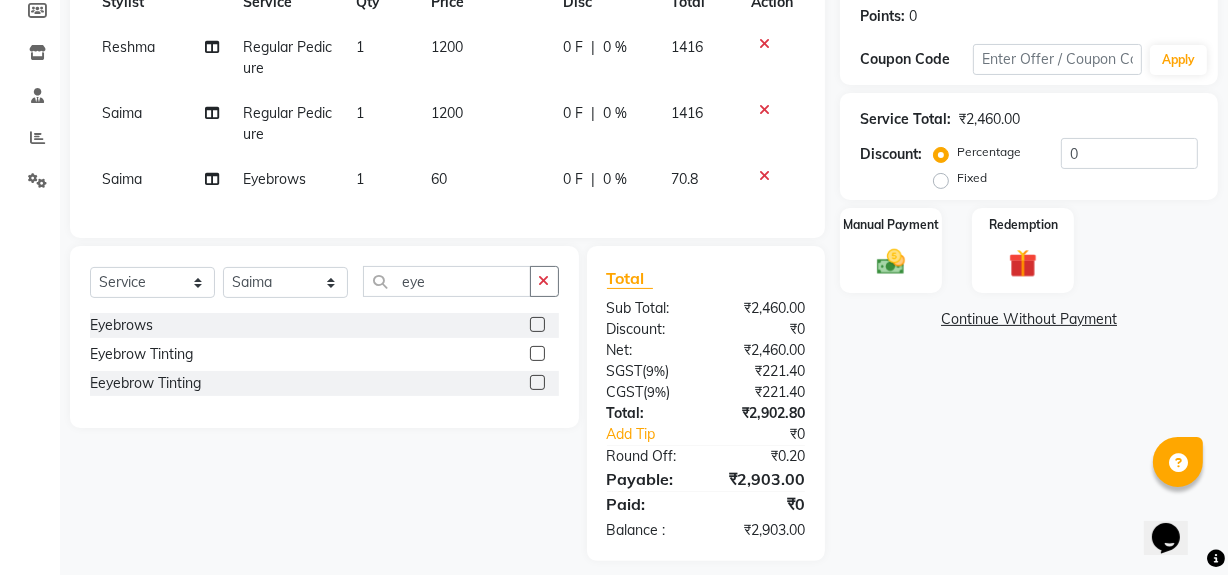 click 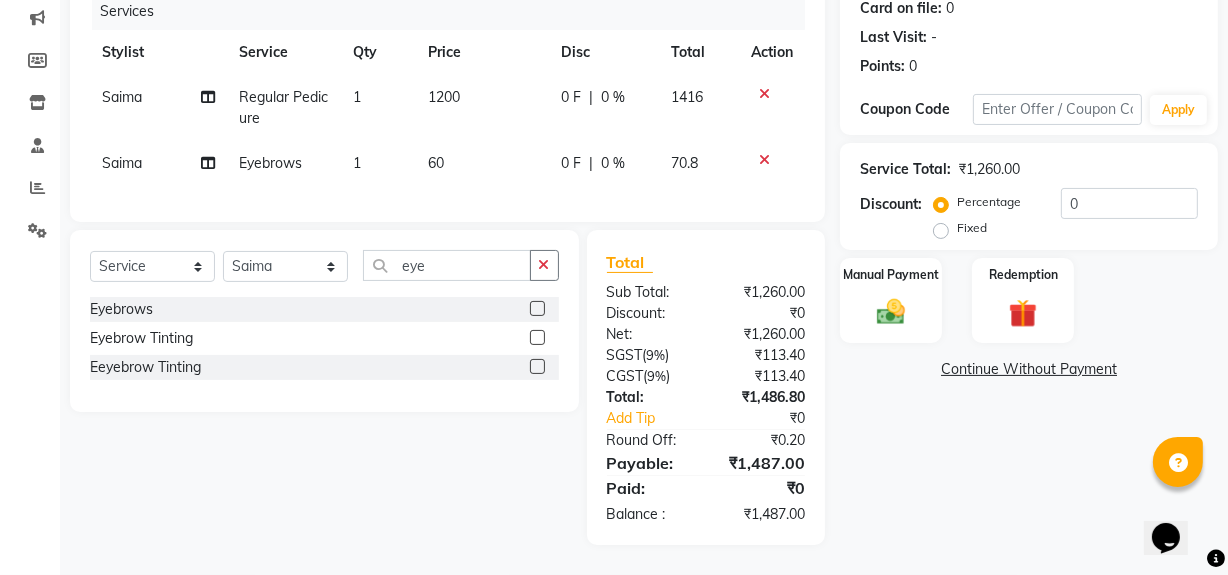 scroll, scrollTop: 269, scrollLeft: 0, axis: vertical 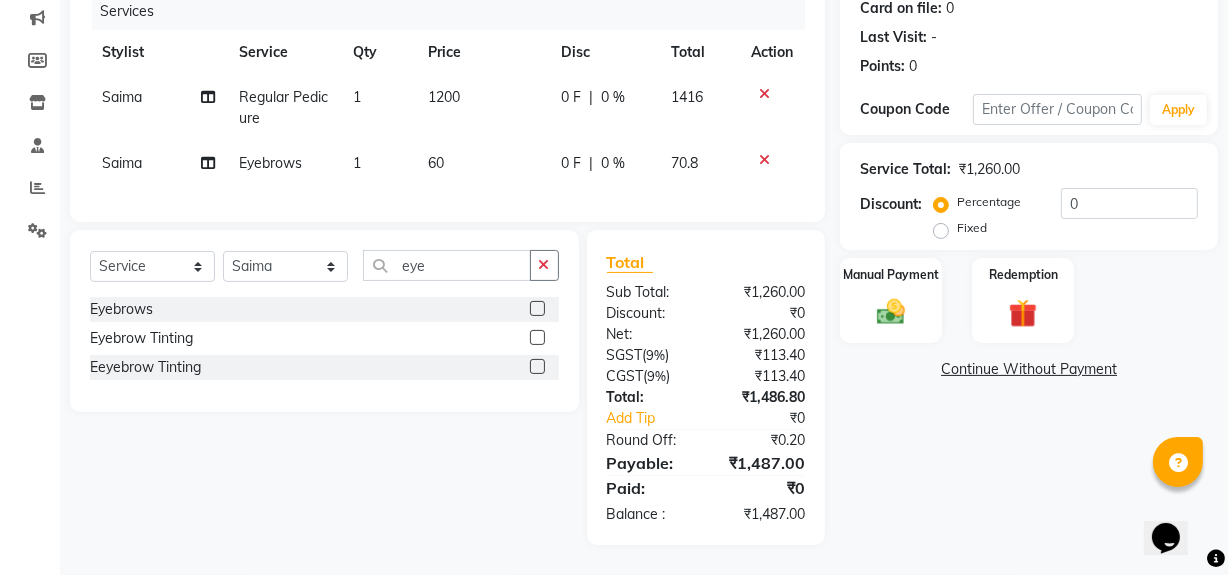 click 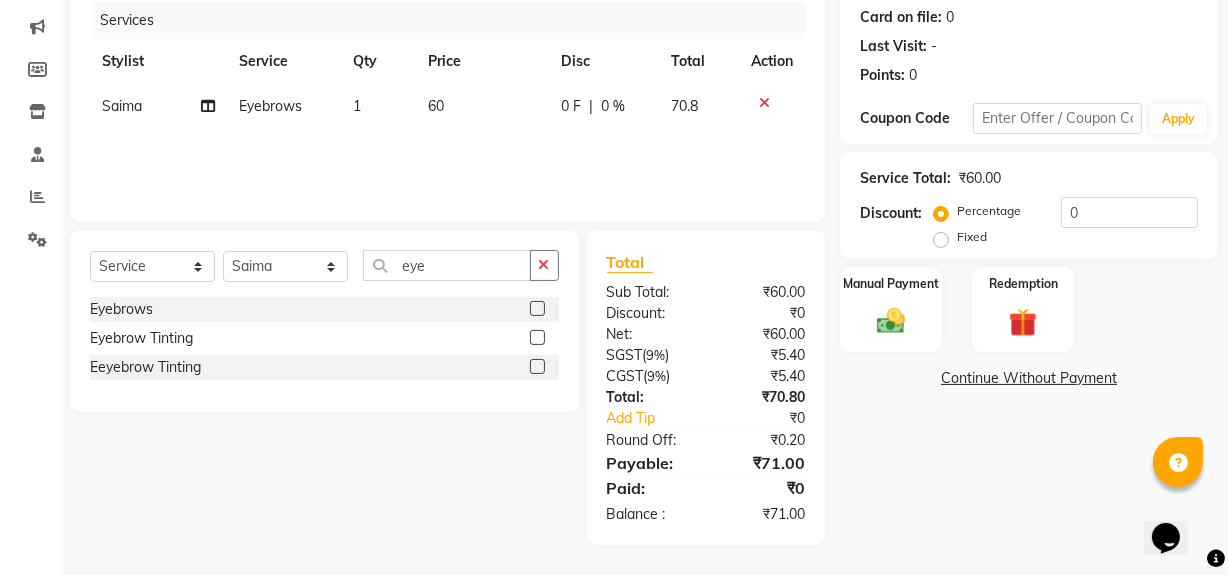 scroll, scrollTop: 246, scrollLeft: 0, axis: vertical 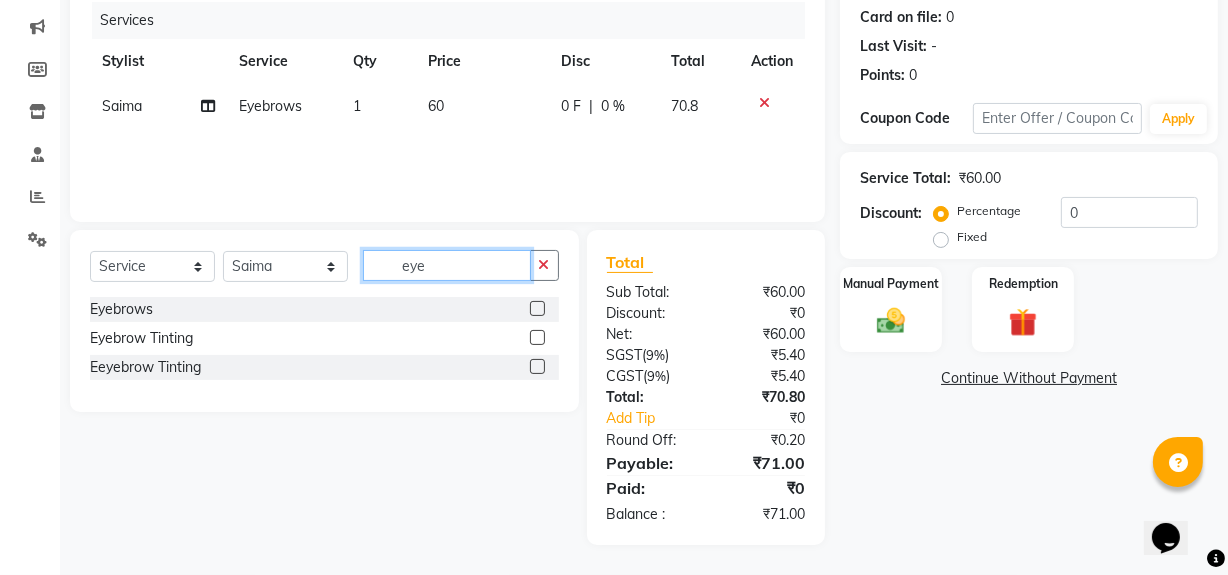 click on "eye" 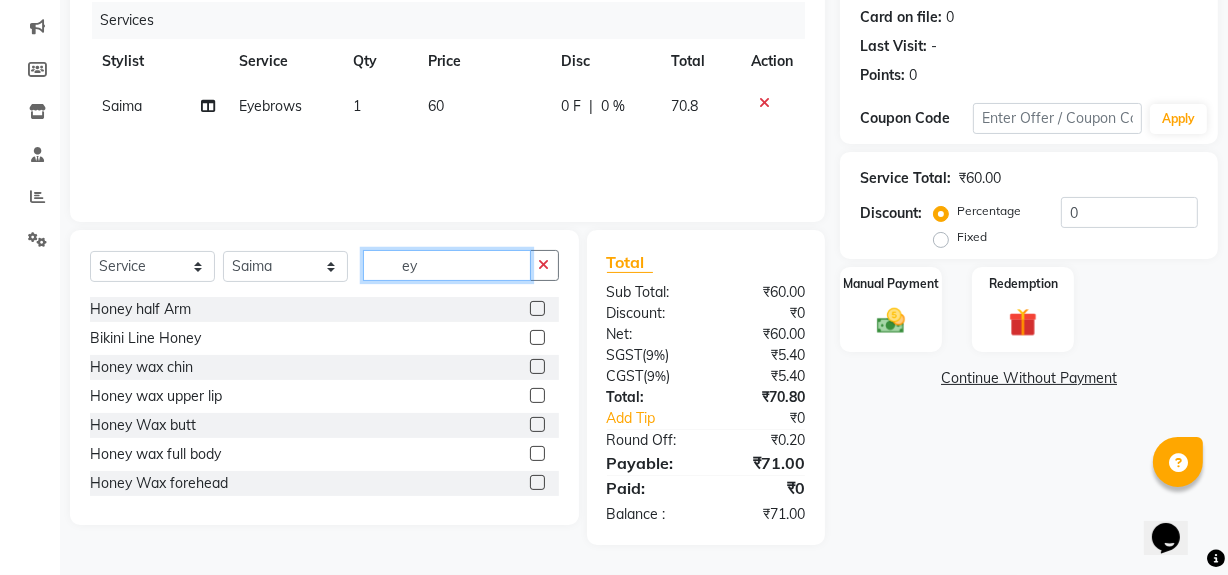 type on "e" 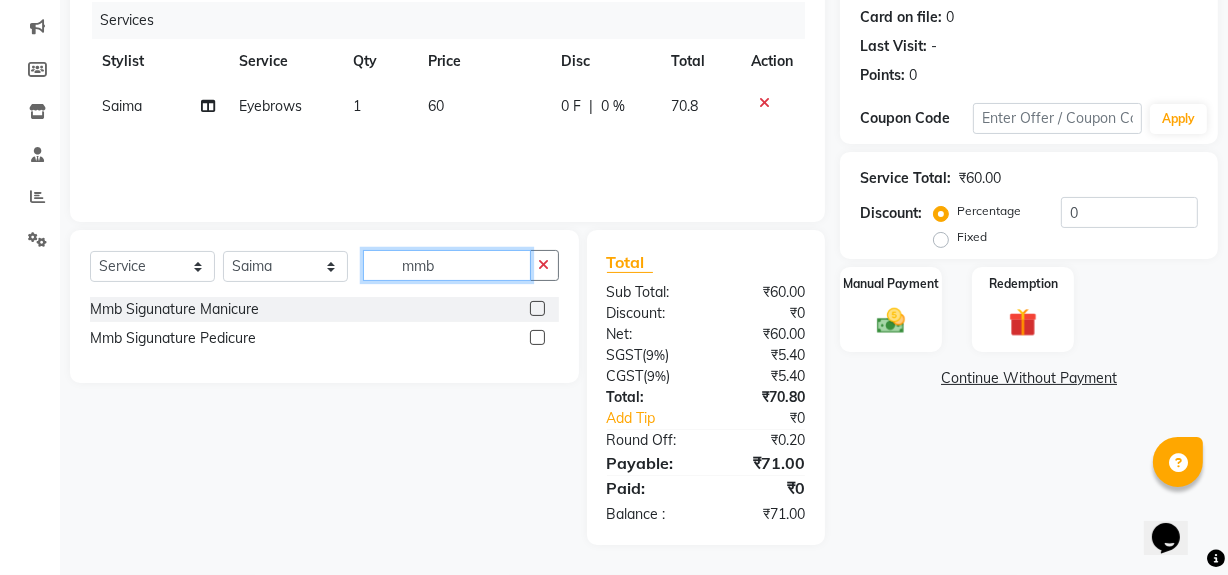type on "mmb" 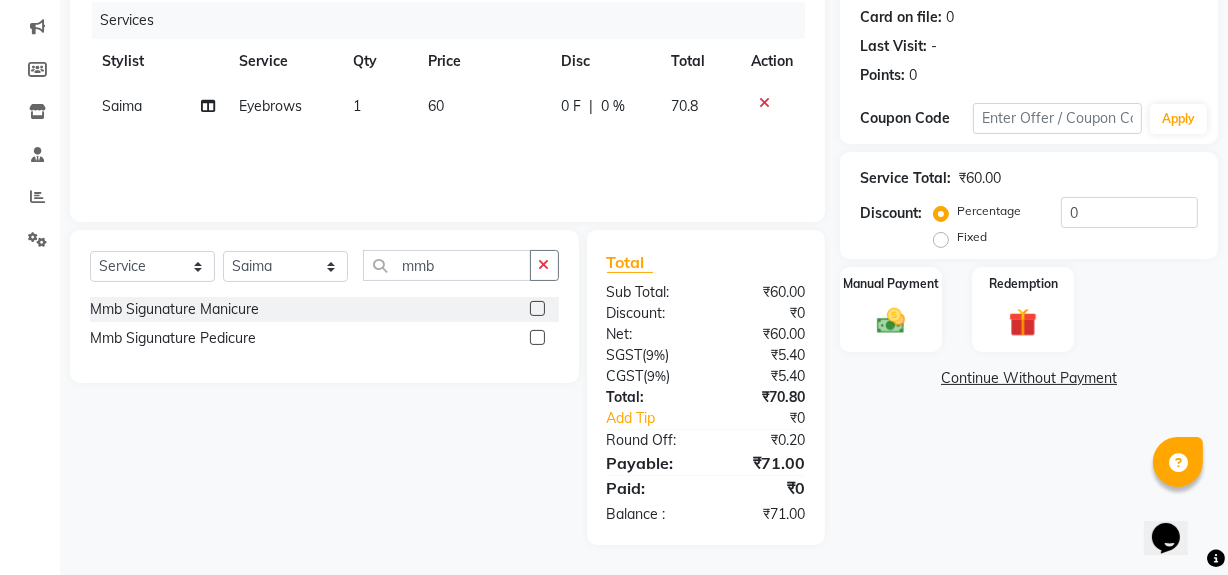 click 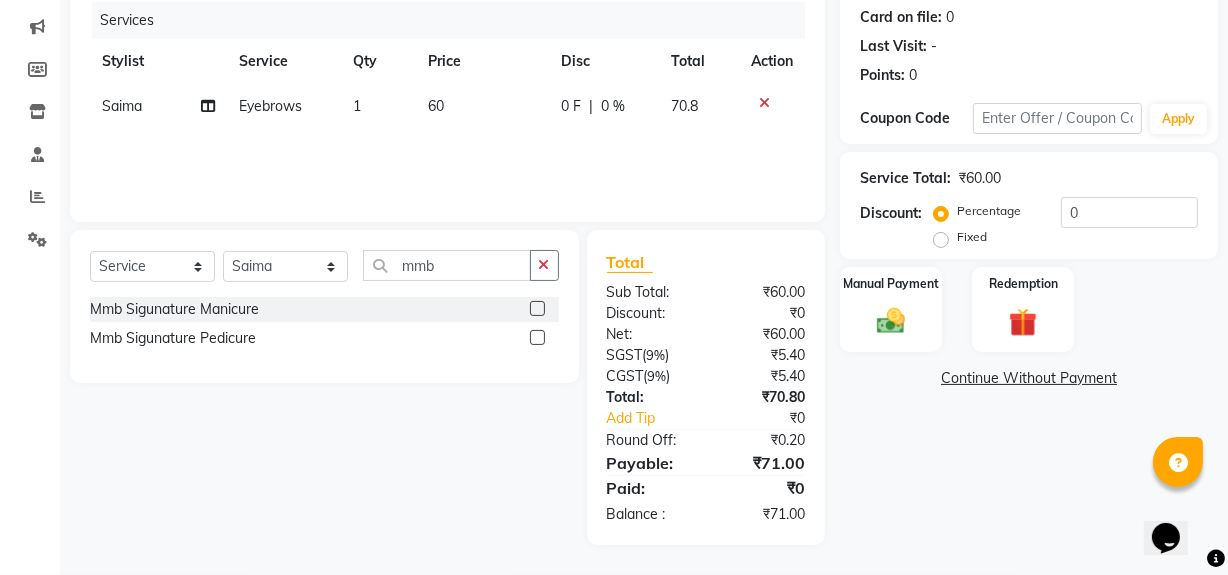click at bounding box center (536, 338) 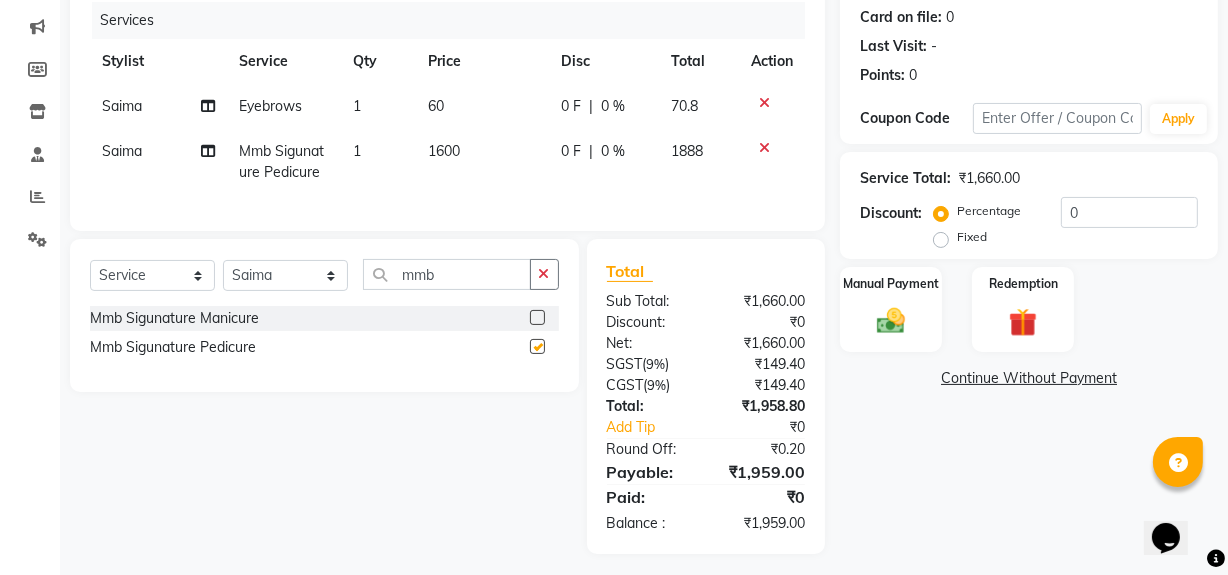 checkbox on "false" 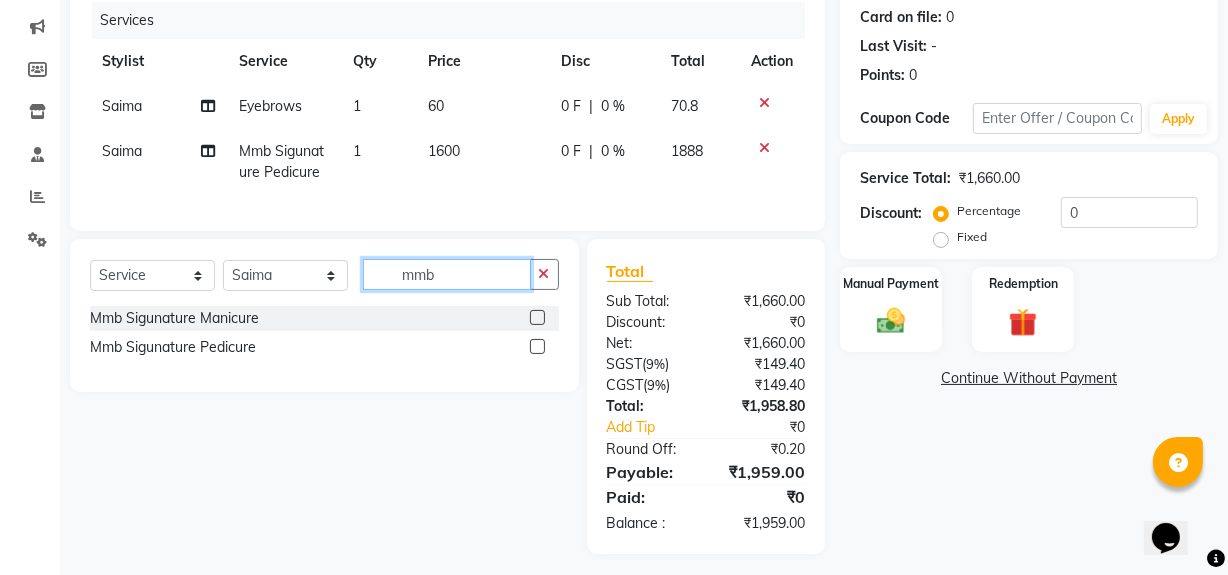 click on "mmb" 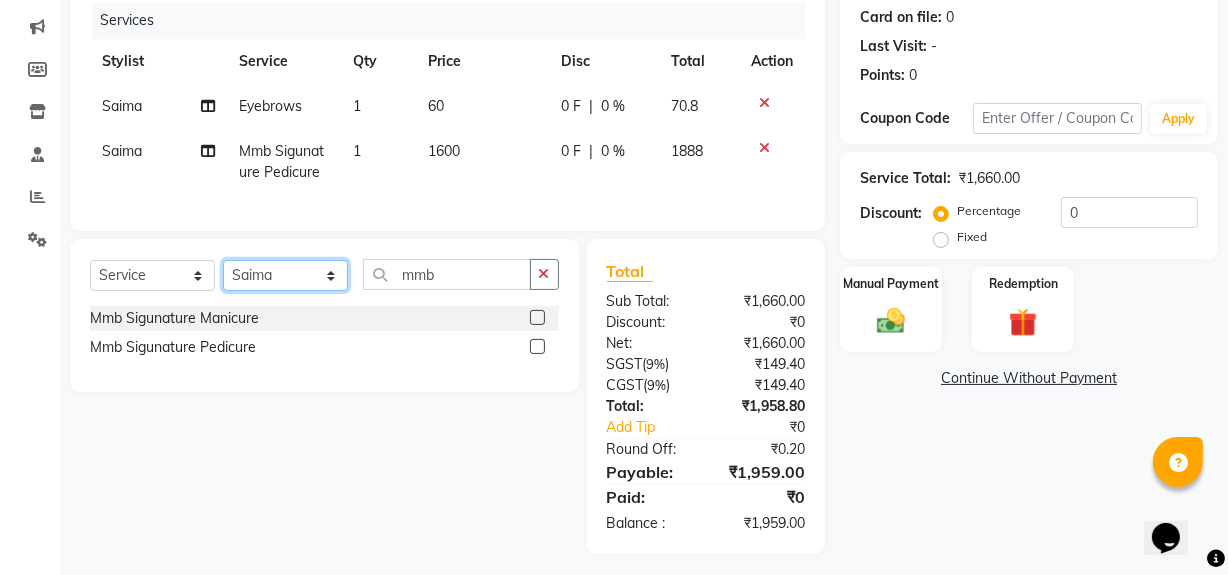 click on "Select Stylist Delilah Gauri Chauhan Lano Nikita Pawan Reshma Saima Sushant Urgen Dukpa Yuna" 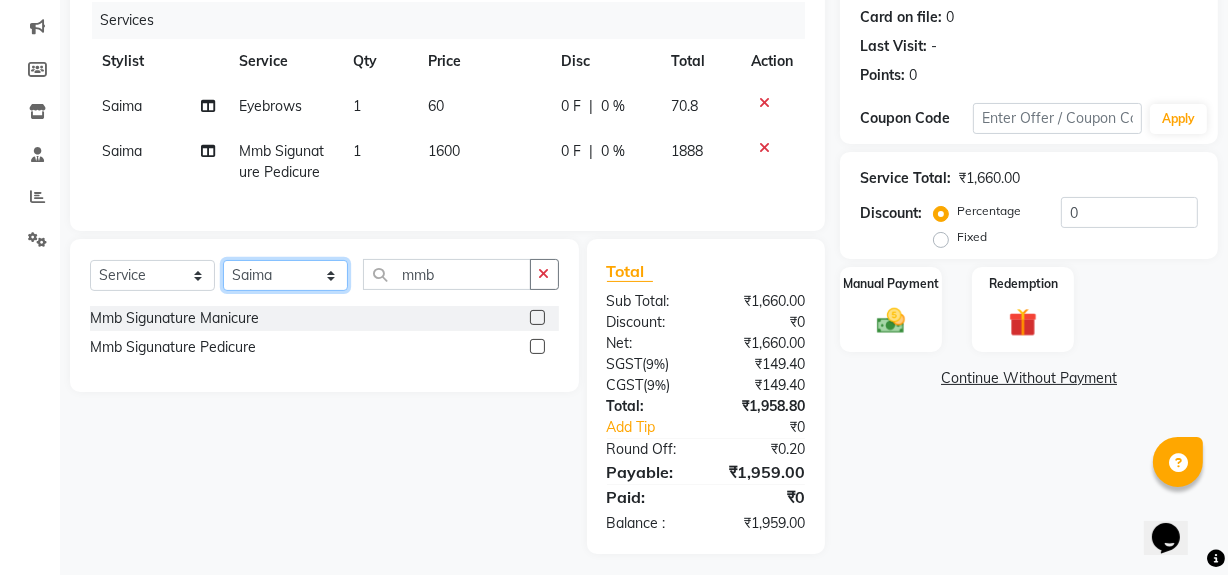 select on "18873" 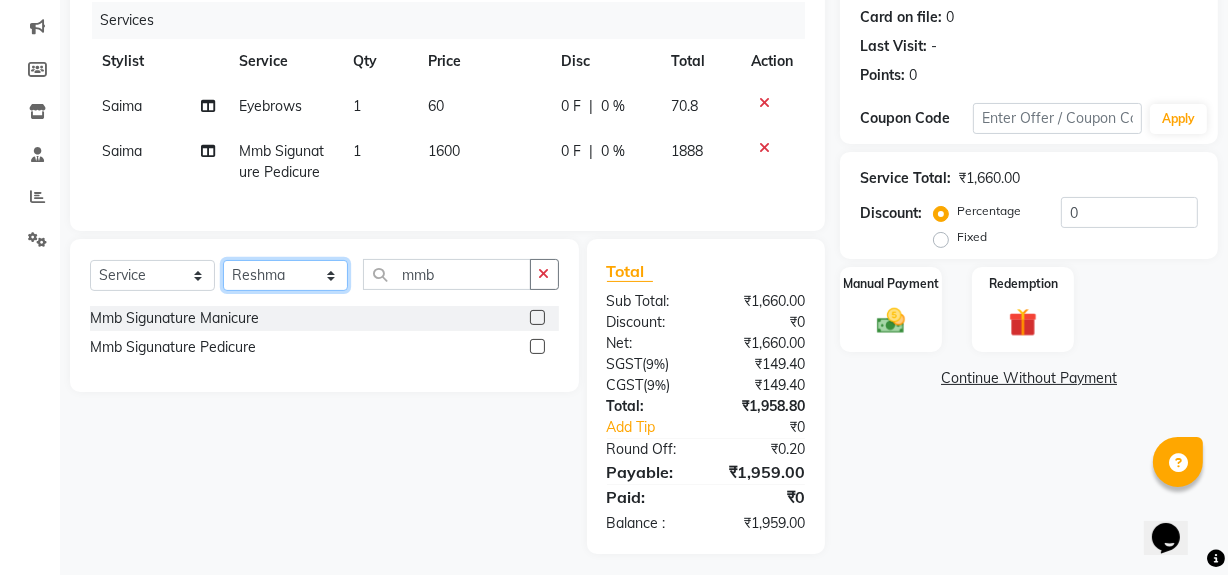 click on "Select Stylist Delilah Gauri Chauhan Lano Nikita Pawan Reshma Saima Sushant Urgen Dukpa Yuna" 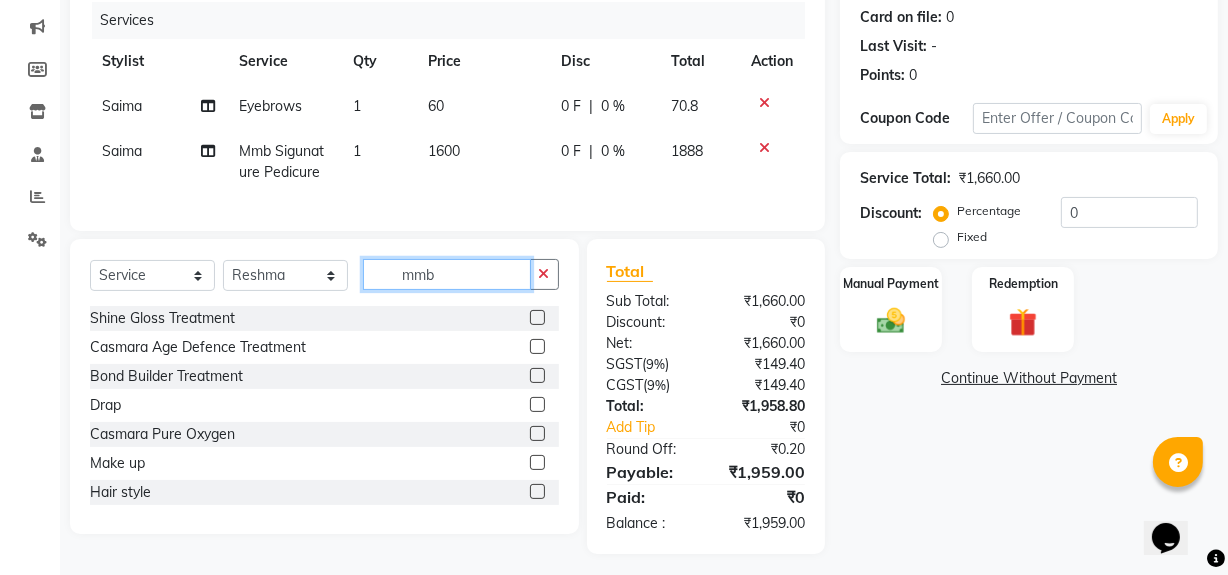 click on "mmb" 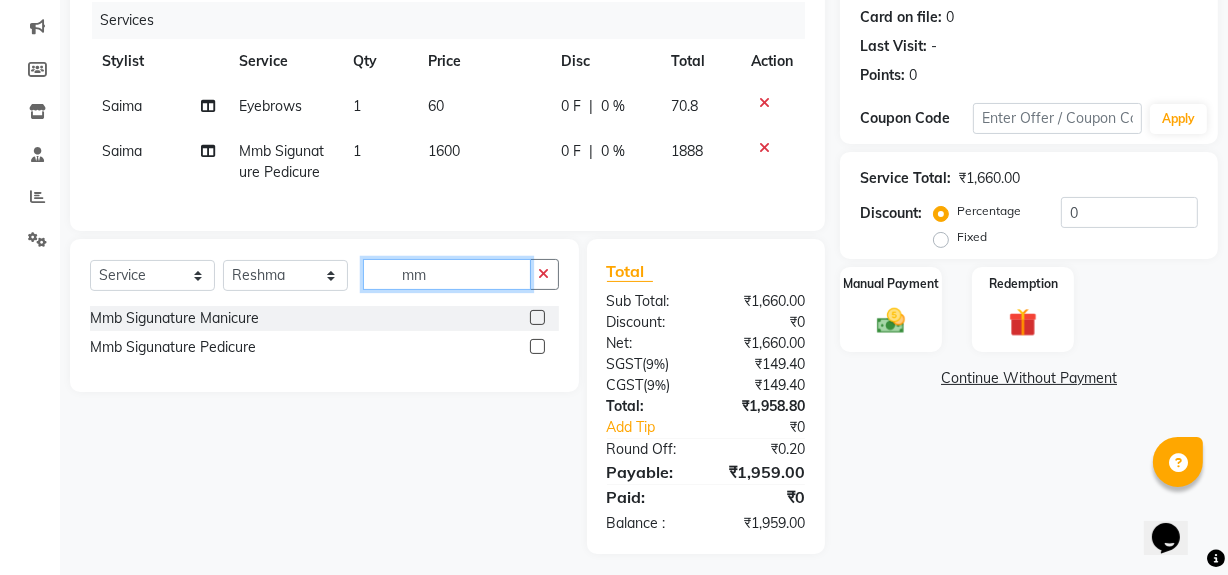 type on "mmb" 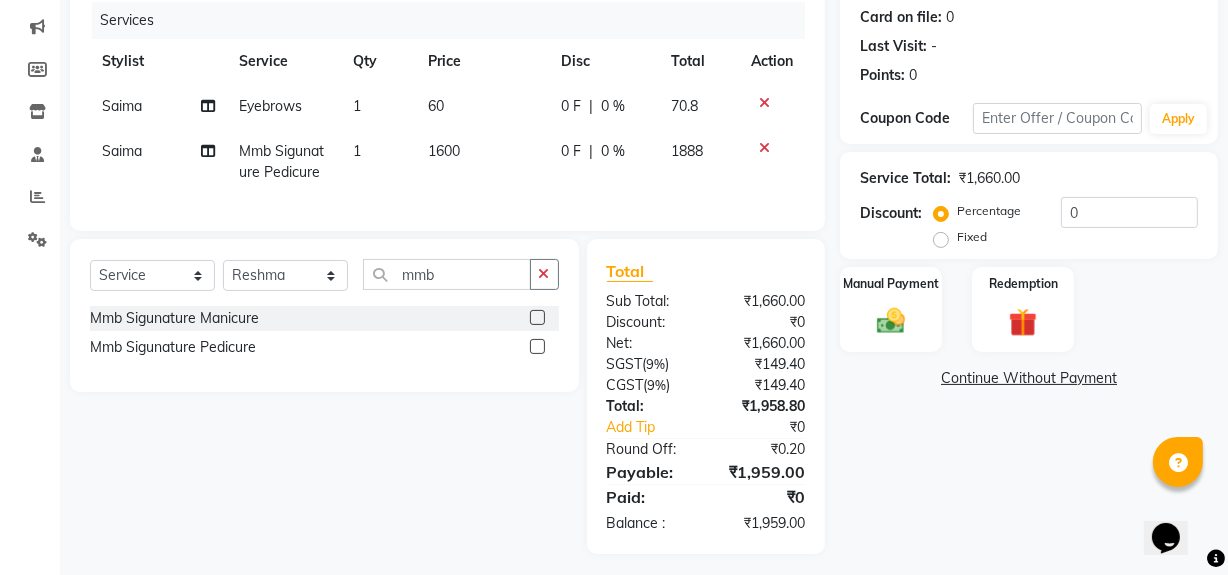 click 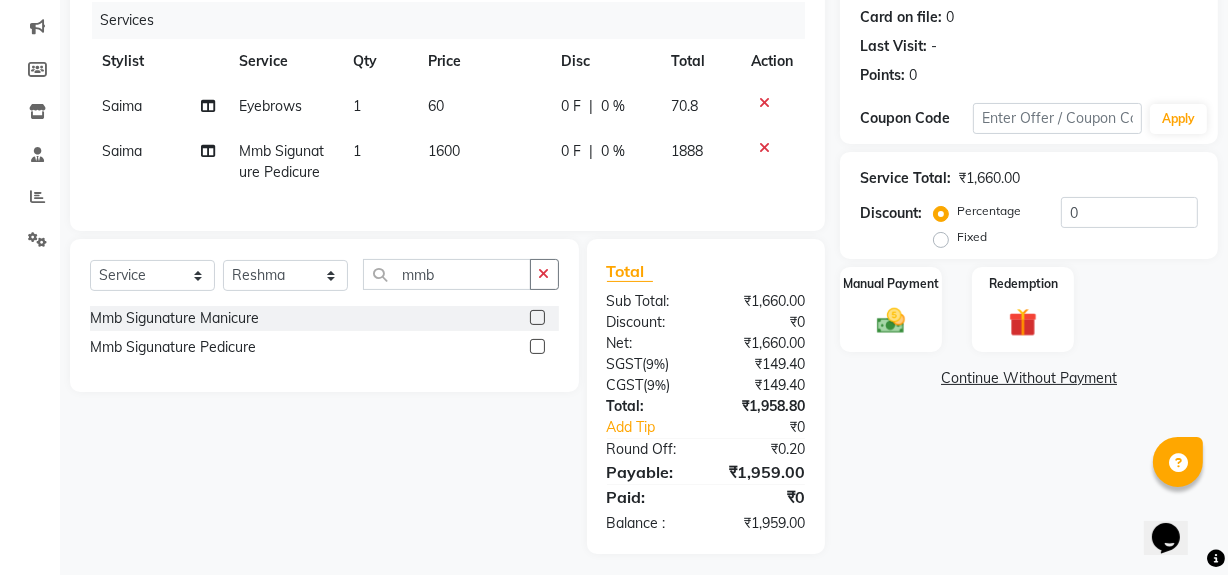 click at bounding box center [536, 347] 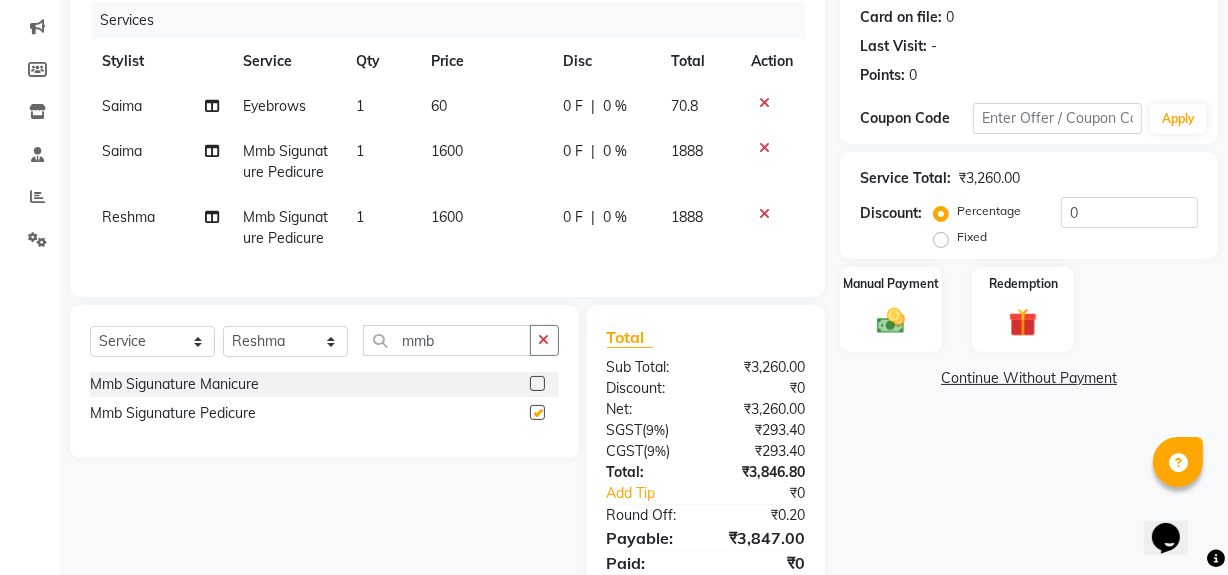 checkbox on "false" 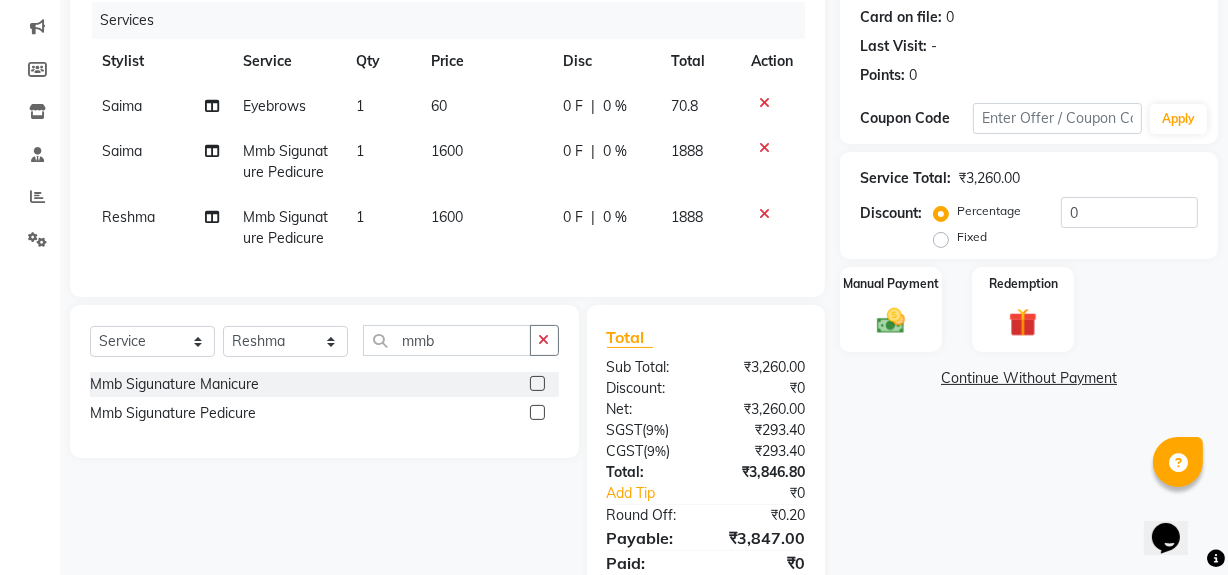 scroll, scrollTop: 335, scrollLeft: 0, axis: vertical 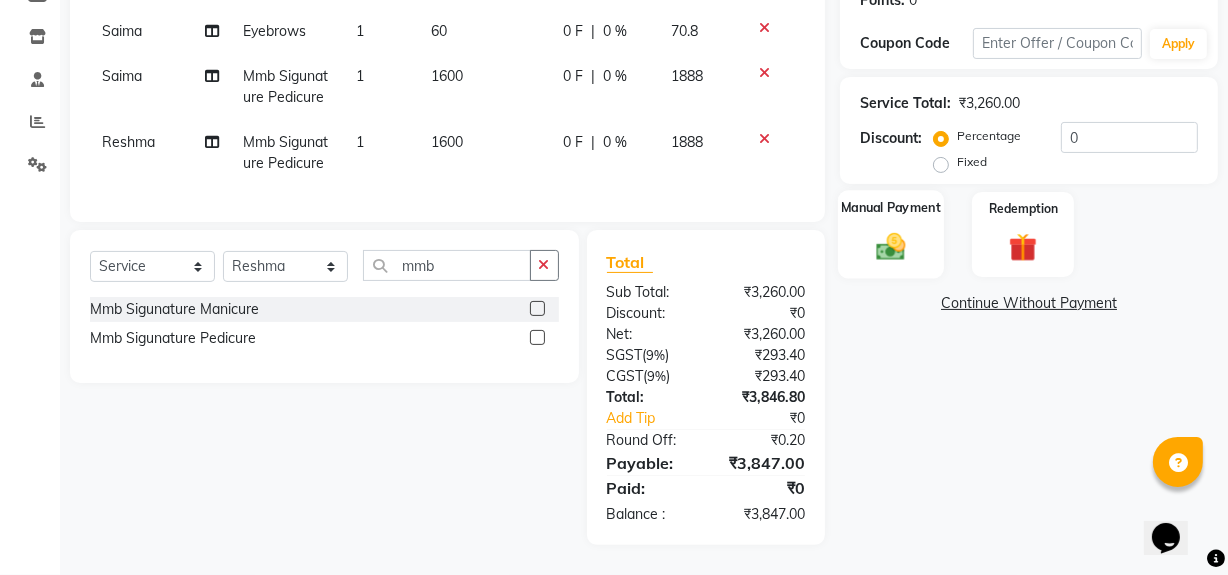 click 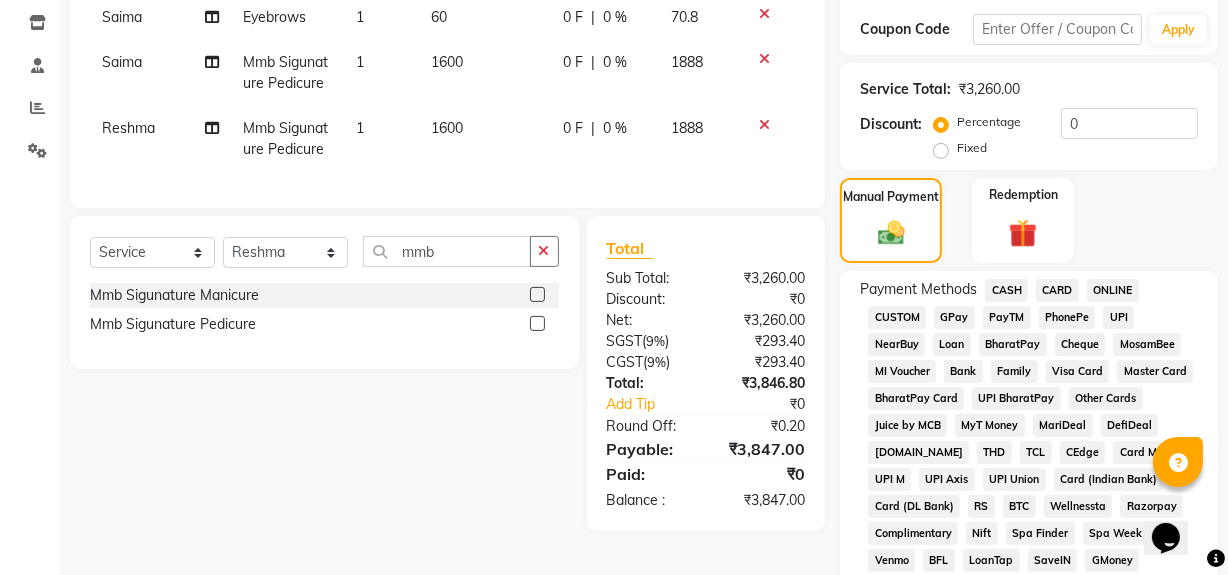 click on "GPay" 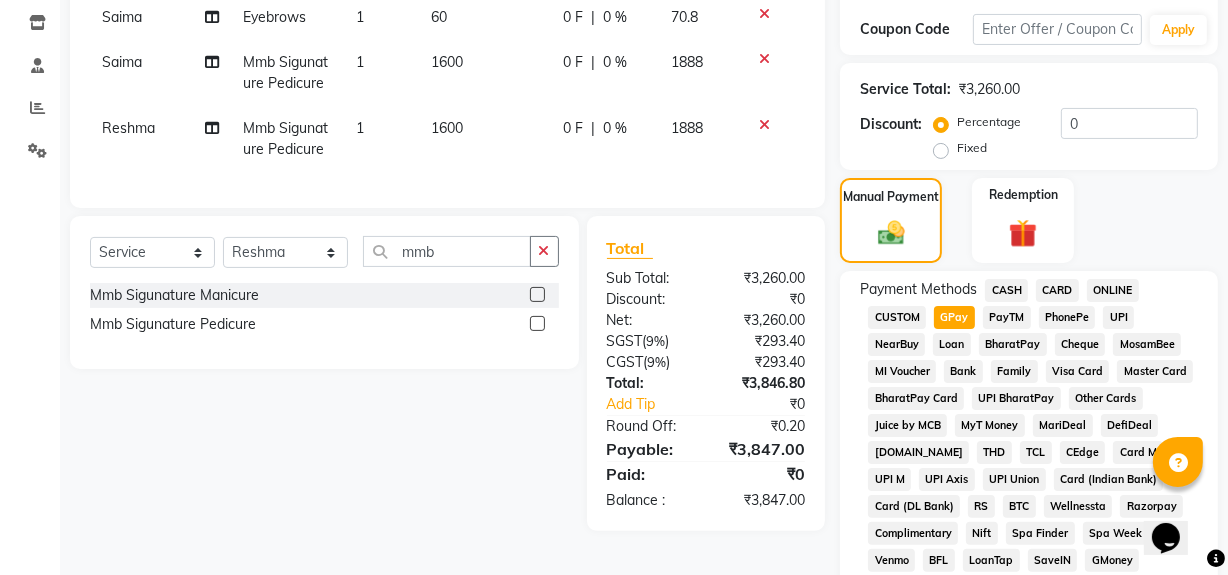 scroll, scrollTop: 838, scrollLeft: 0, axis: vertical 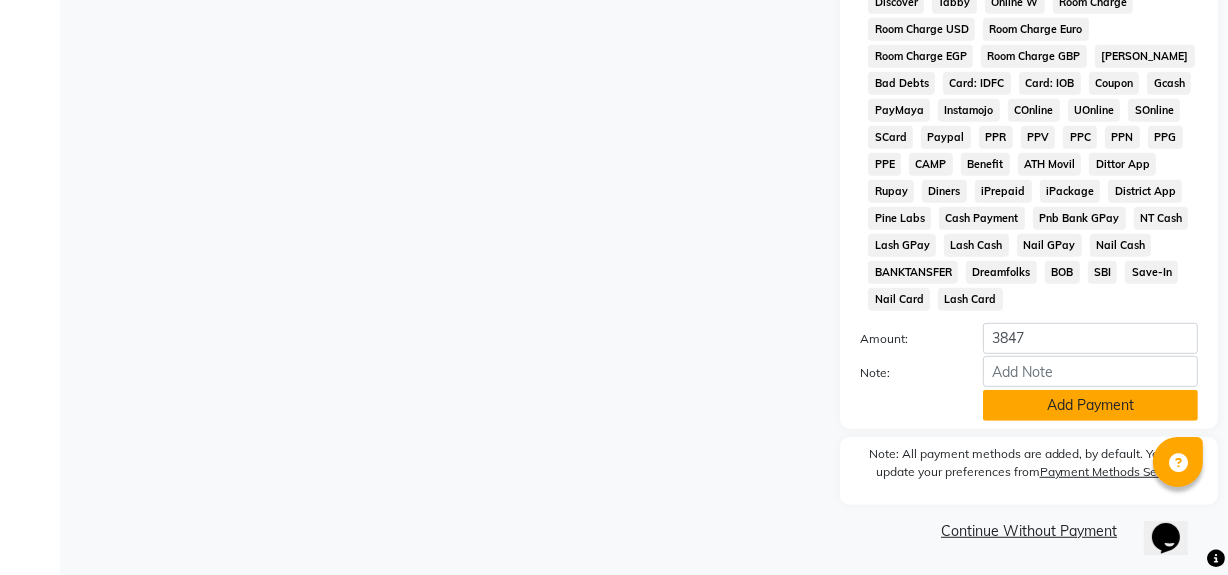 click on "Add Payment" 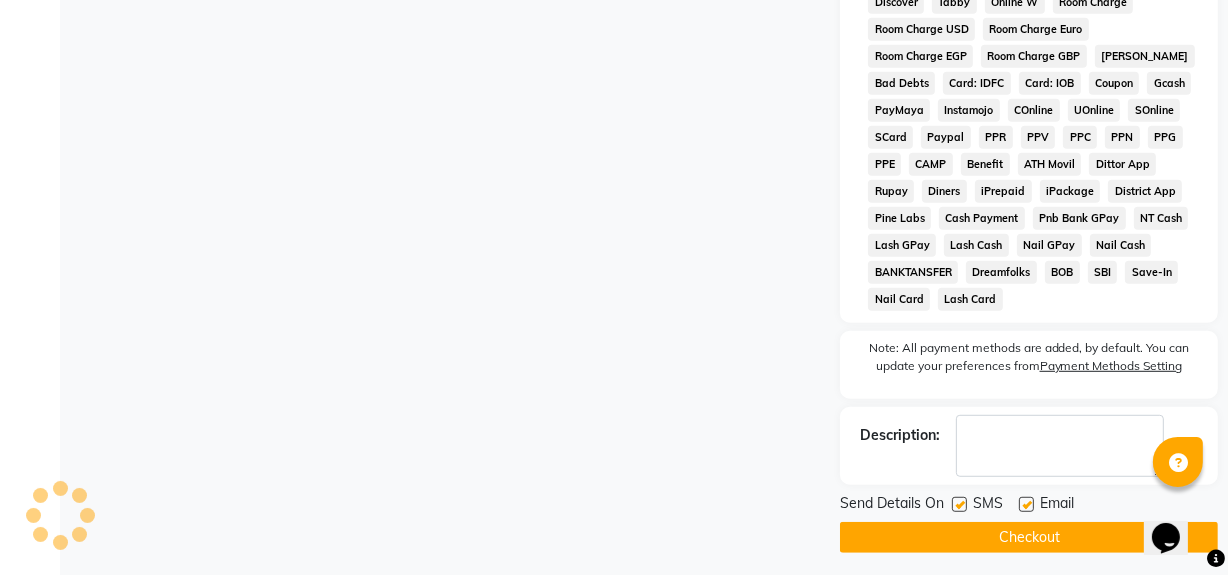 click on "Checkout" 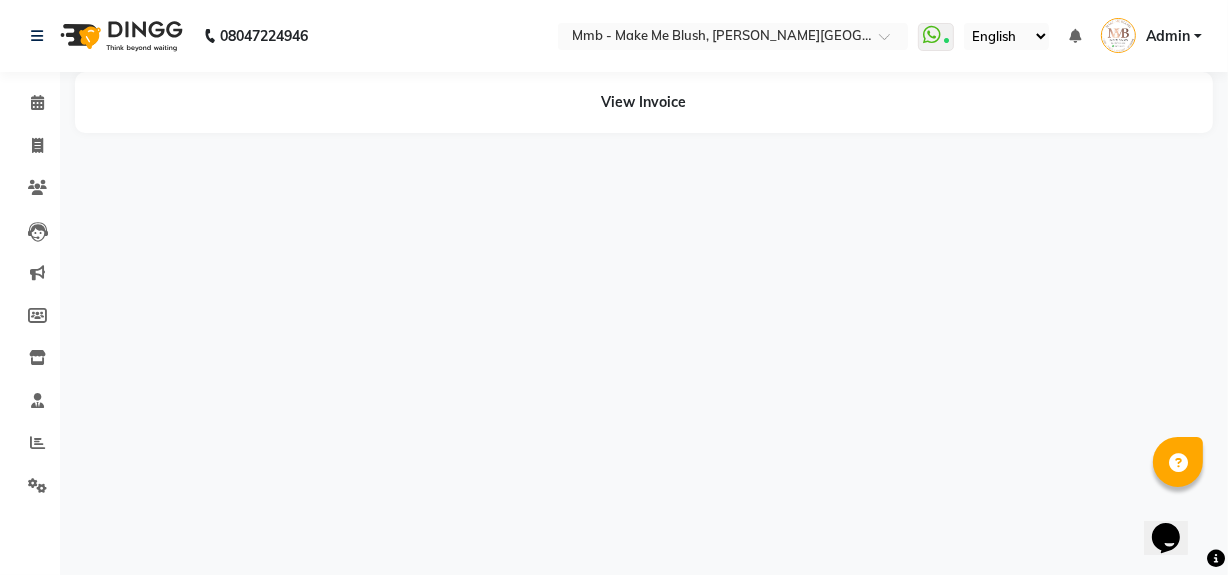 click on "08047224946 Select Location × Mmb - Make Me Blush, Salunke Vihar Road  WhatsApp Status  ✕ Status:  Connected Most Recent Message: 13-07-2025     01:36 PM Recent Service Activity: 13-07-2025     03:24 PM English ENGLISH Español العربية मराठी हिंदी ગુજરાતી தமிழ் 中文 Notifications nothing to show Admin Manage Profile Change Password Sign out  Version:3.15.4  ☀ MMB - Make Me Blush, Salunke Vihar Road  Calendar  Invoice  Clients  Leads   Marketing  Members  Inventory  Staff  Reports  Settings Completed InProgress Upcoming Dropped Tentative Check-In Confirm Bookings Generate Report Segments Page Builder  View Invoice" at bounding box center [614, 287] 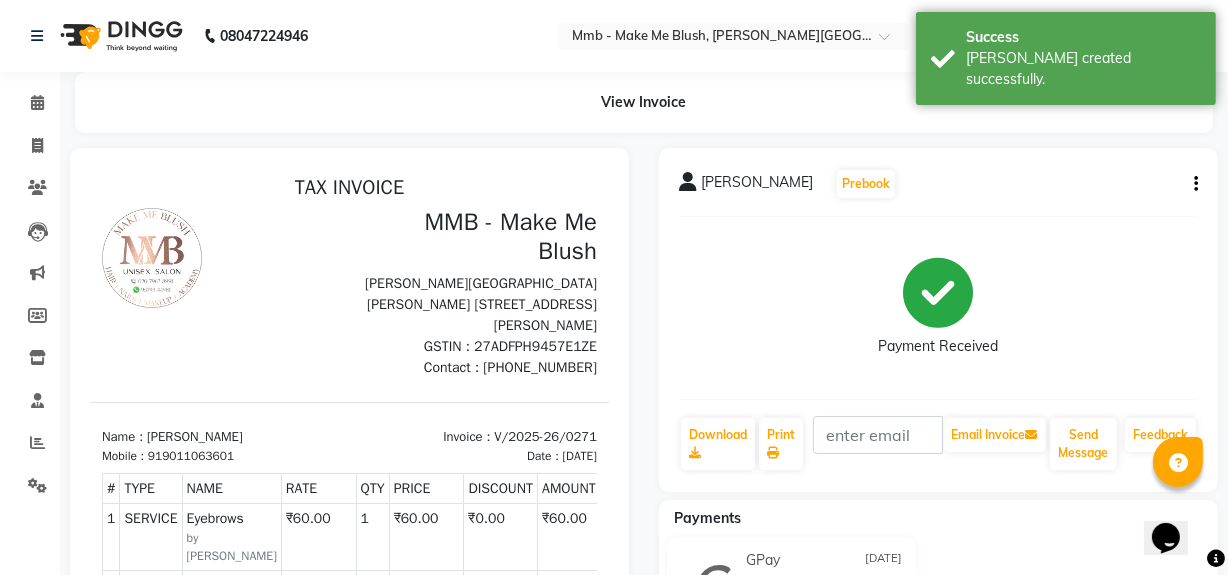 scroll, scrollTop: 0, scrollLeft: 0, axis: both 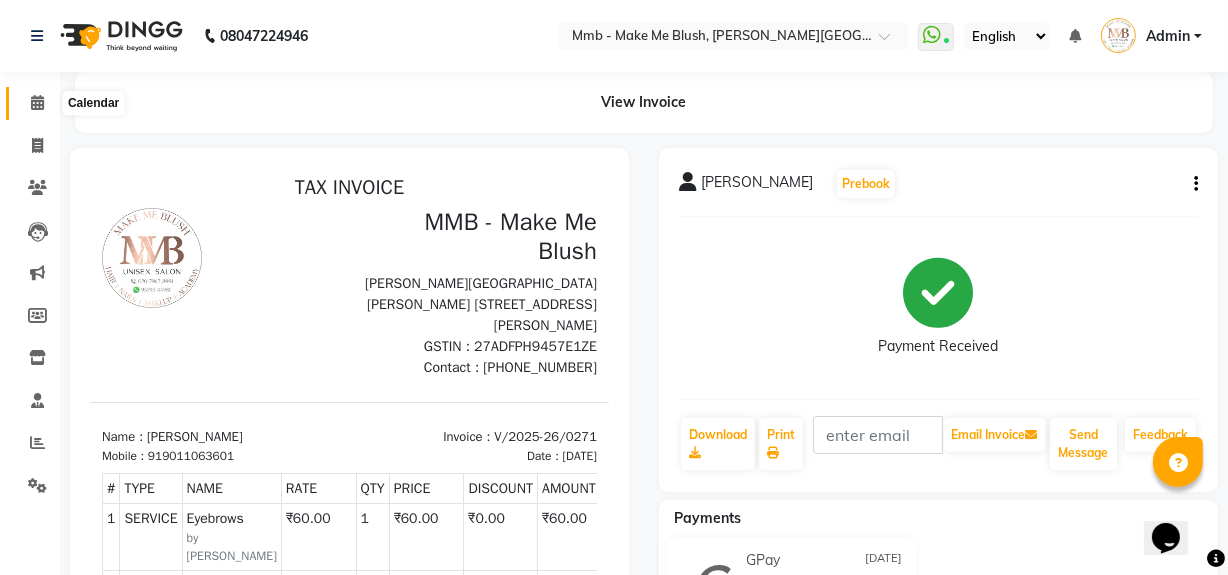 click 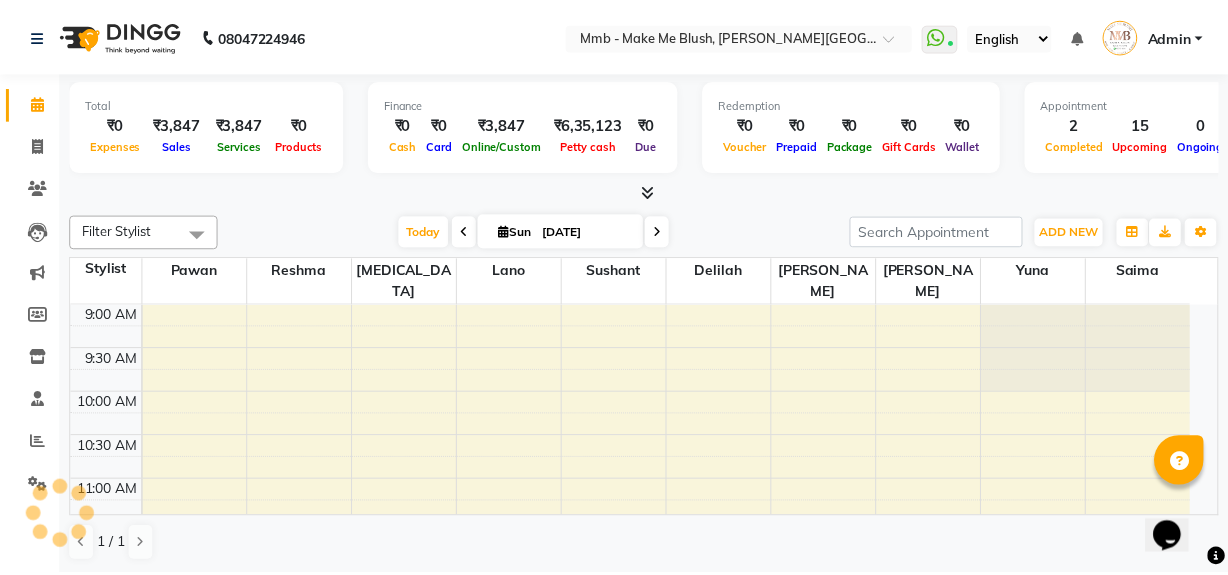 scroll, scrollTop: 0, scrollLeft: 0, axis: both 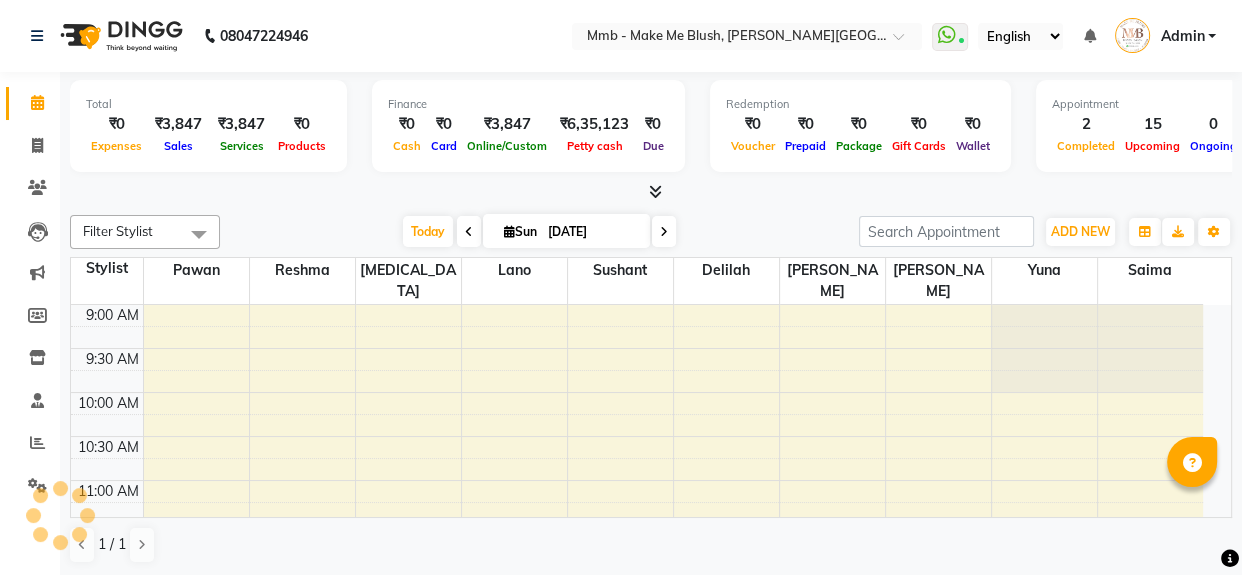 select on "en" 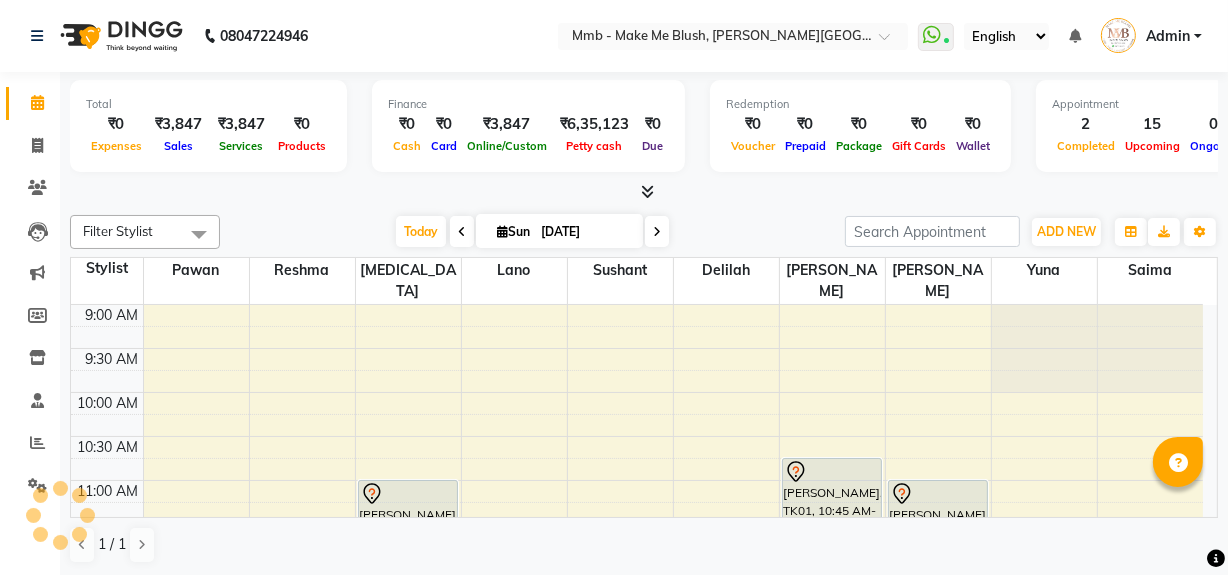 scroll, scrollTop: 0, scrollLeft: 0, axis: both 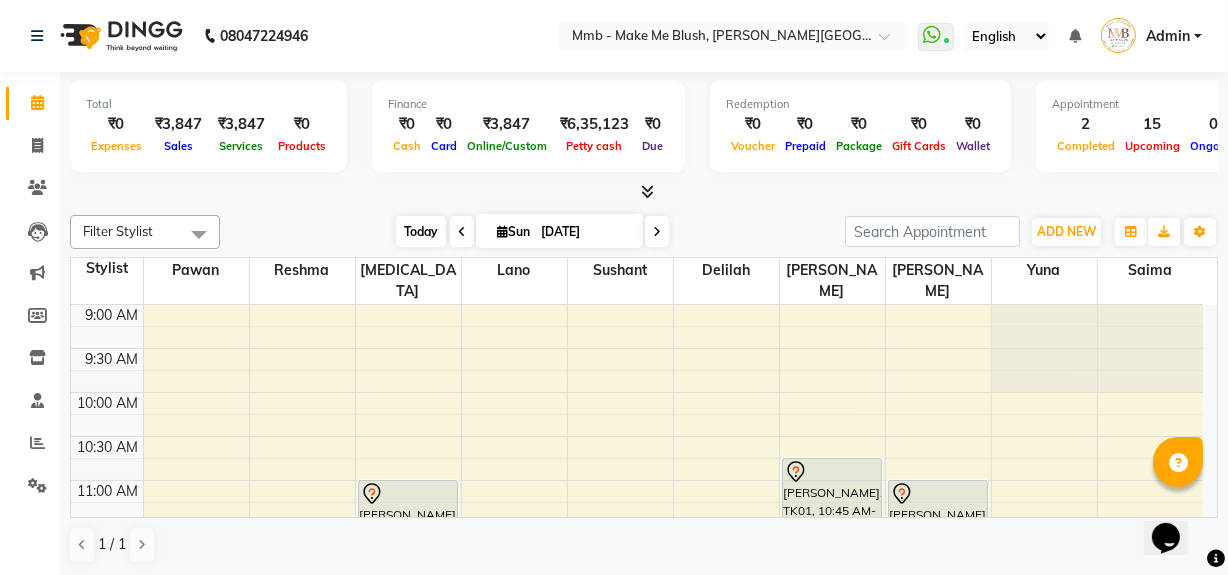 click on "Today" at bounding box center [421, 231] 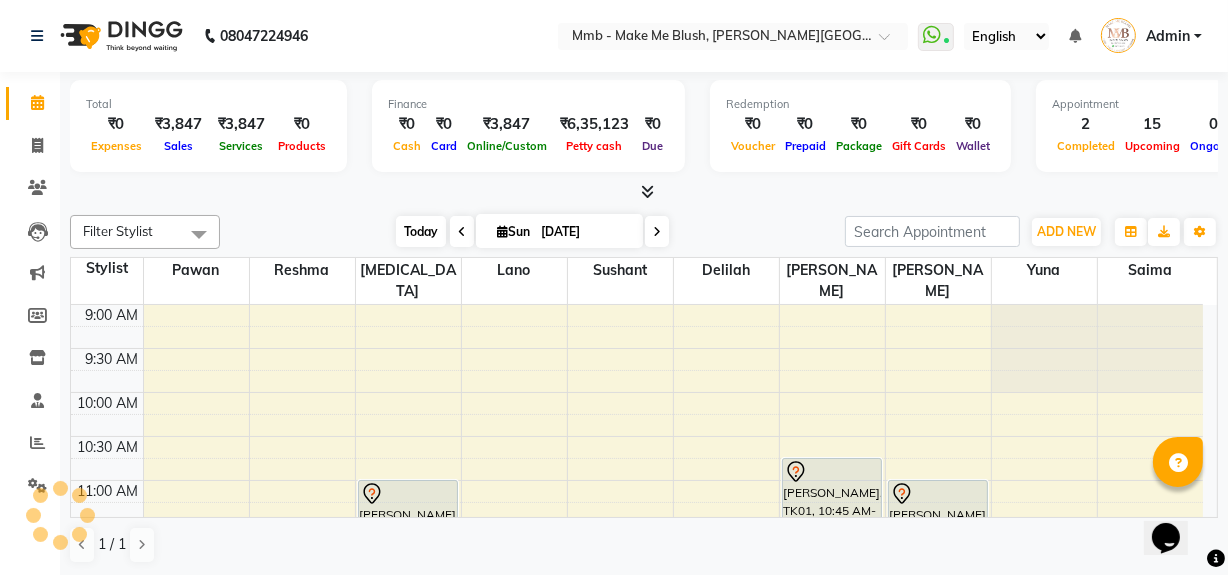 scroll, scrollTop: 701, scrollLeft: 0, axis: vertical 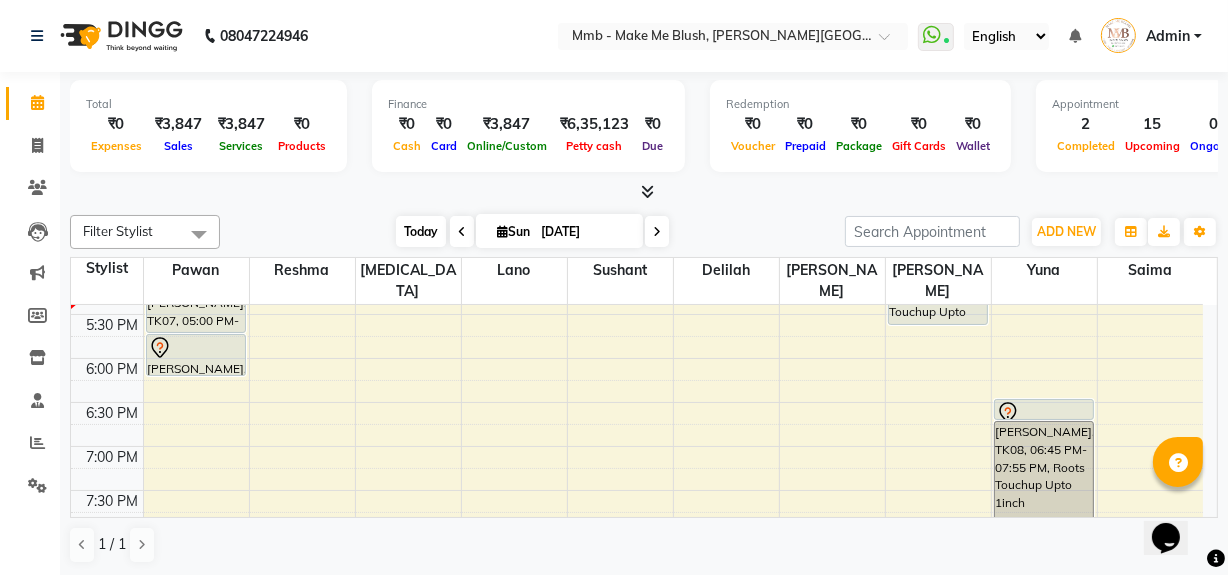 click on "Today" at bounding box center (421, 231) 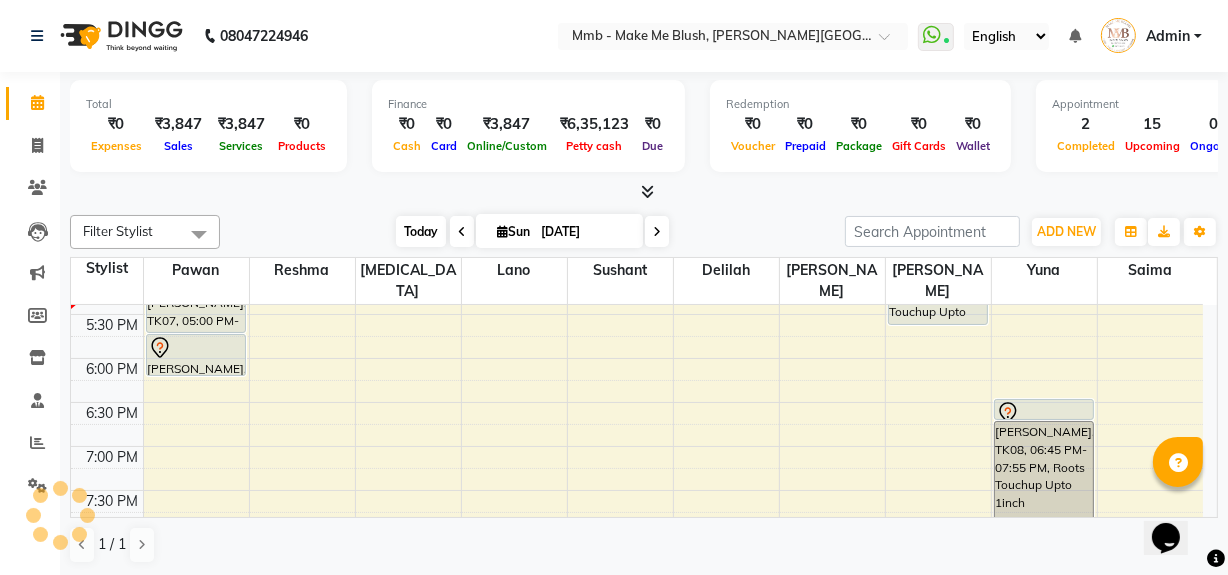 scroll, scrollTop: 701, scrollLeft: 0, axis: vertical 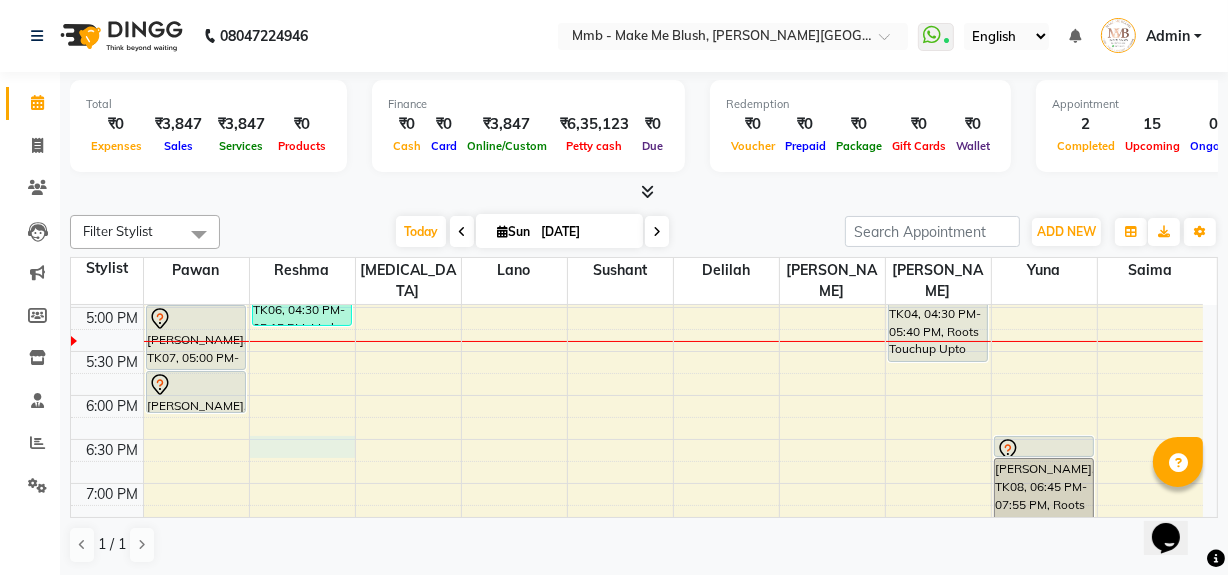 click on "9:00 AM 9:30 AM 10:00 AM 10:30 AM 11:00 AM 11:30 AM 12:00 PM 12:30 PM 1:00 PM 1:30 PM 2:00 PM 2:30 PM 3:00 PM 3:30 PM 4:00 PM 4:30 PM 5:00 PM 5:30 PM 6:00 PM 6:30 PM 7:00 PM 7:30 PM 8:00 PM 8:30 PM             Noopur Jha, TK10, 03:45 PM-04:30 PM, Head Neck Solder Back Massages              Susmita Shaikh, TK07, 05:00 PM-05:45 PM, Eyebrows             Susmita Shaikh, TK07, 05:45 PM-06:15 PM, Honey Wax Full arm      Shweta Shahade, TK06, 03:30 PM-04:15 PM, Regular Pedicure      Shweta Shahade, TK06, 04:30 PM-05:15 PM, Mmb Sigunature Pedicure             Shajeena Kumar, TK02, 11:00 AM-12:10 PM, Roots Touchup Upto 1inch              Tishya Batra, TK09, 03:00 PM-05:00 PM, Hydrating Facial Treatment             Nishrin Sanchawala, TK01, 10:45 AM-11:45 AM, Opuntia Oil Hair spa             Aparajita Mishra, TK12, 11:00 AM-01:00 PM, Global  Upto Shoulder             Maria Vardhan, TK03, 02:00 PM-02:45 PM, Hair Cut Without Wash             Avantika Lawrence, TK11, 03:00 PM-03:45 PM, Hair Cut Without Wash" at bounding box center [637, 131] 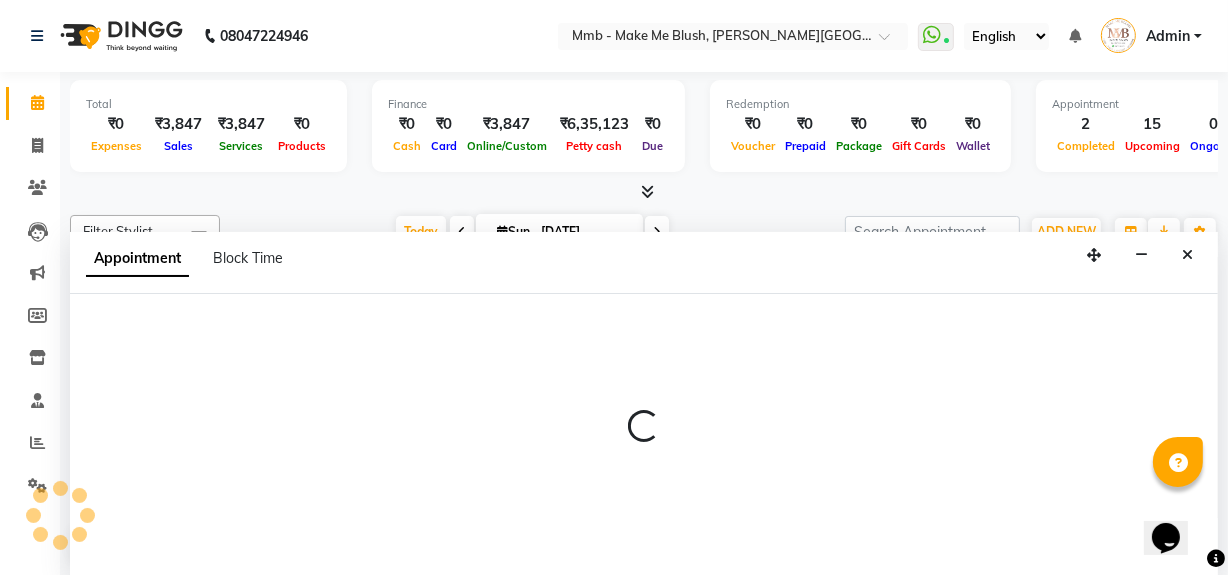 scroll, scrollTop: 0, scrollLeft: 0, axis: both 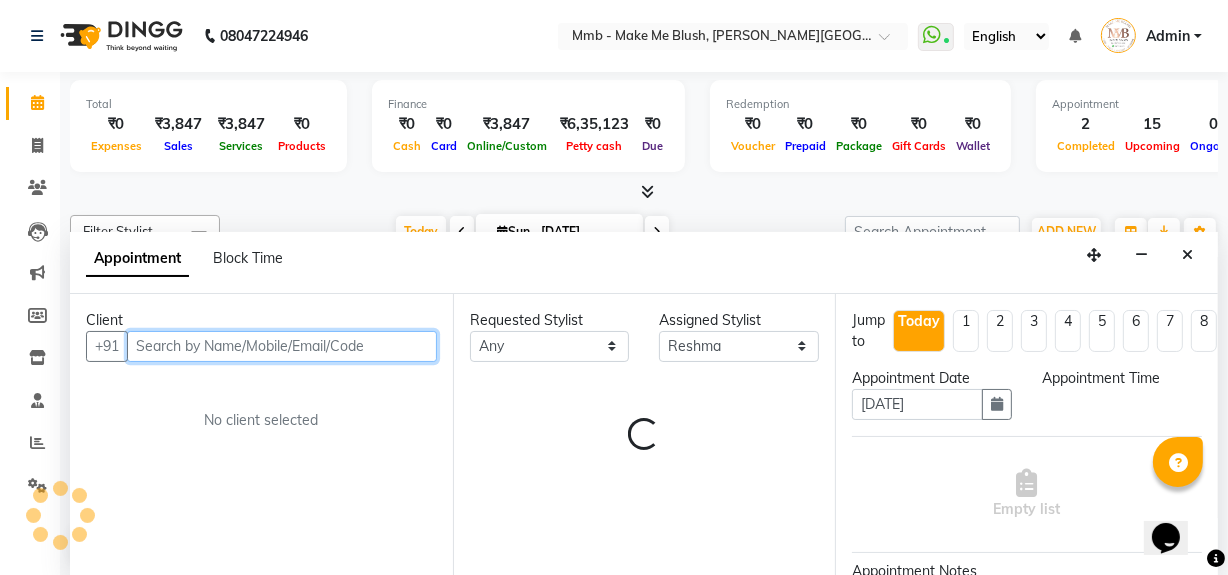 select on "1110" 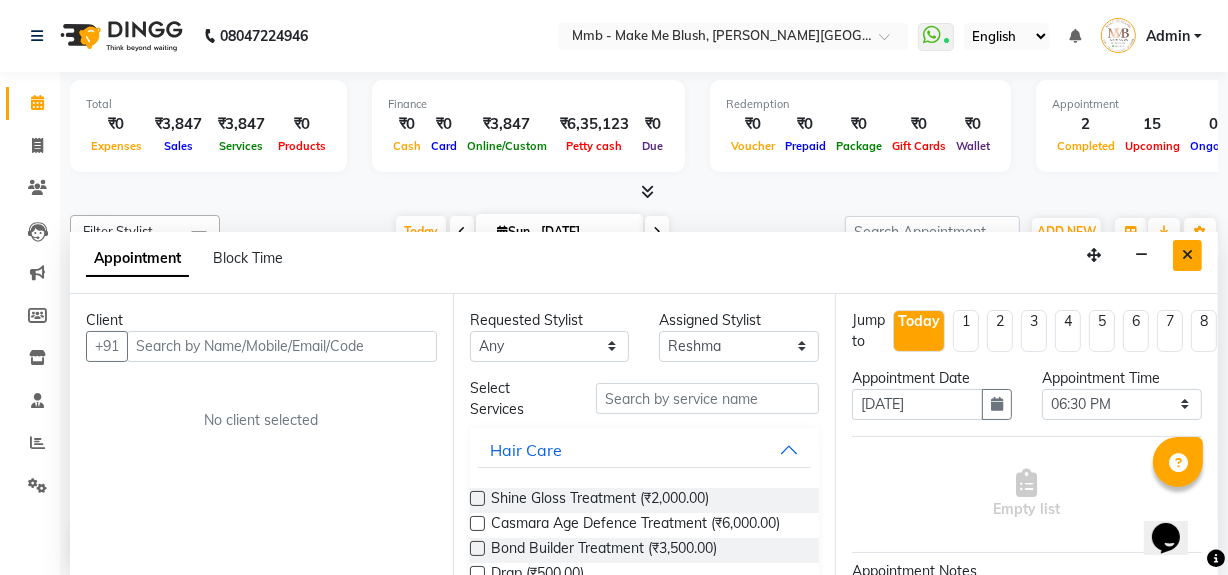 click at bounding box center (1187, 255) 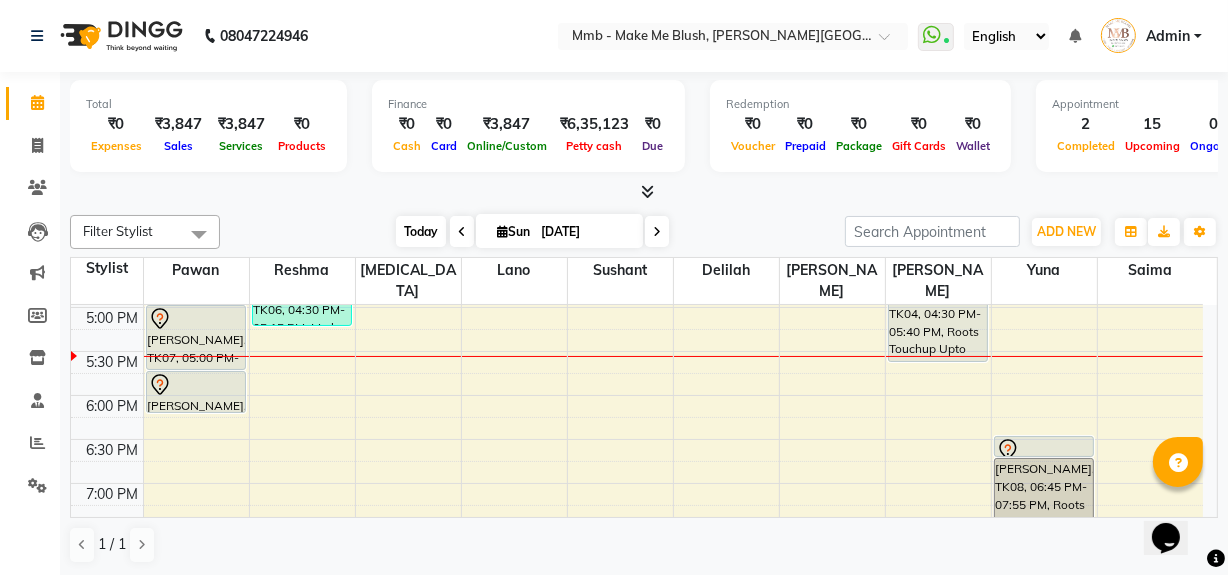 click on "Today" at bounding box center (421, 231) 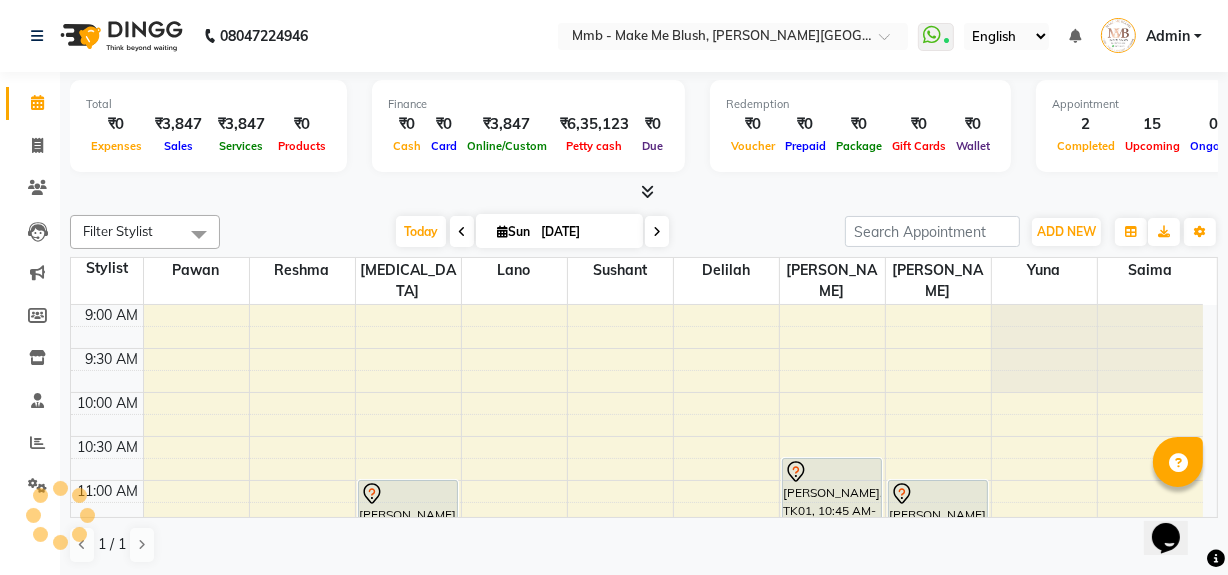 scroll, scrollTop: 701, scrollLeft: 0, axis: vertical 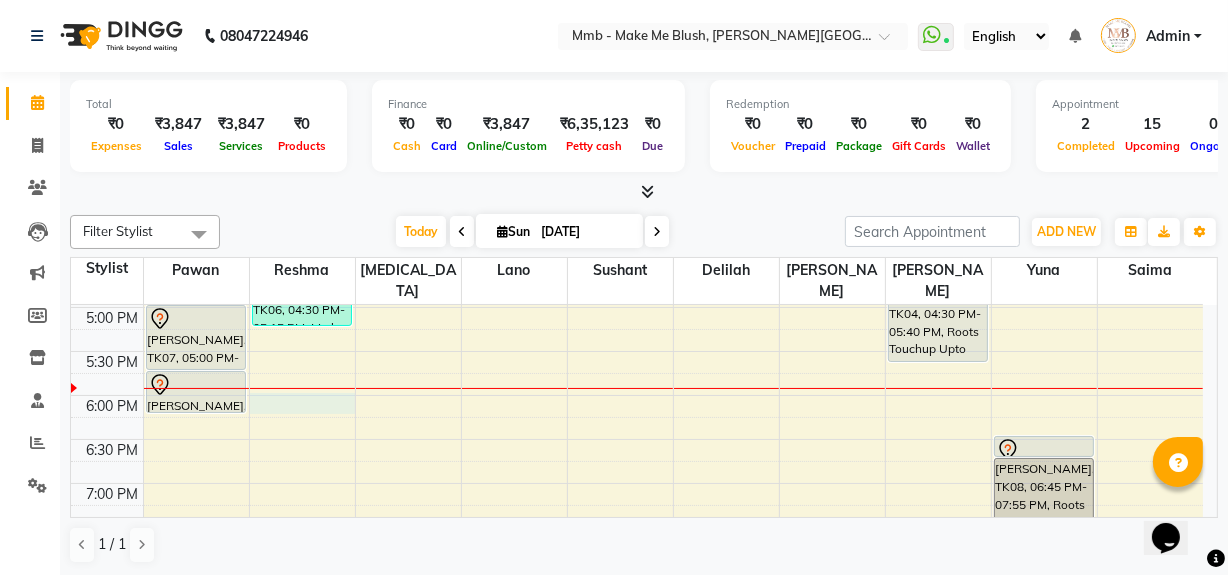click on "9:00 AM 9:30 AM 10:00 AM 10:30 AM 11:00 AM 11:30 AM 12:00 PM 12:30 PM 1:00 PM 1:30 PM 2:00 PM 2:30 PM 3:00 PM 3:30 PM 4:00 PM 4:30 PM 5:00 PM 5:30 PM 6:00 PM 6:30 PM 7:00 PM 7:30 PM 8:00 PM 8:30 PM             Noopur Jha, TK10, 03:45 PM-04:30 PM, Head Neck Solder Back Massages              Susmita Shaikh, TK07, 05:00 PM-05:45 PM, Eyebrows             Susmita Shaikh, TK07, 05:45 PM-06:15 PM, Honey Wax Full arm      Shweta Shahade, TK06, 03:30 PM-04:15 PM, Regular Pedicure      Shweta Shahade, TK06, 04:30 PM-05:15 PM, Mmb Sigunature Pedicure             Shajeena Kumar, TK02, 11:00 AM-12:10 PM, Roots Touchup Upto 1inch              Tishya Batra, TK09, 03:00 PM-05:00 PM, Hydrating Facial Treatment             Nishrin Sanchawala, TK01, 10:45 AM-11:45 AM, Opuntia Oil Hair spa             Aparajita Mishra, TK12, 11:00 AM-01:00 PM, Global  Upto Shoulder             Maria Vardhan, TK03, 02:00 PM-02:45 PM, Hair Cut Without Wash             Avantika Lawrence, TK11, 03:00 PM-03:45 PM, Hair Cut Without Wash" at bounding box center (637, 131) 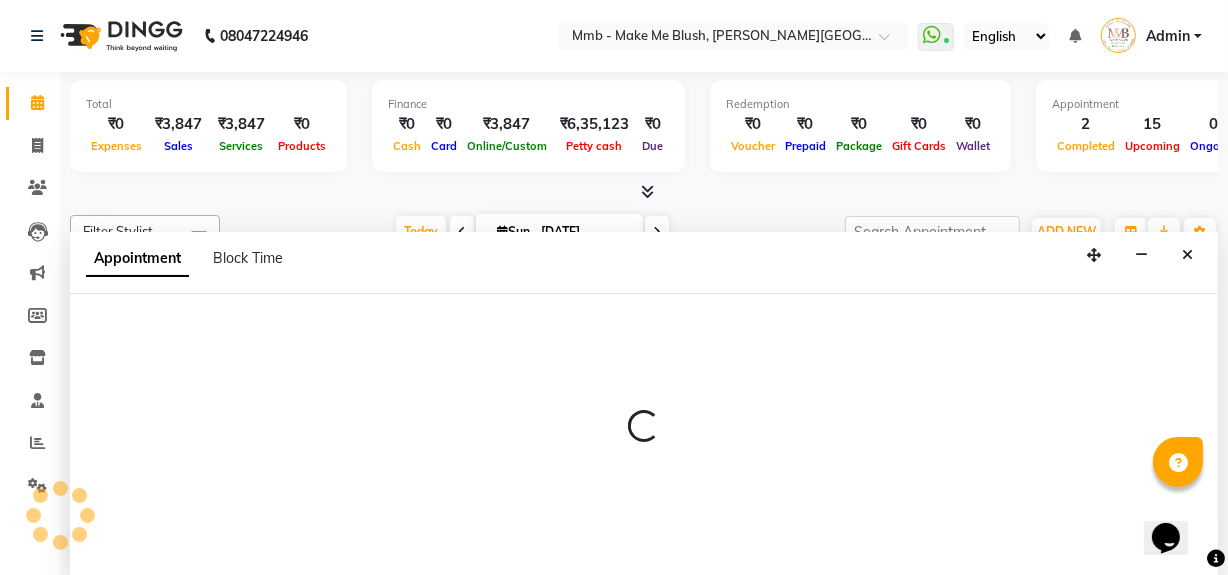click at bounding box center (644, 435) 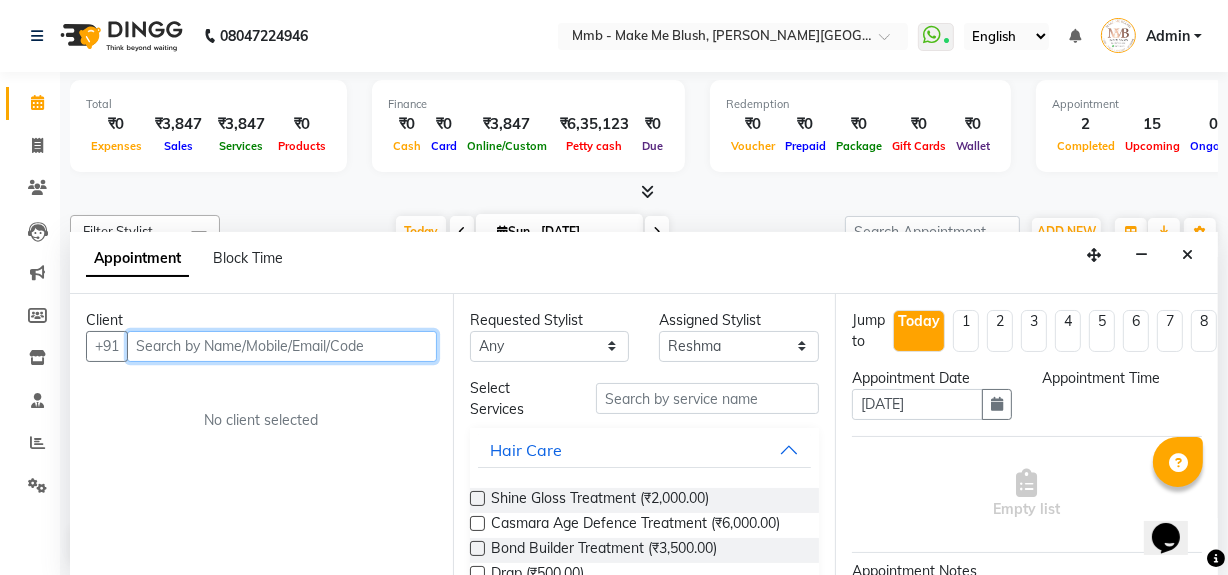 select on "1080" 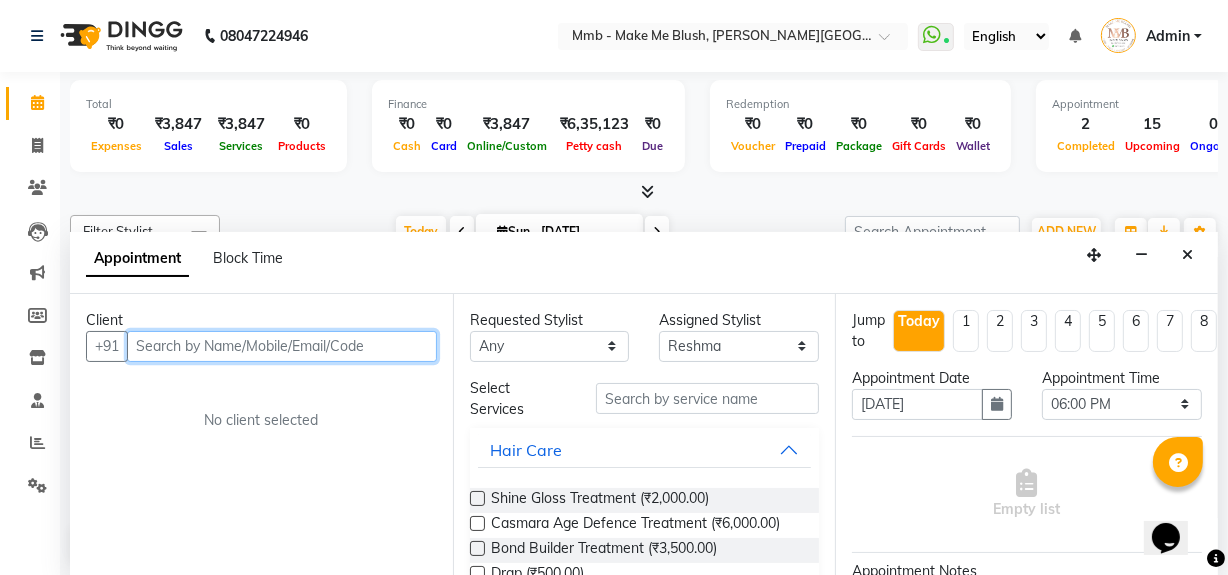 click at bounding box center [282, 346] 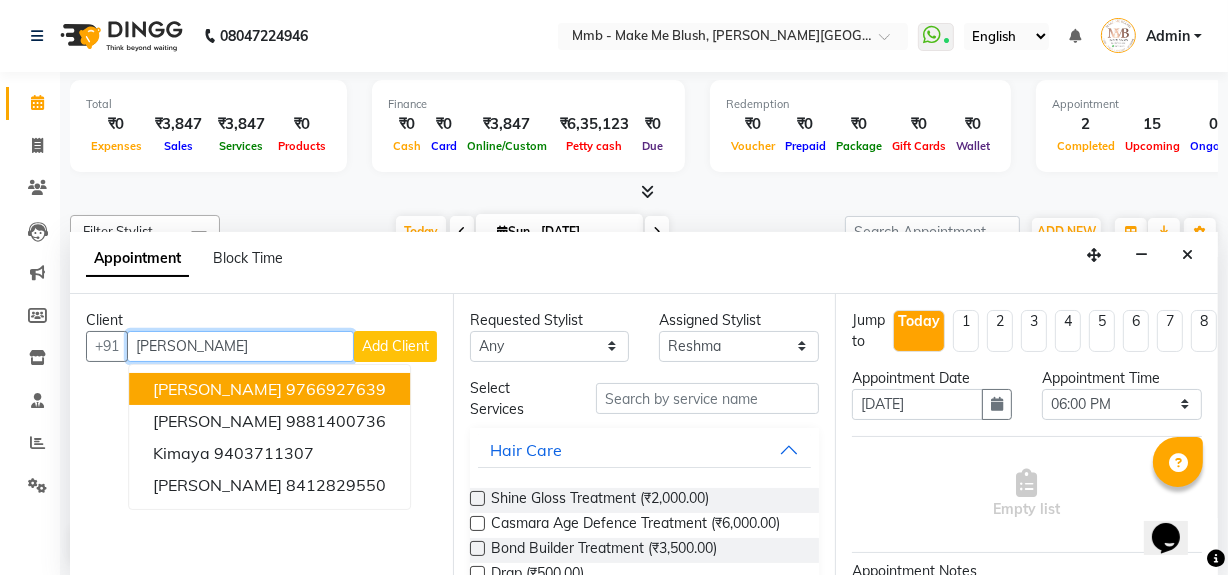 click on "9766927639" at bounding box center [336, 389] 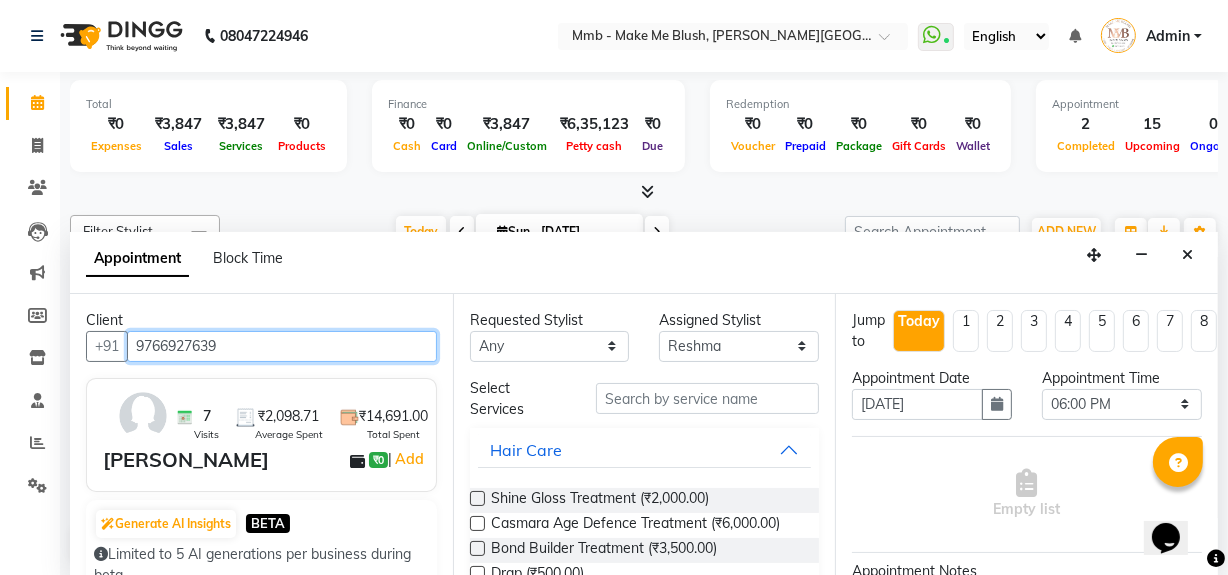 type on "9766927639" 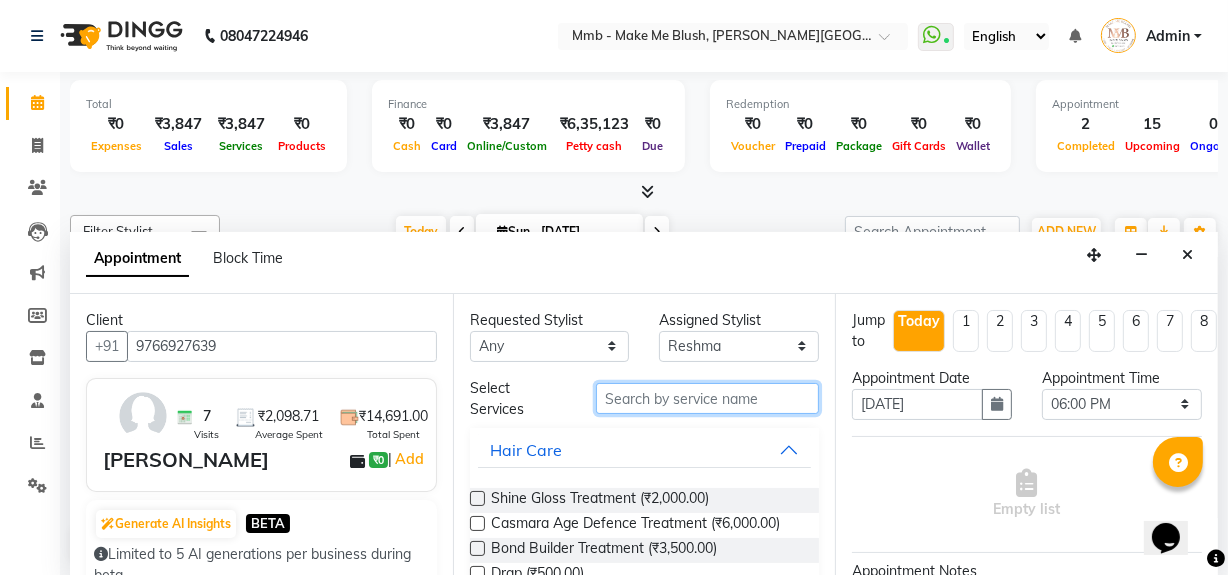 click at bounding box center [707, 398] 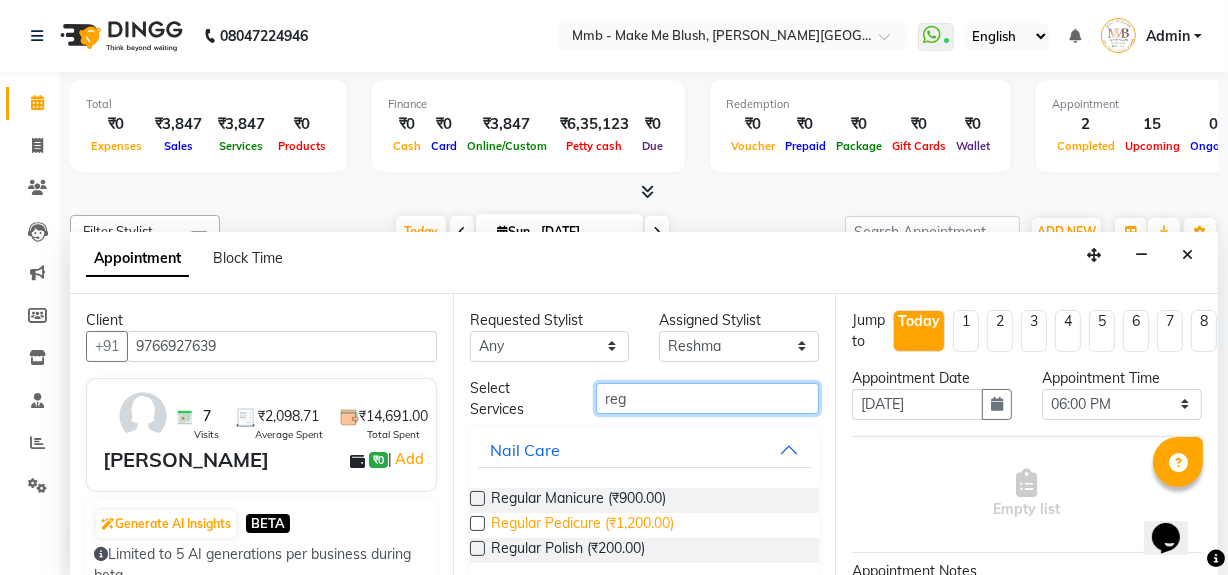 type on "reg" 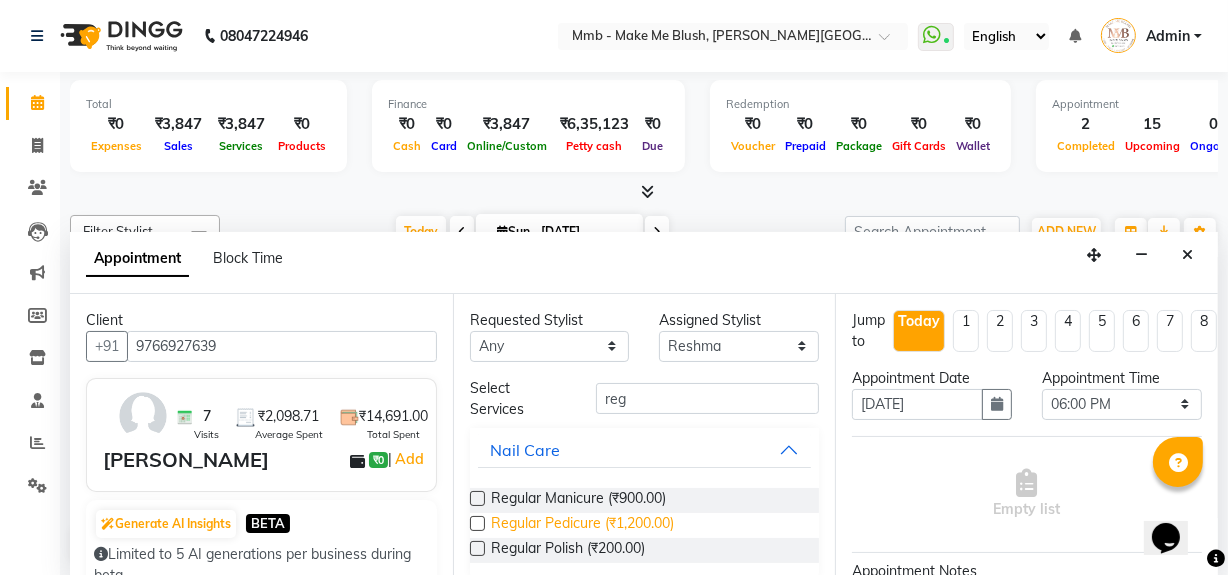 click on "Regular Pedicure  (₹1,200.00)" at bounding box center [582, 525] 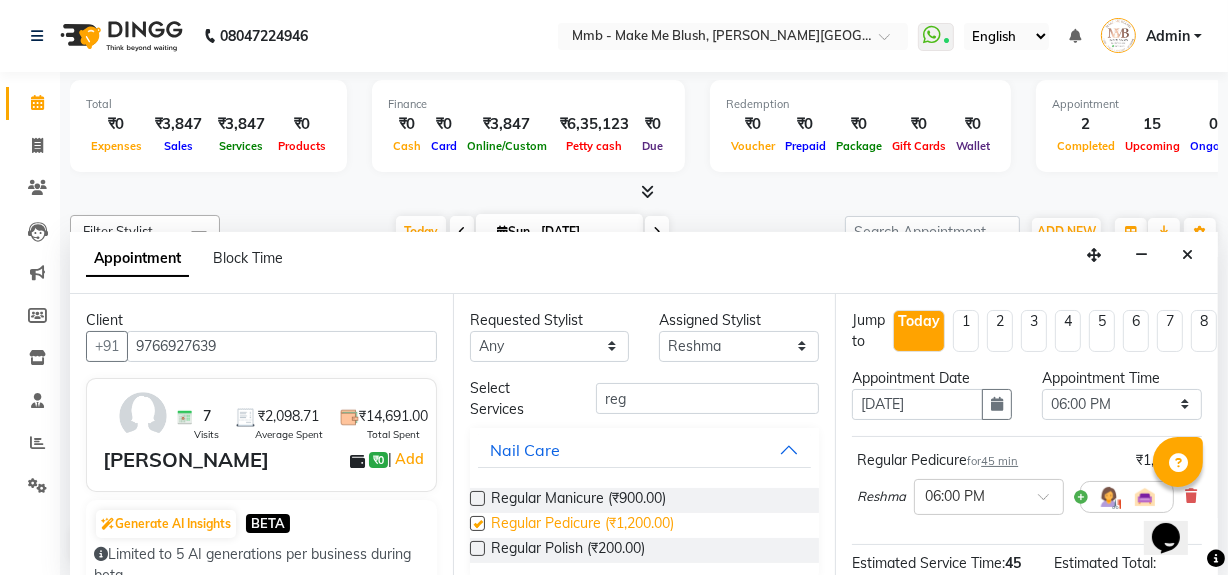 checkbox on "false" 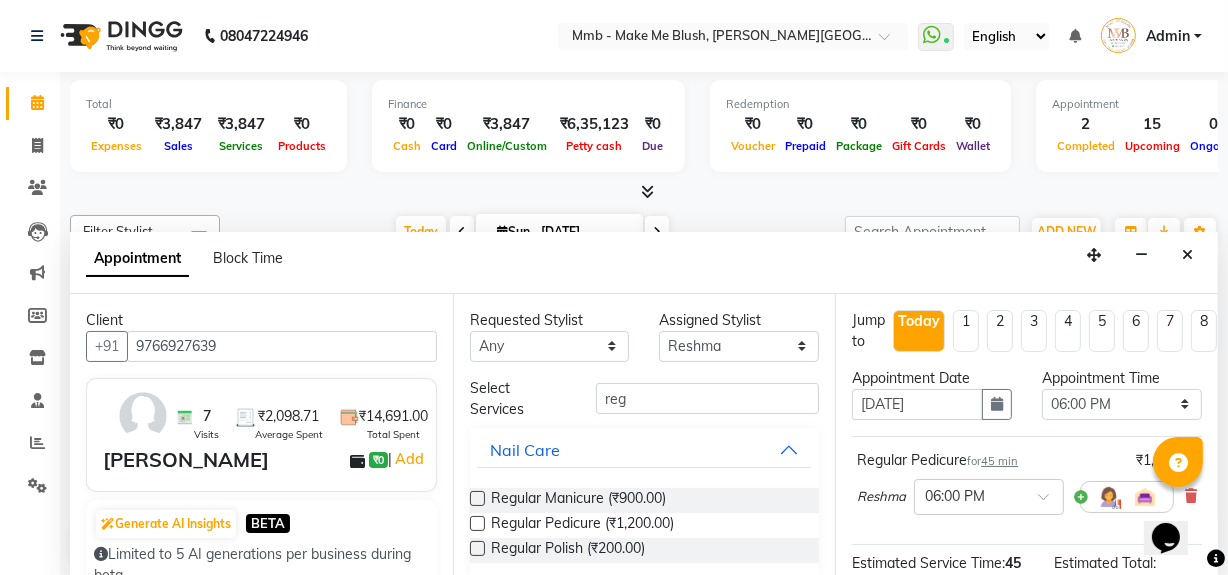 scroll, scrollTop: 235, scrollLeft: 0, axis: vertical 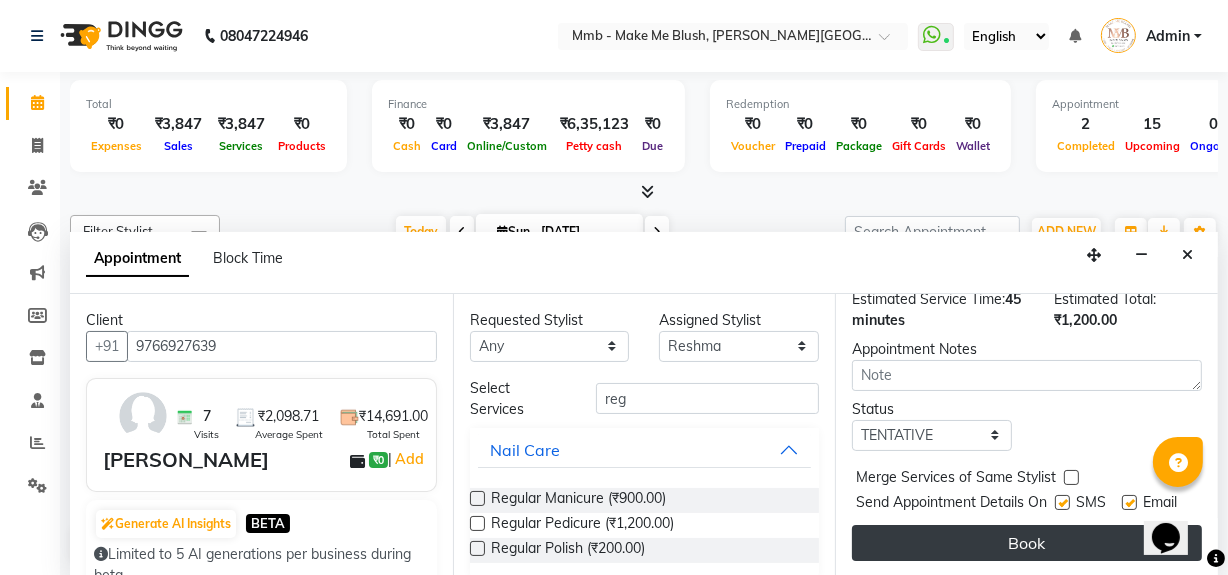 click on "Book" at bounding box center [1027, 543] 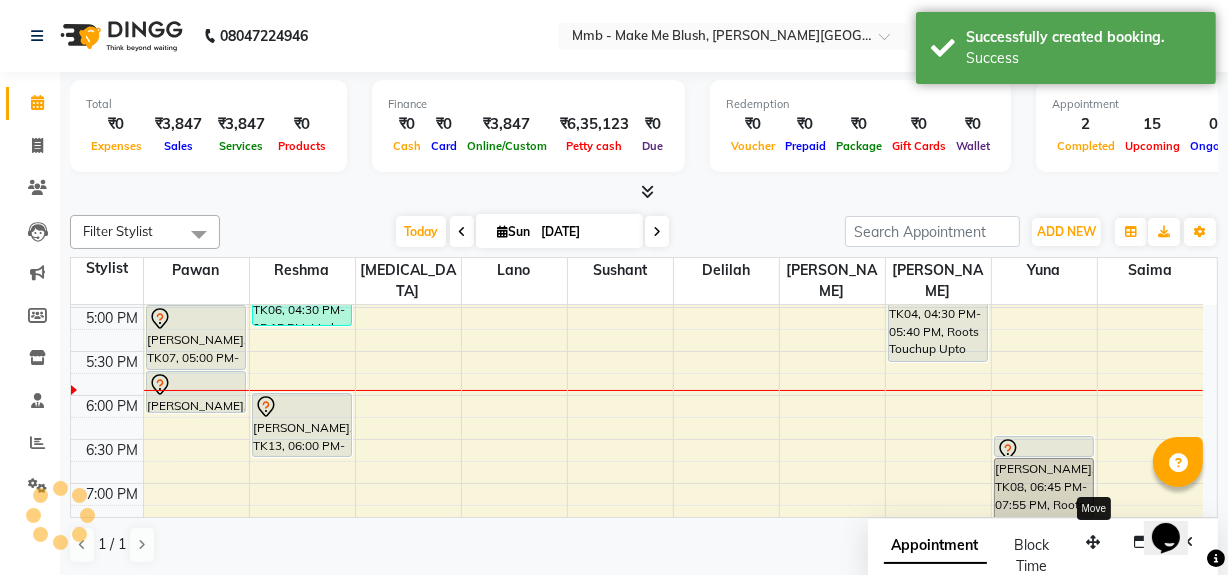 scroll, scrollTop: 0, scrollLeft: 0, axis: both 